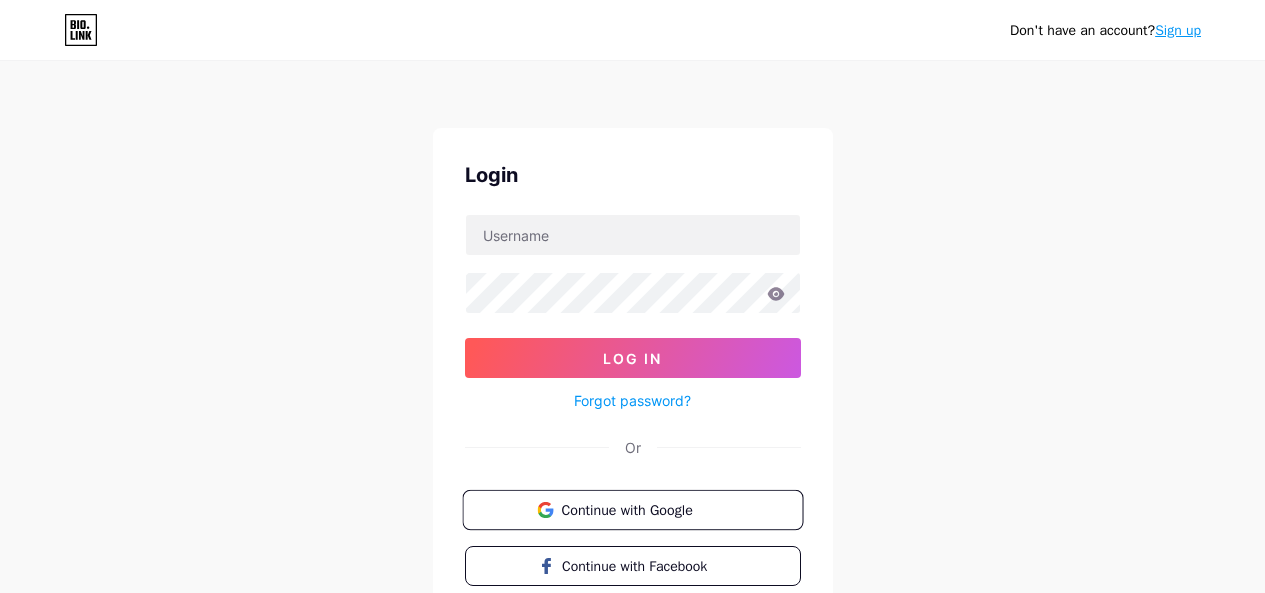 scroll, scrollTop: 141, scrollLeft: 0, axis: vertical 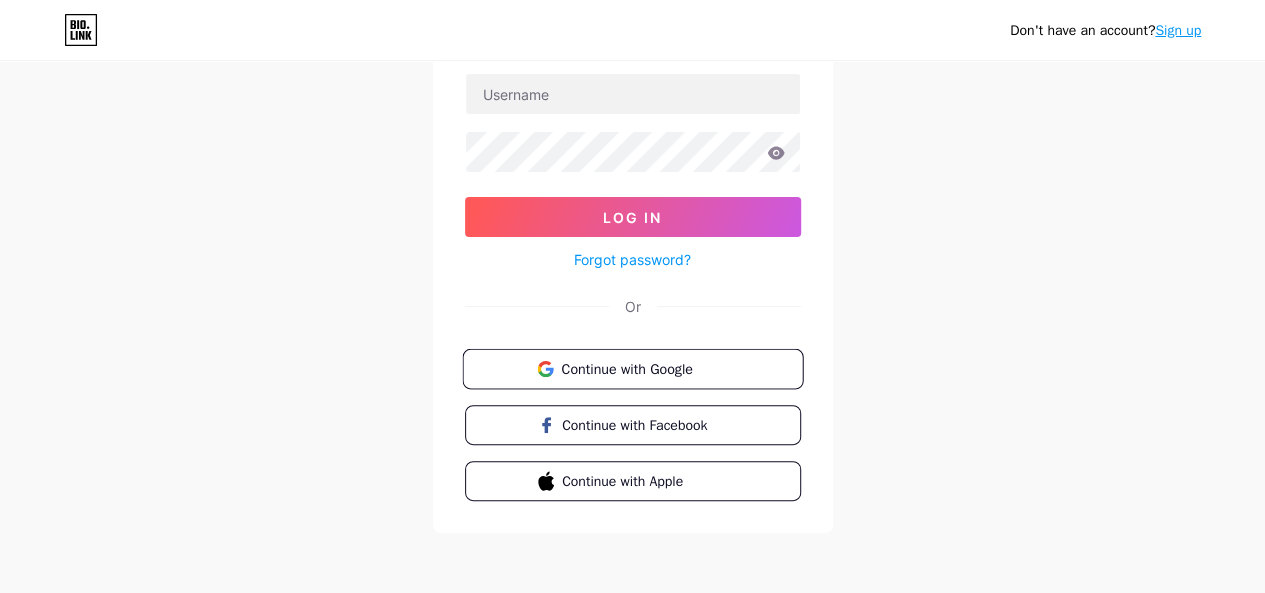 drag, startPoint x: 0, startPoint y: 0, endPoint x: 686, endPoint y: 367, distance: 778.0007 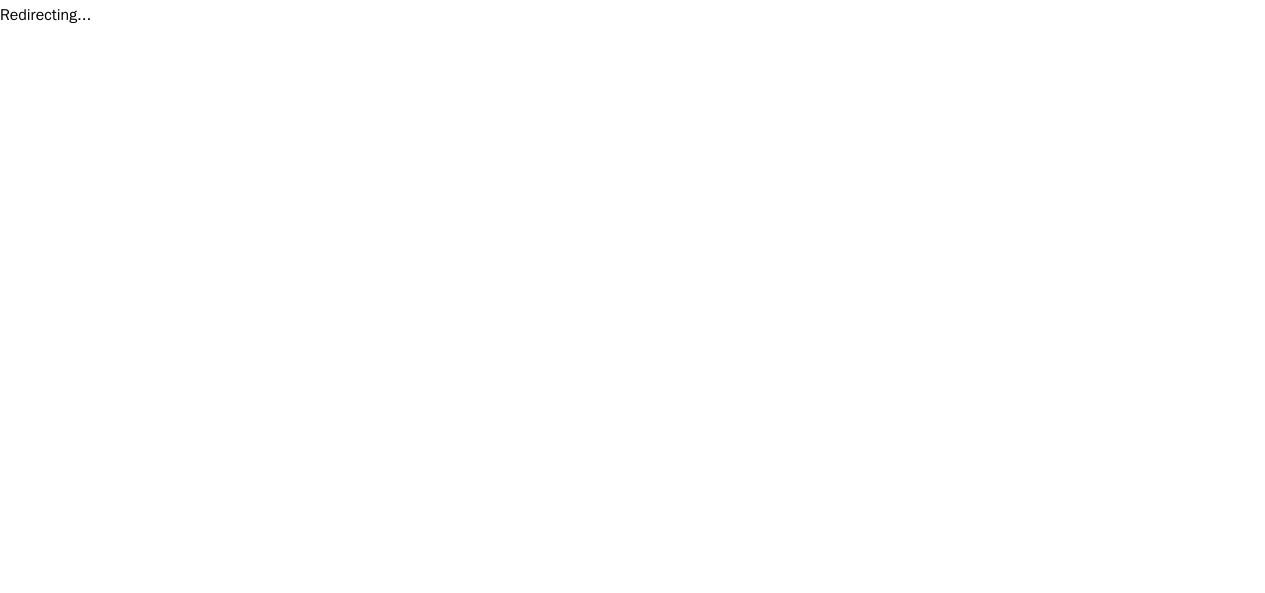 scroll, scrollTop: 0, scrollLeft: 0, axis: both 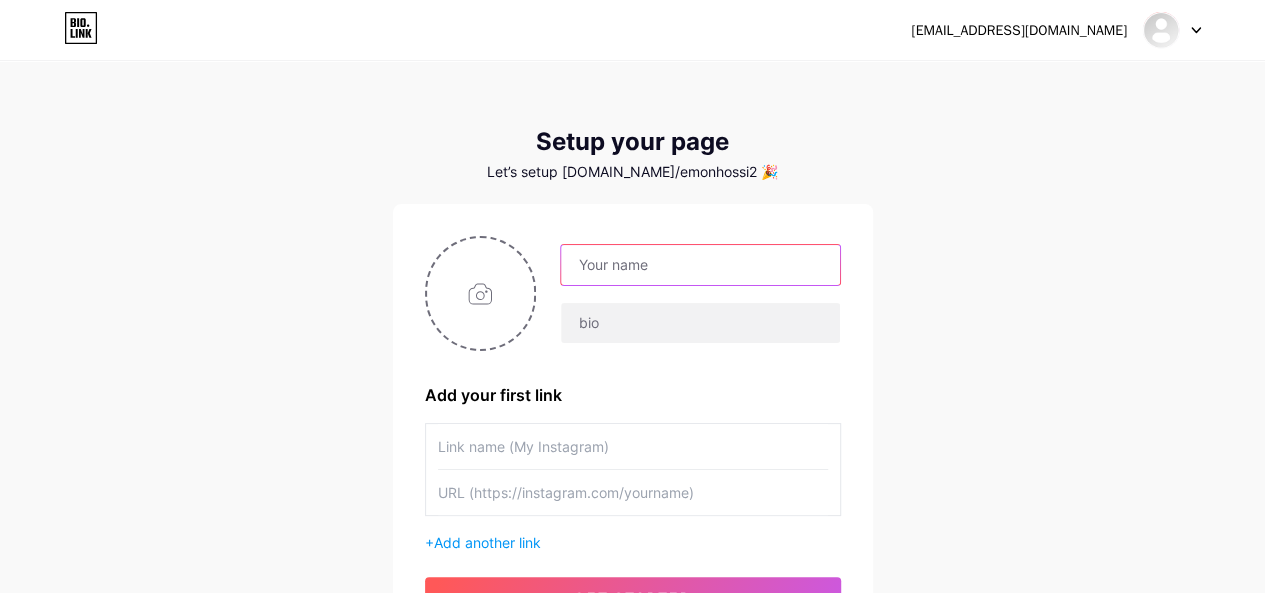 click at bounding box center [700, 265] 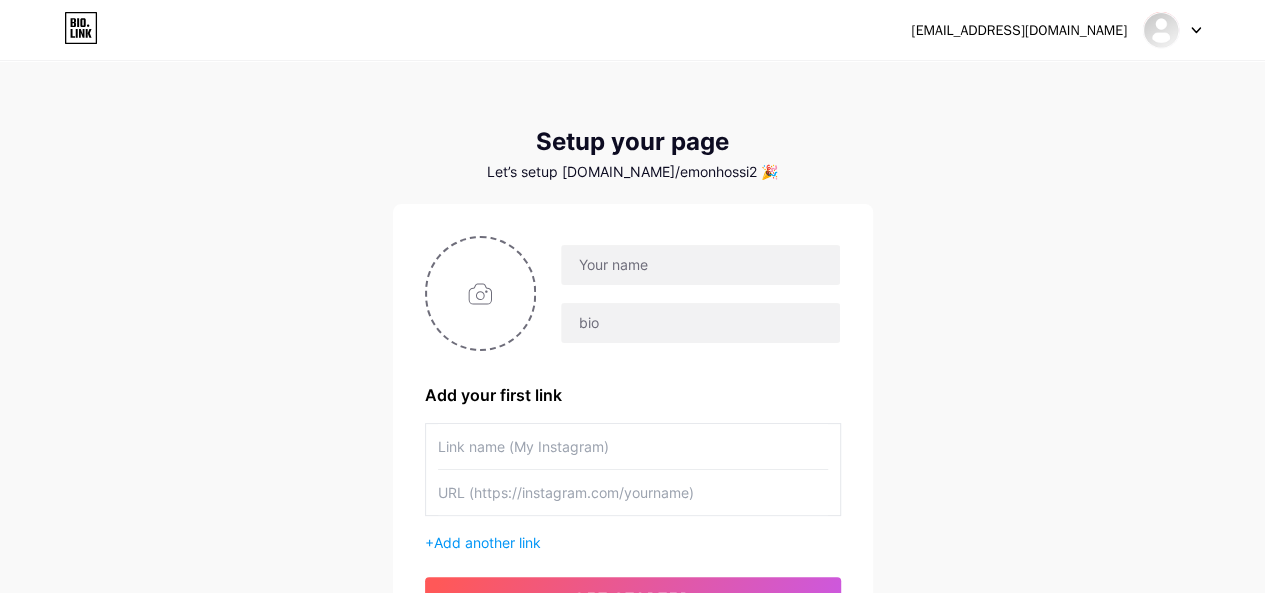 click on "[EMAIL_ADDRESS][DOMAIN_NAME]           Dashboard     Logout   Setup your page   Let’s setup [DOMAIN_NAME]/emonhossi2 🎉                       Add your first link
+  Add another link     get started" at bounding box center [632, 356] 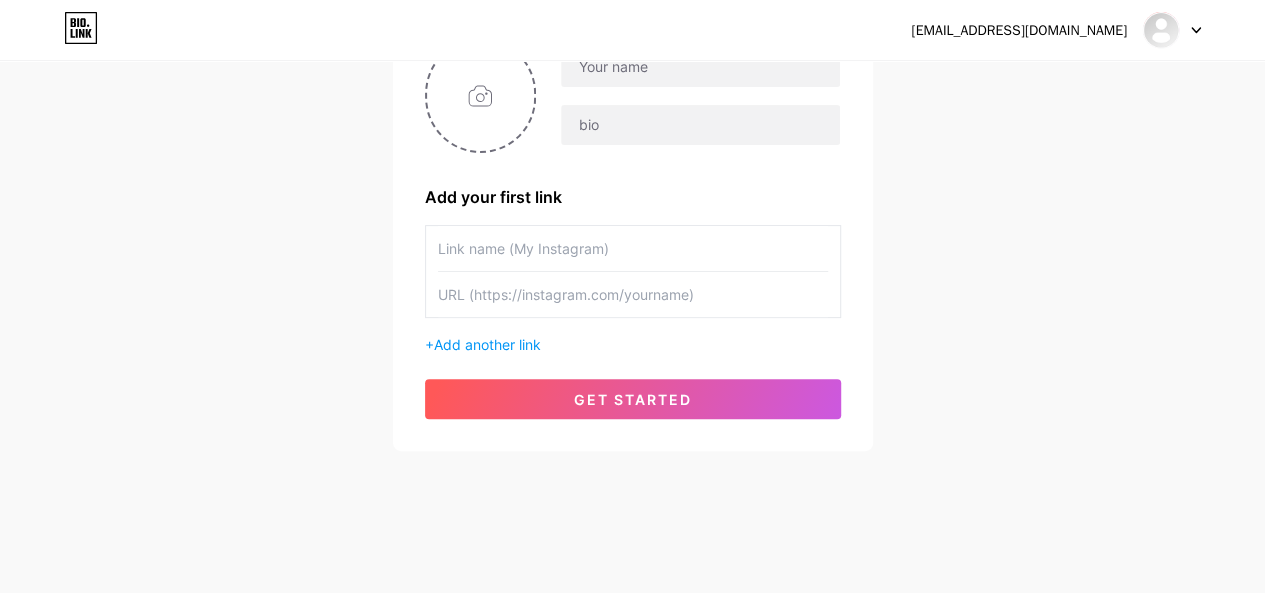 scroll, scrollTop: 98, scrollLeft: 0, axis: vertical 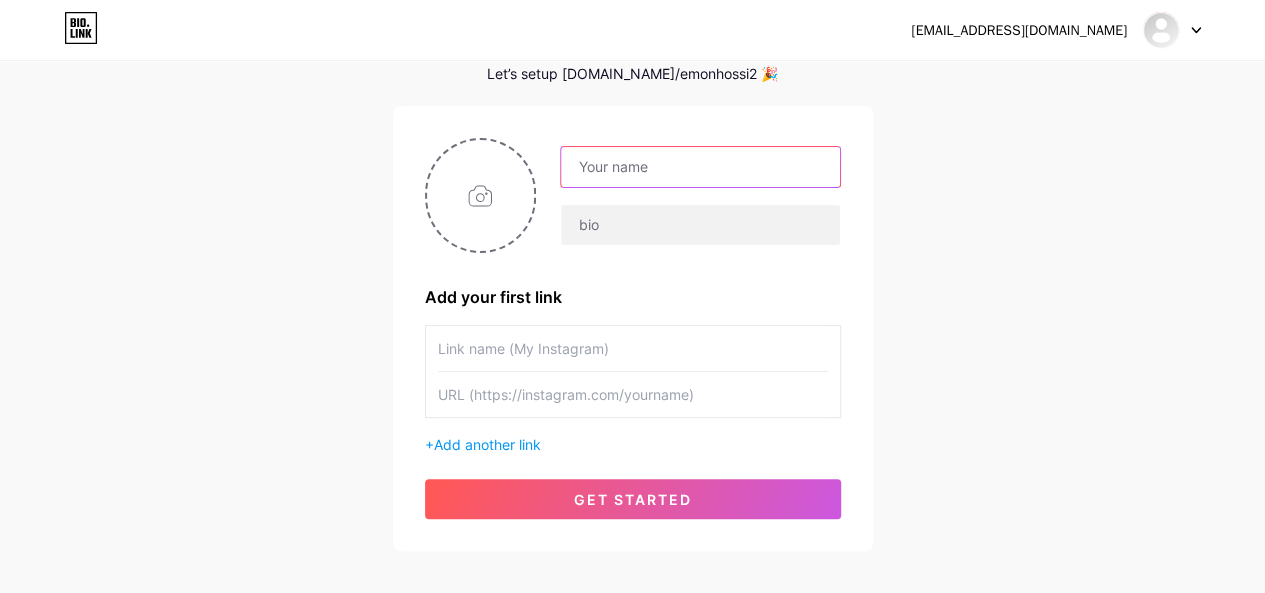 click at bounding box center (700, 167) 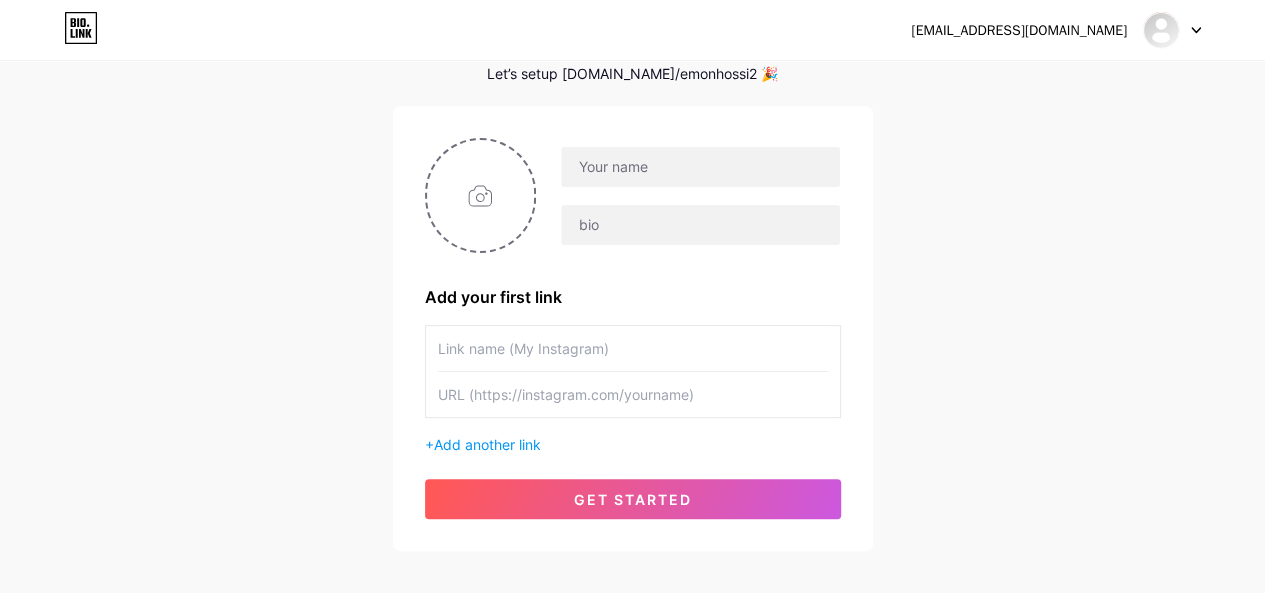 click on "[EMAIL_ADDRESS][DOMAIN_NAME]           Dashboard     Logout   Setup your page   Let’s setup [DOMAIN_NAME]/emonhossi2 🎉                       Add your first link
+  Add another link     get started" at bounding box center [632, 258] 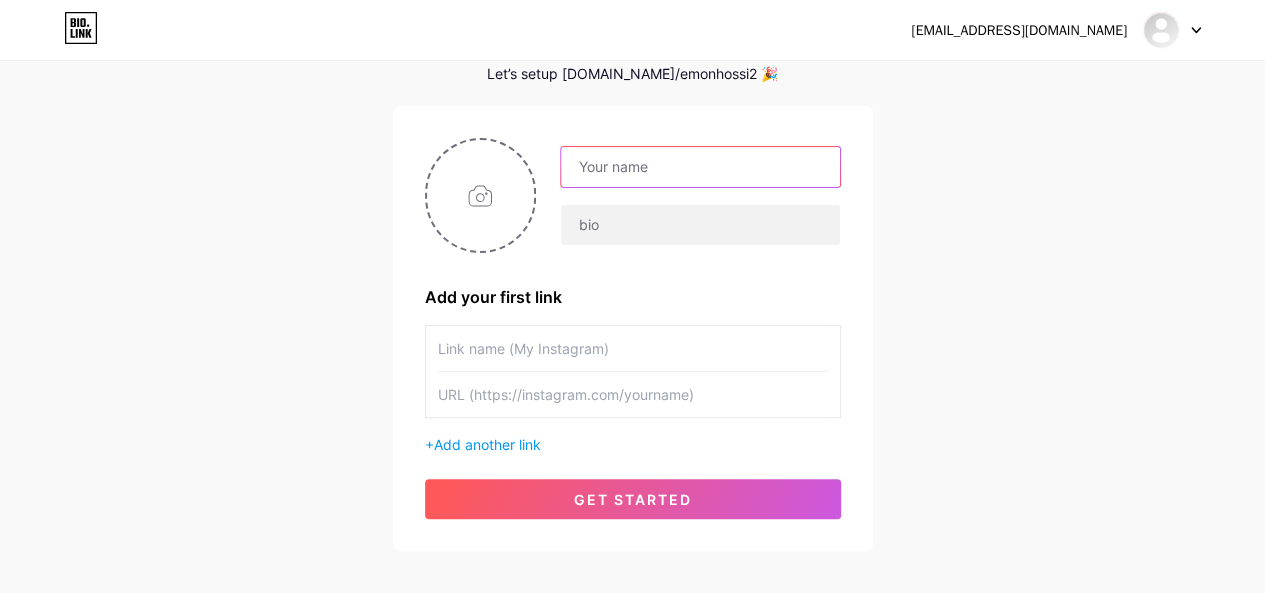 click at bounding box center [700, 167] 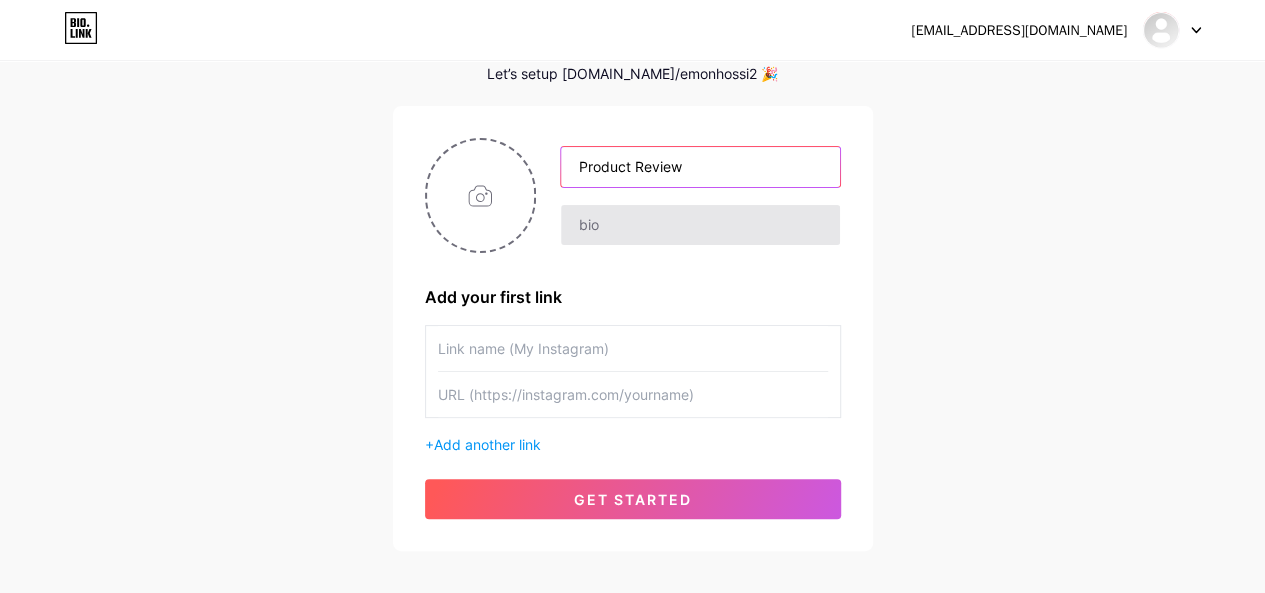 type on "Product Review" 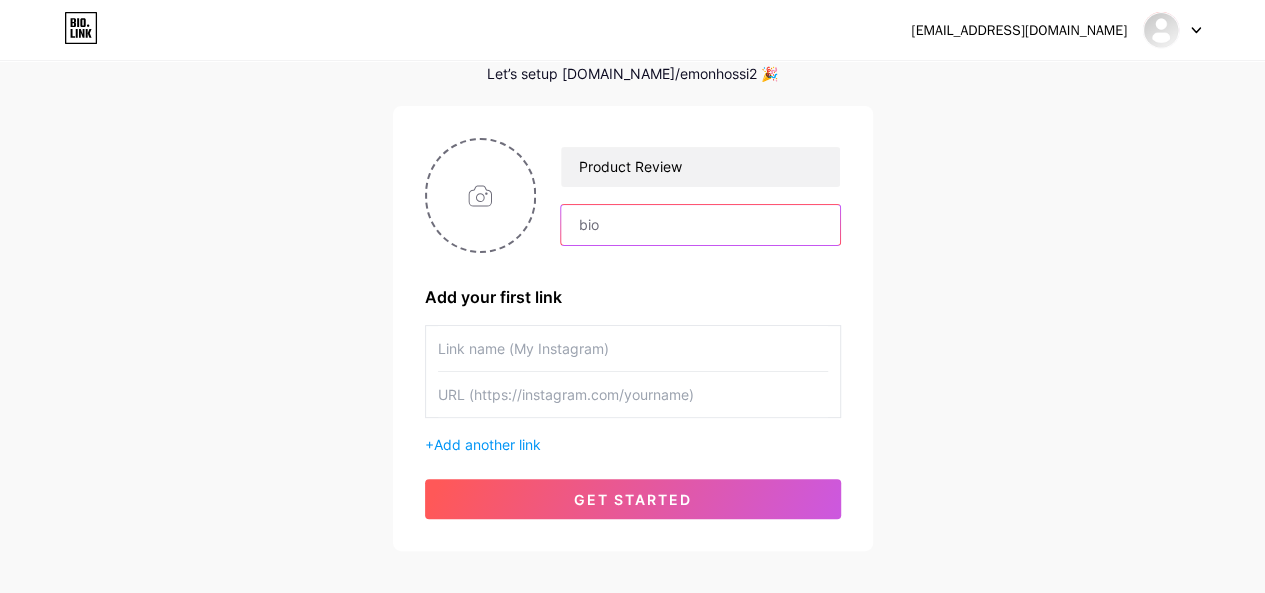 click at bounding box center [700, 225] 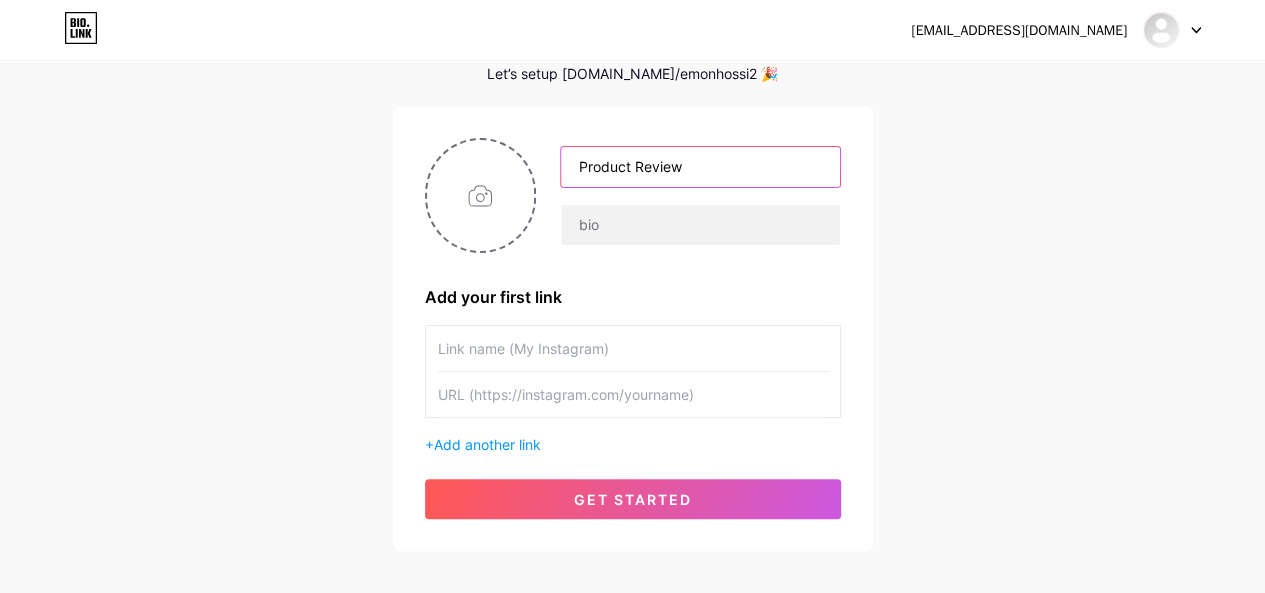 click on "Product Review" at bounding box center [700, 167] 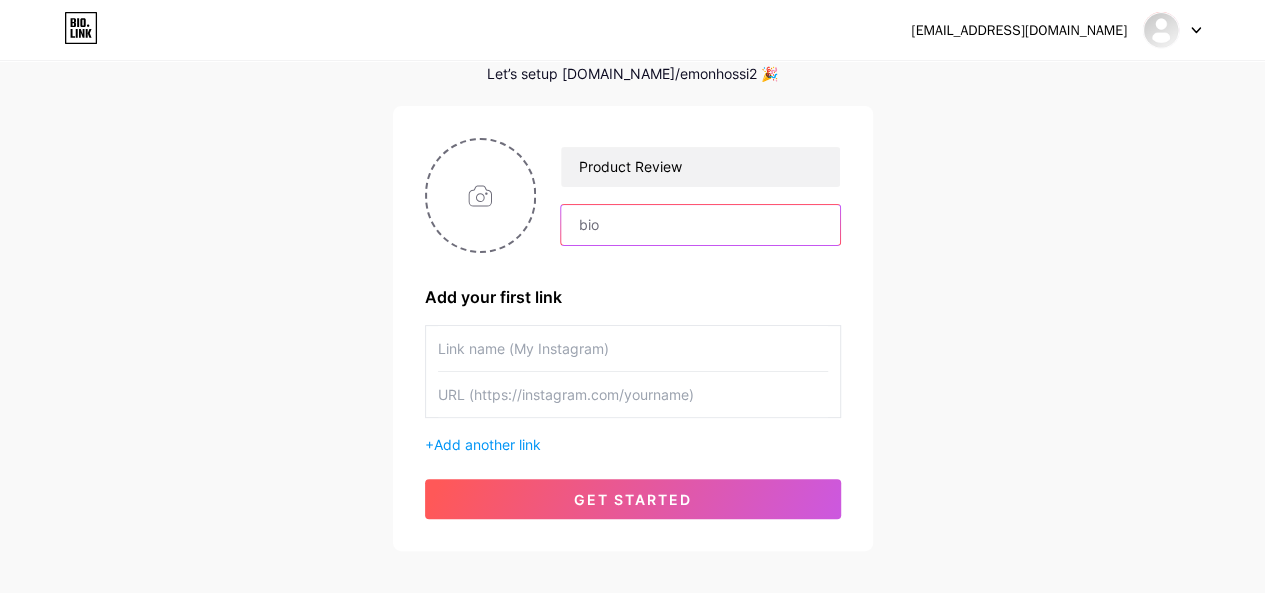 click at bounding box center [700, 225] 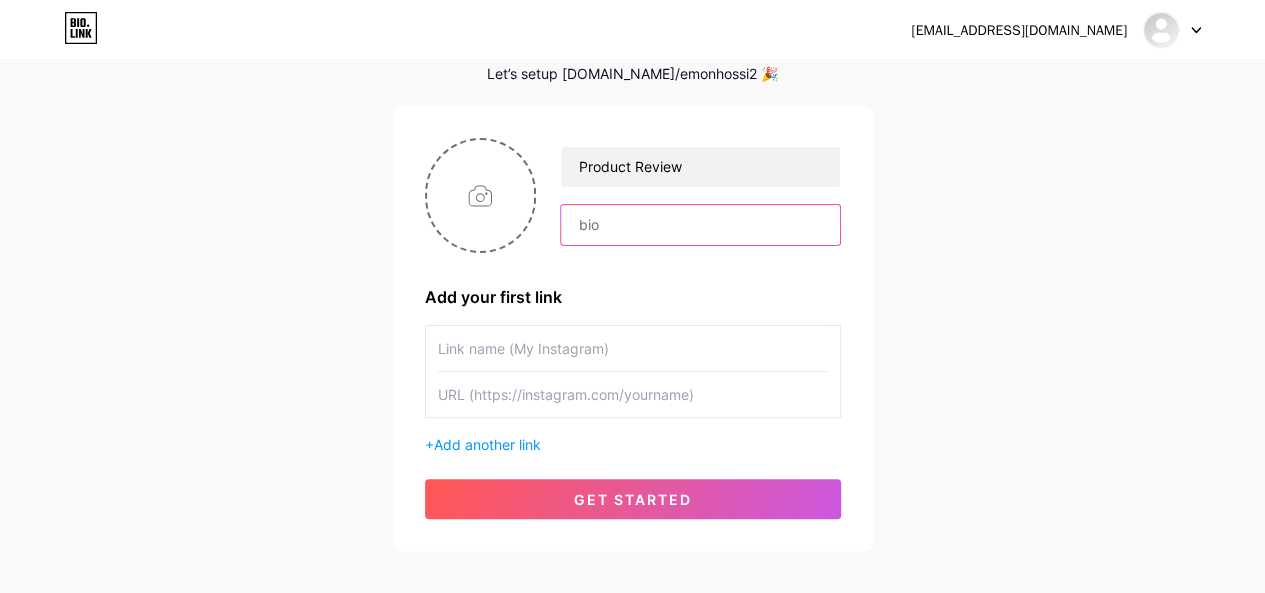 click at bounding box center [700, 225] 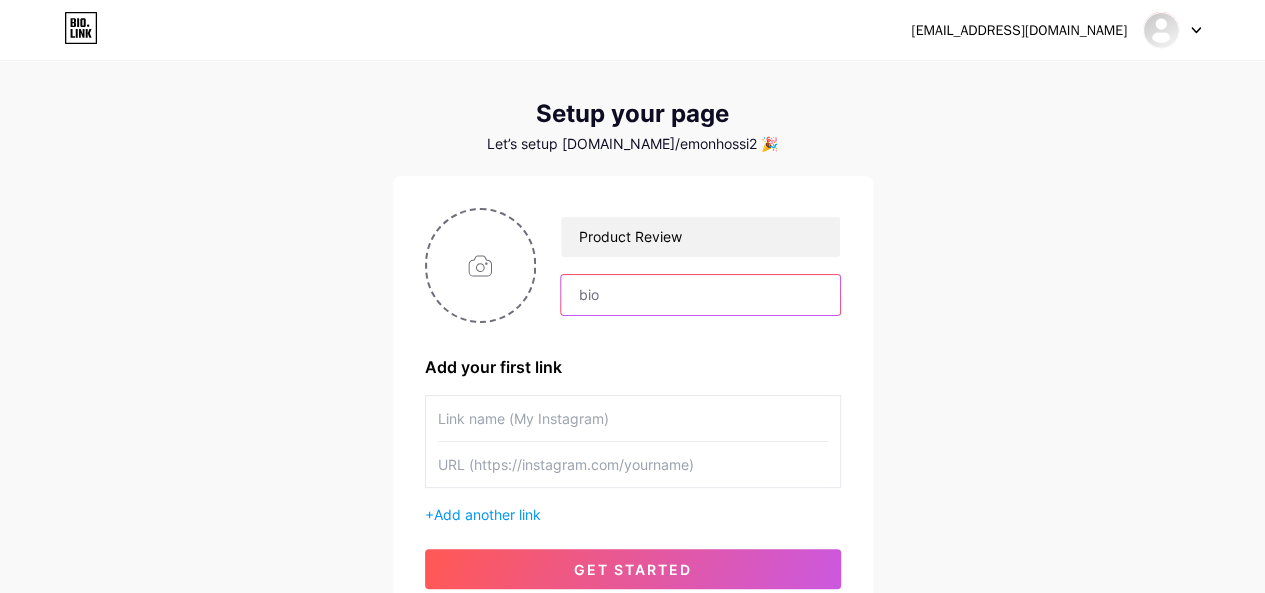 scroll, scrollTop: 0, scrollLeft: 0, axis: both 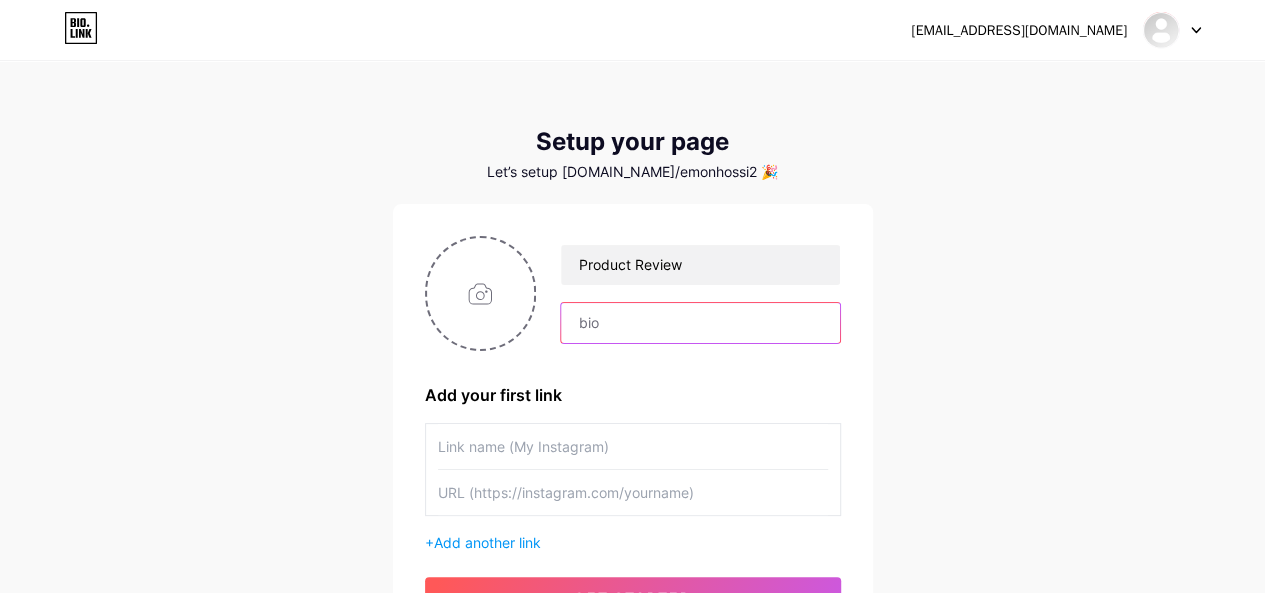 click at bounding box center (700, 323) 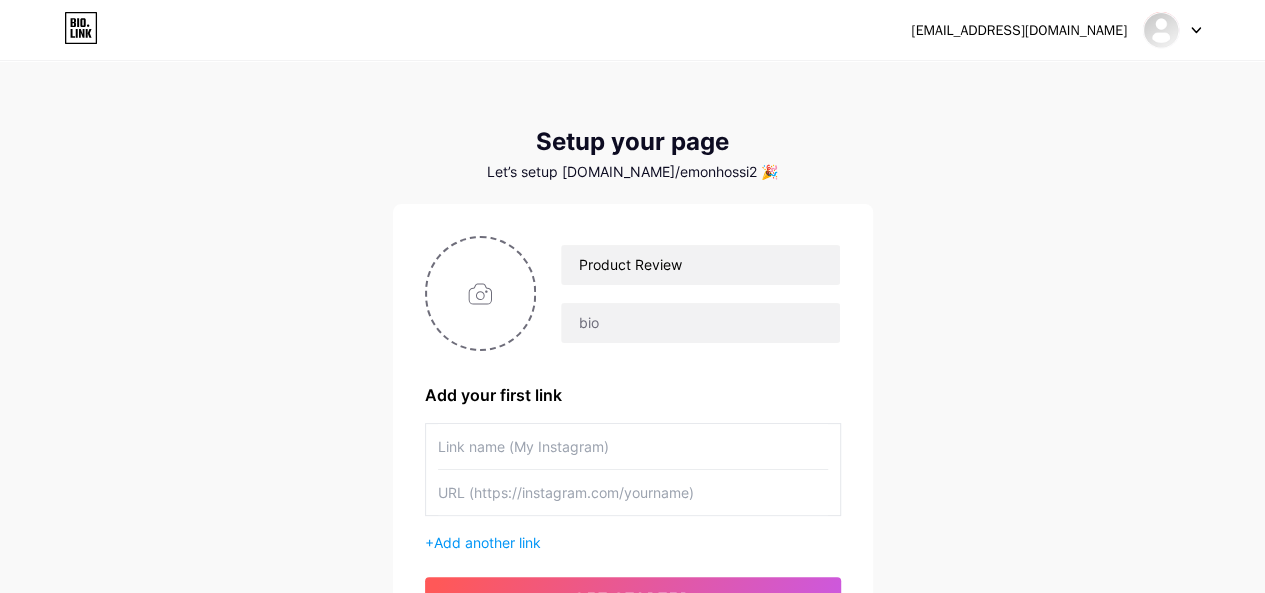 click on "Let’s setup [DOMAIN_NAME]/emonhossi2 🎉" at bounding box center [633, 172] 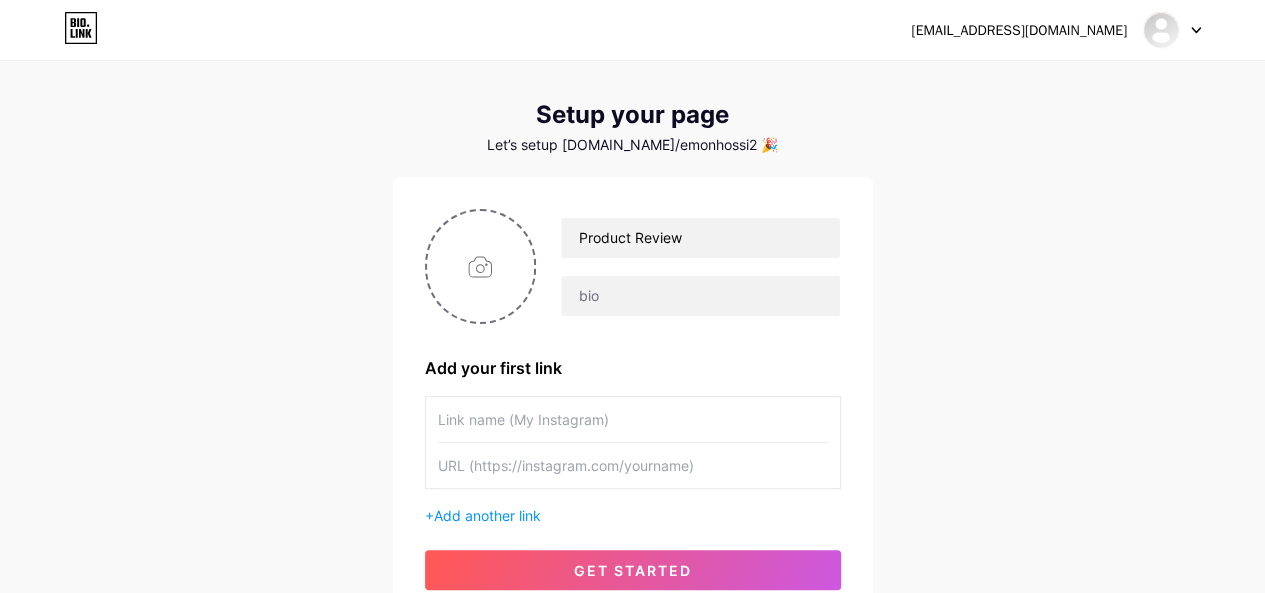 scroll, scrollTop: 0, scrollLeft: 0, axis: both 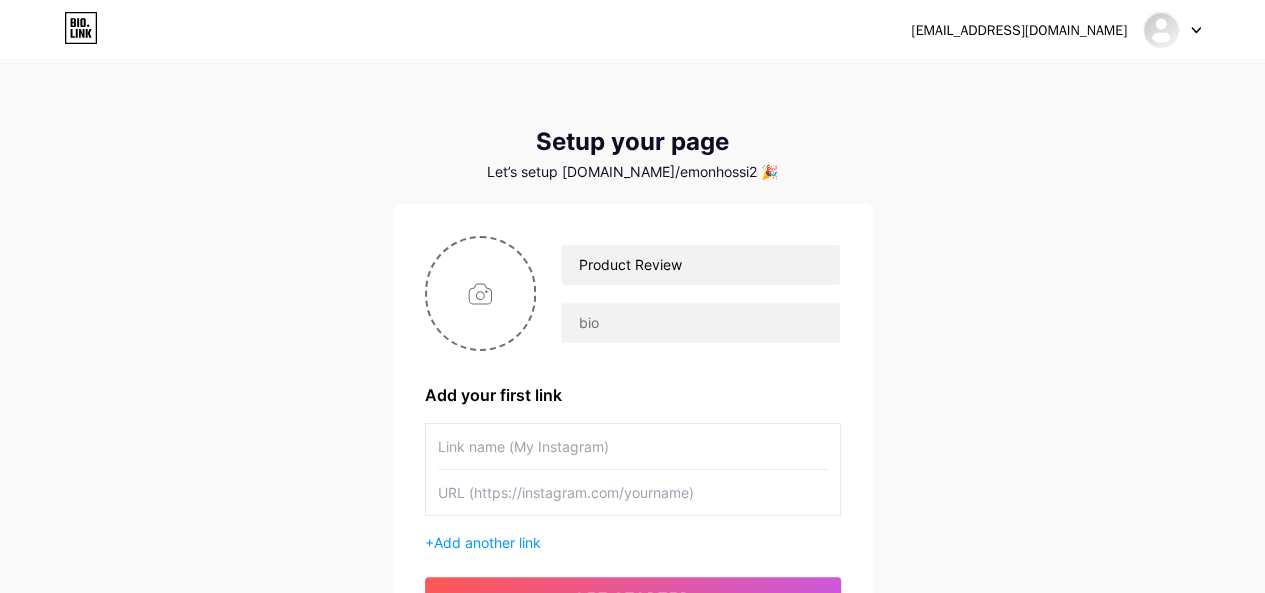 click 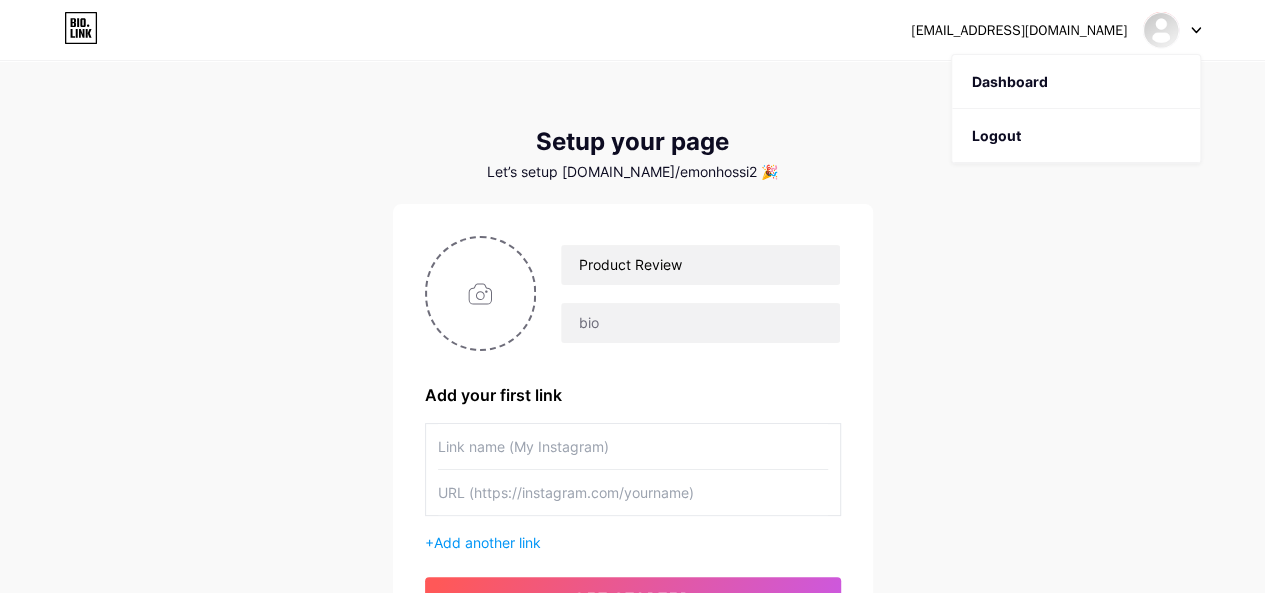 click on "[EMAIL_ADDRESS][DOMAIN_NAME]           Dashboard     Logout   Setup your page   Let’s setup [DOMAIN_NAME]/emonhossi2 🎉               Product Review         Add your first link
+  Add another link     get started" at bounding box center [632, 356] 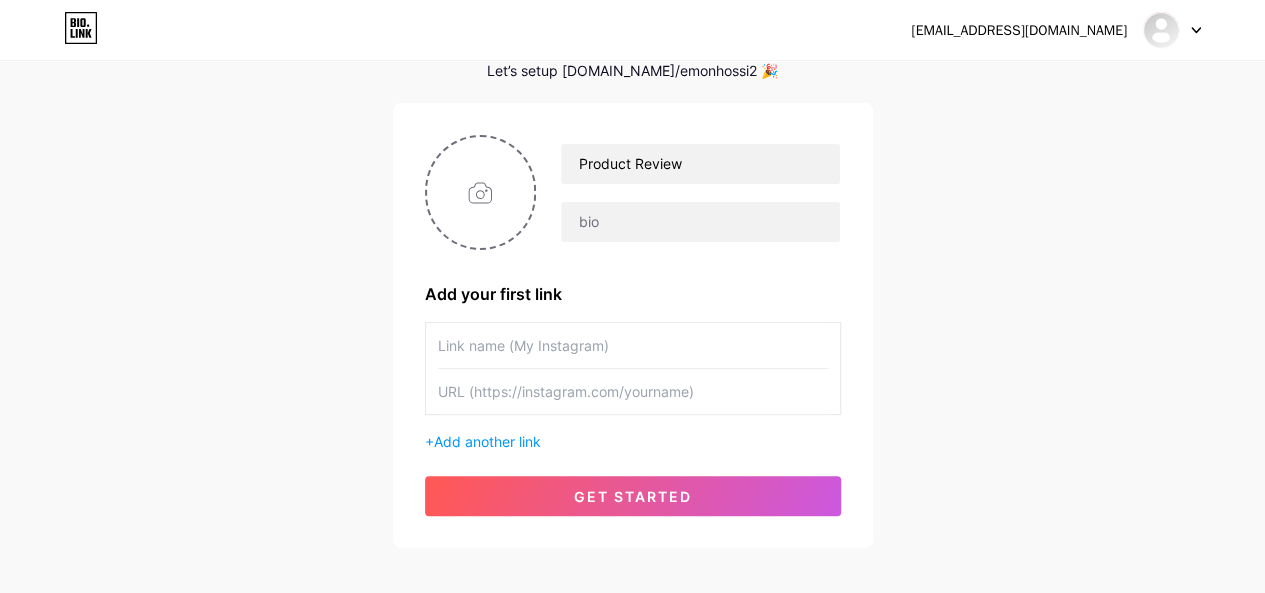 scroll, scrollTop: 198, scrollLeft: 0, axis: vertical 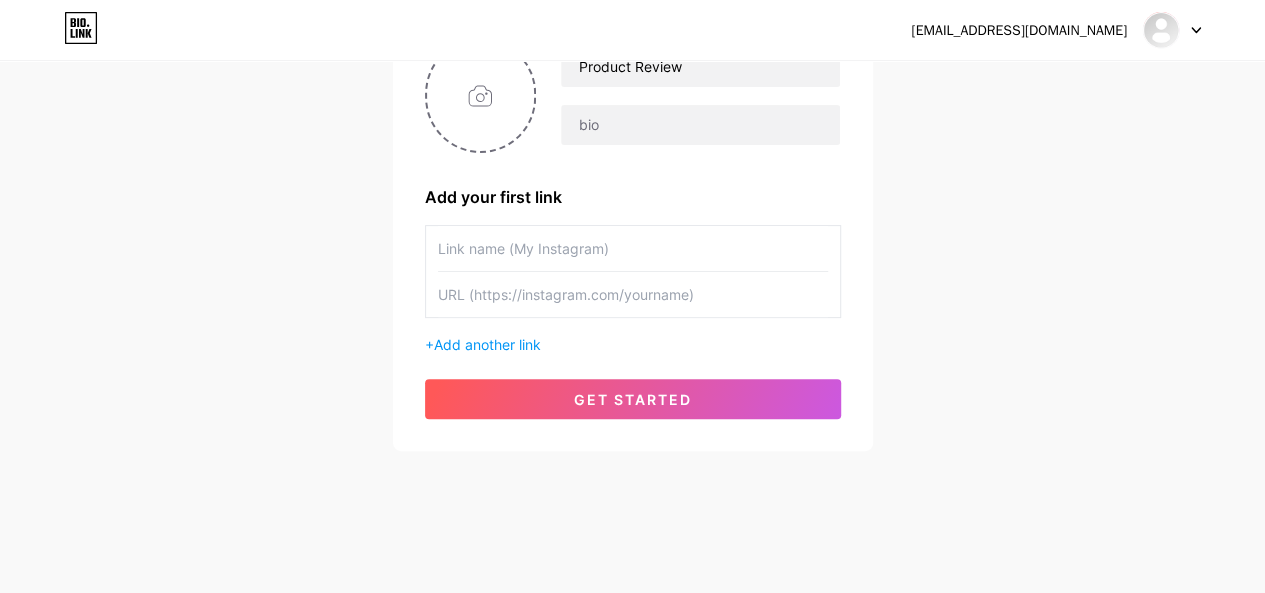 click at bounding box center [633, 248] 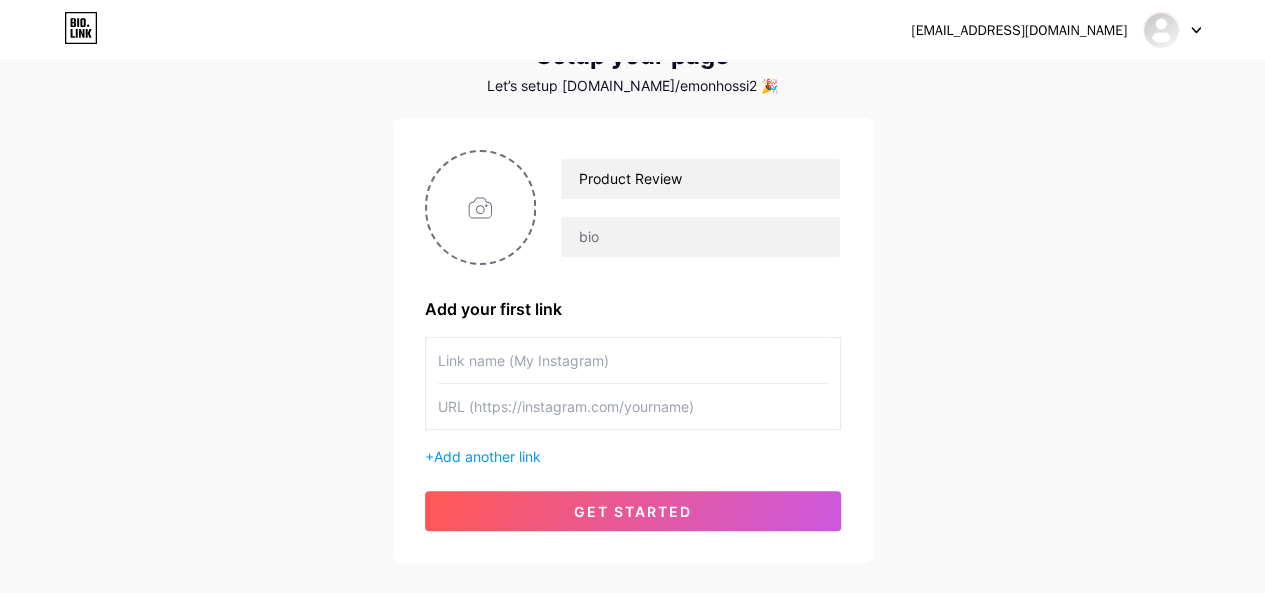 scroll, scrollTop: 0, scrollLeft: 0, axis: both 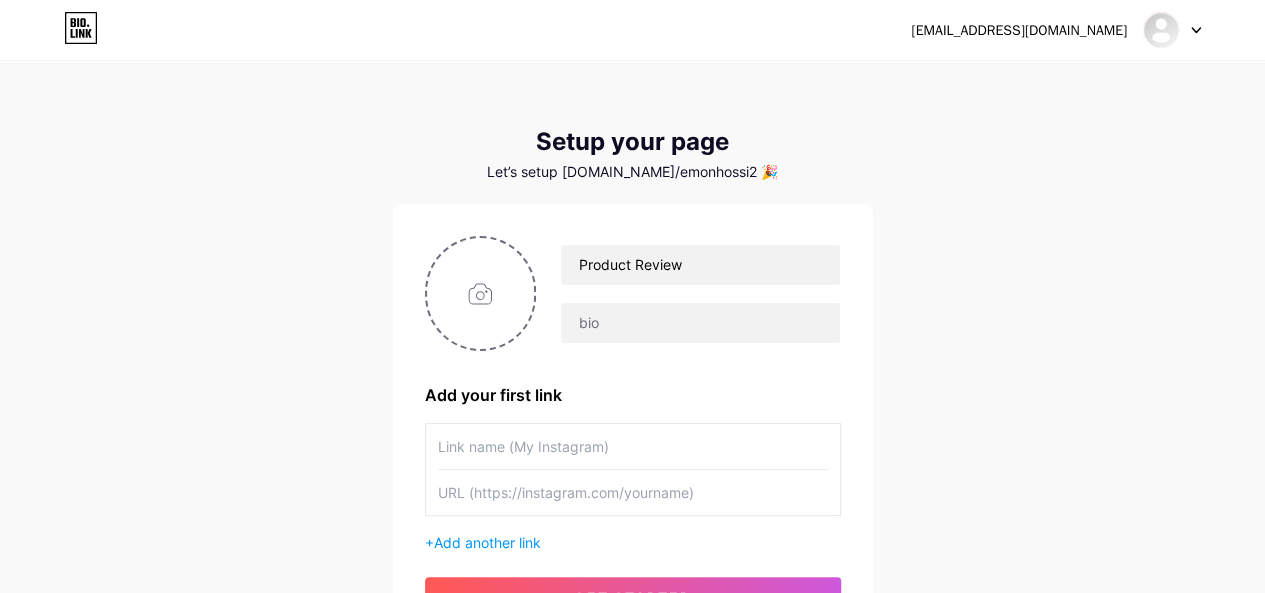 click on "Let’s setup [DOMAIN_NAME]/emonhossi2 🎉" at bounding box center (633, 172) 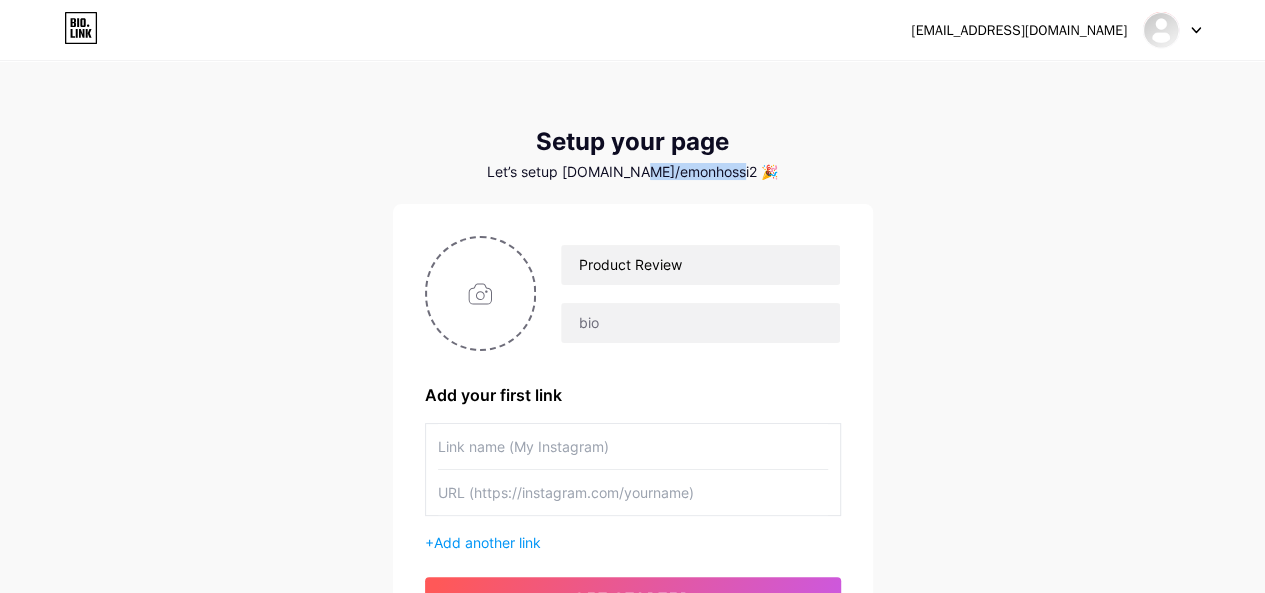 drag, startPoint x: 650, startPoint y: 170, endPoint x: 772, endPoint y: 179, distance: 122.33152 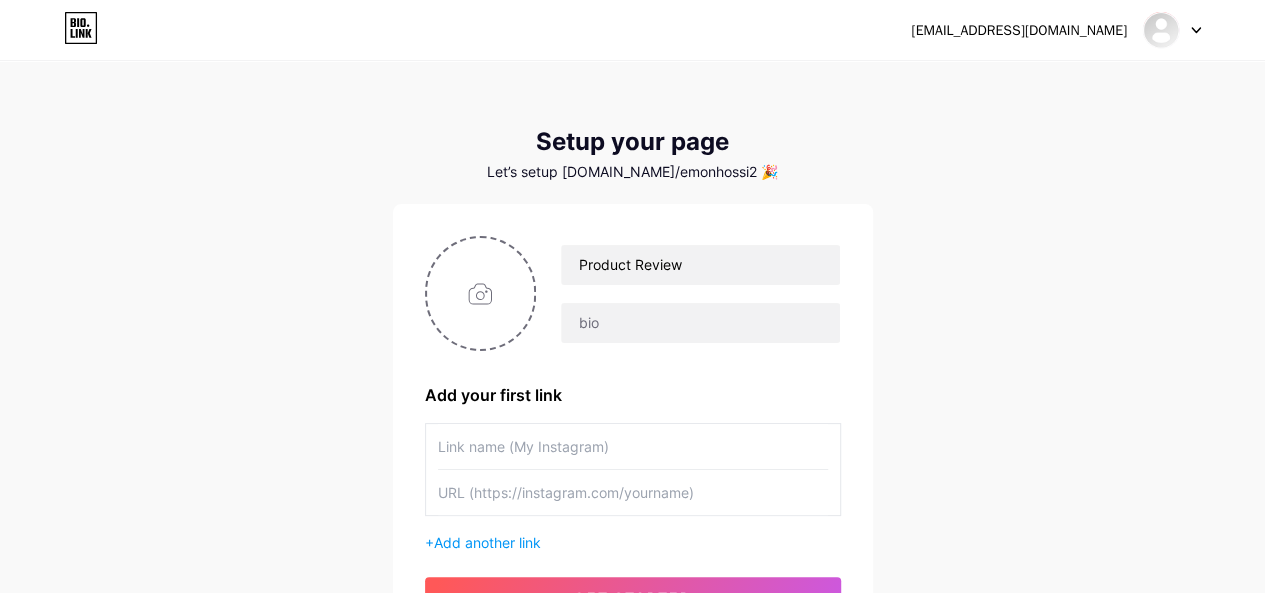 click on "Setup your page" at bounding box center [633, 142] 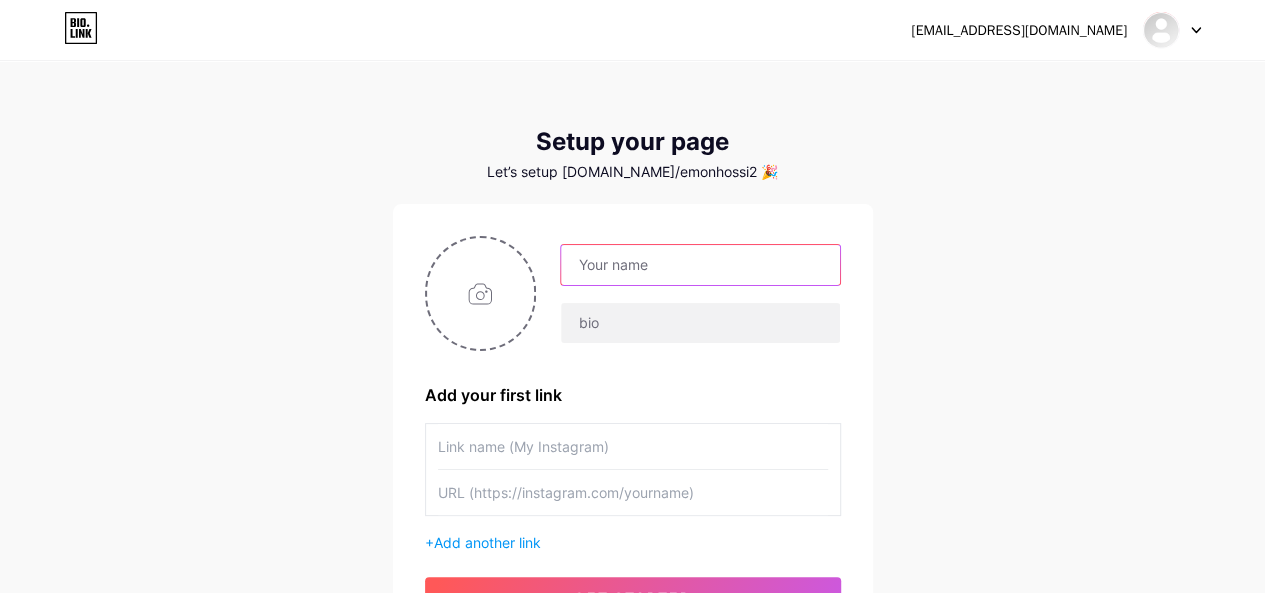 click at bounding box center (700, 265) 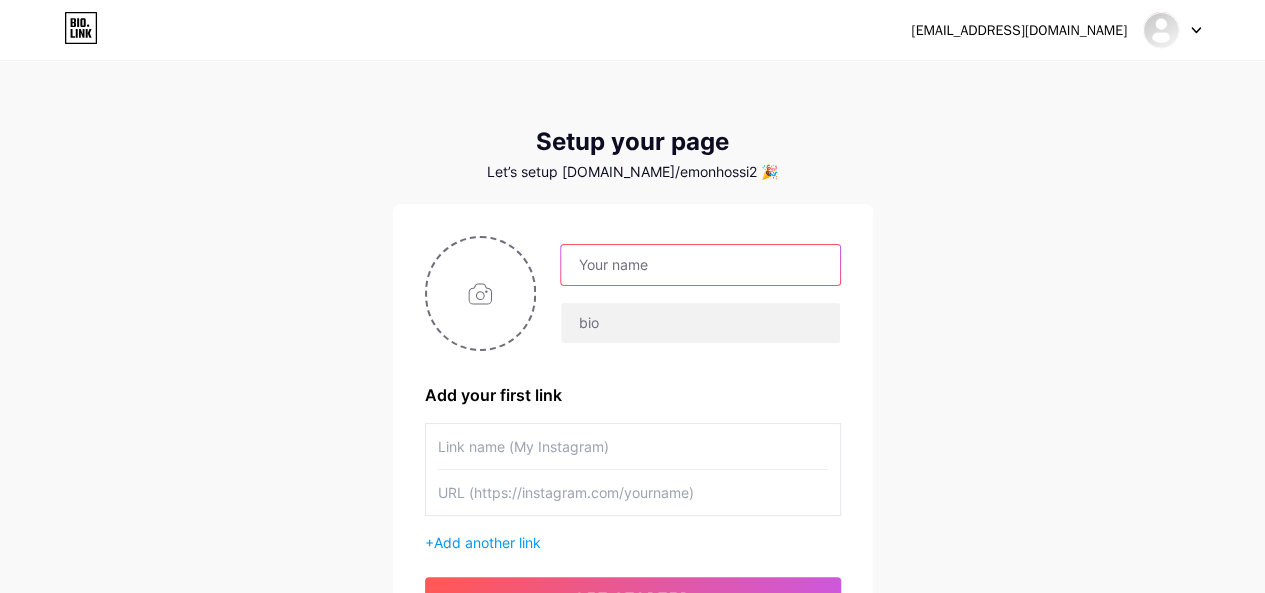 type on "Product Review" 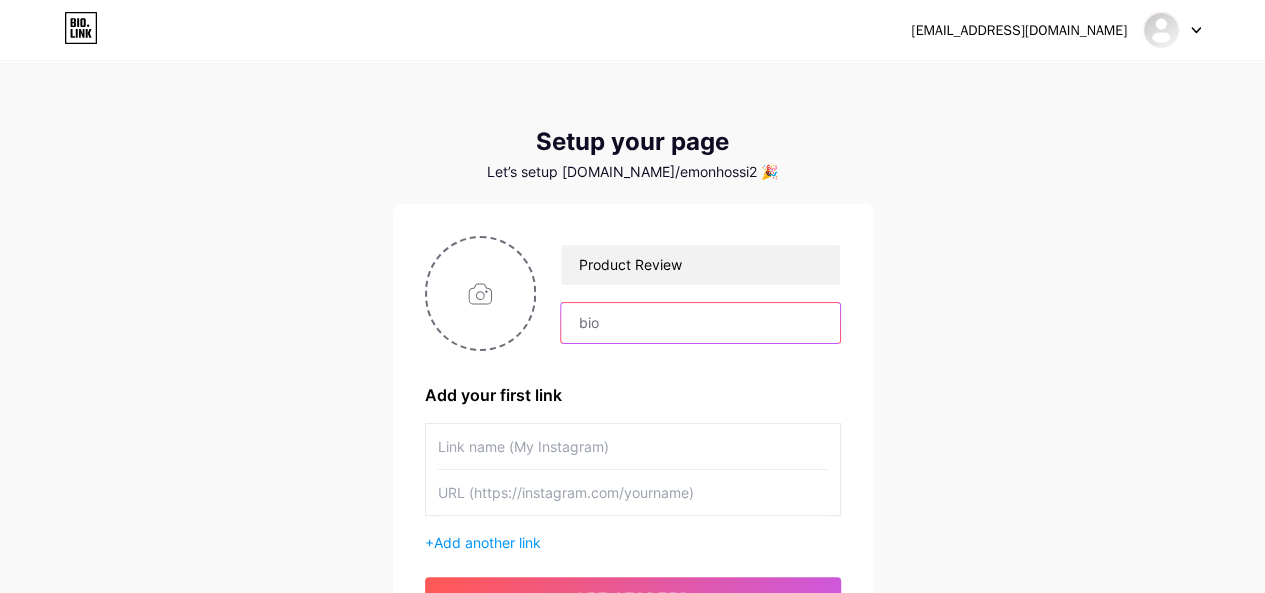 click at bounding box center [700, 323] 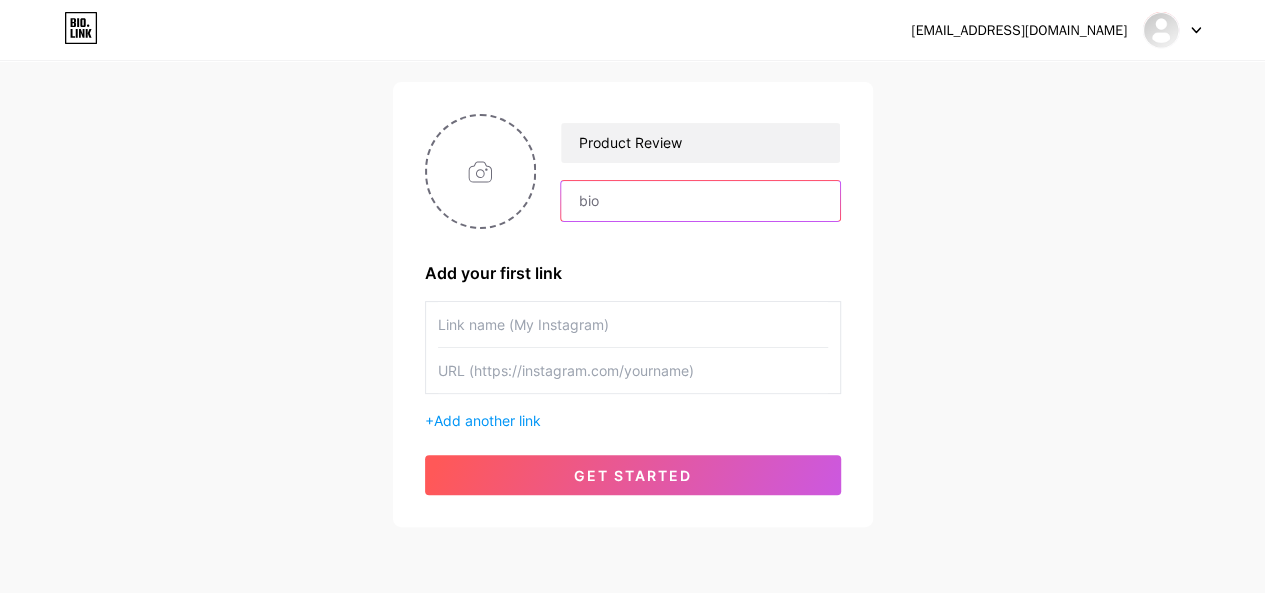 scroll, scrollTop: 198, scrollLeft: 0, axis: vertical 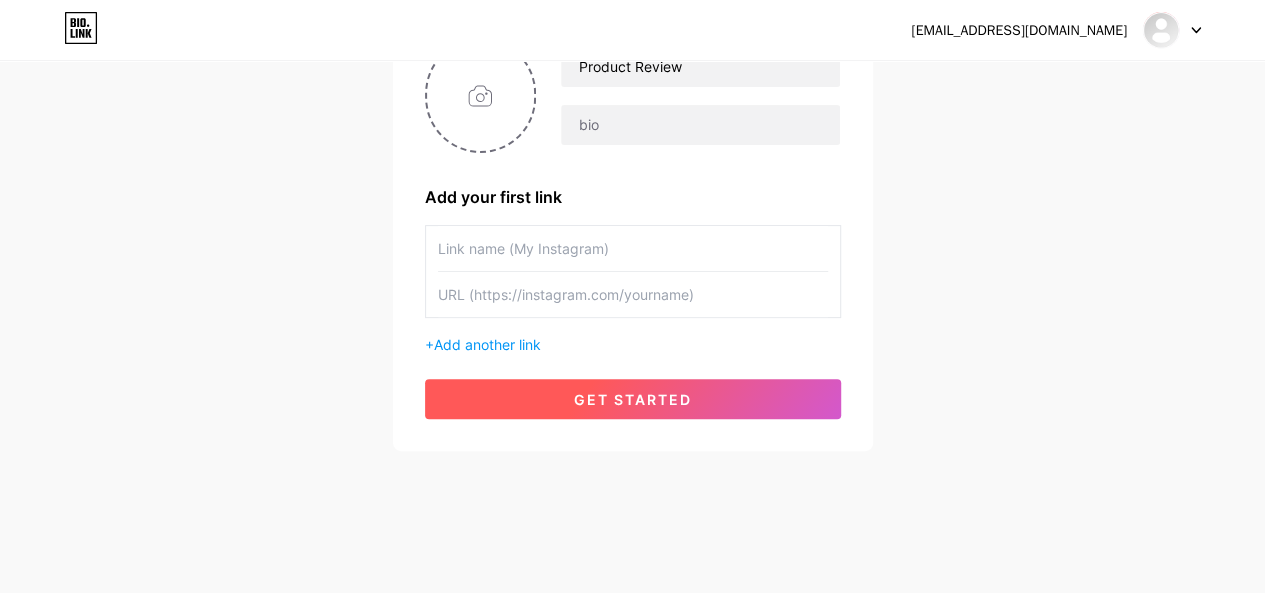 click on "get started" at bounding box center (633, 399) 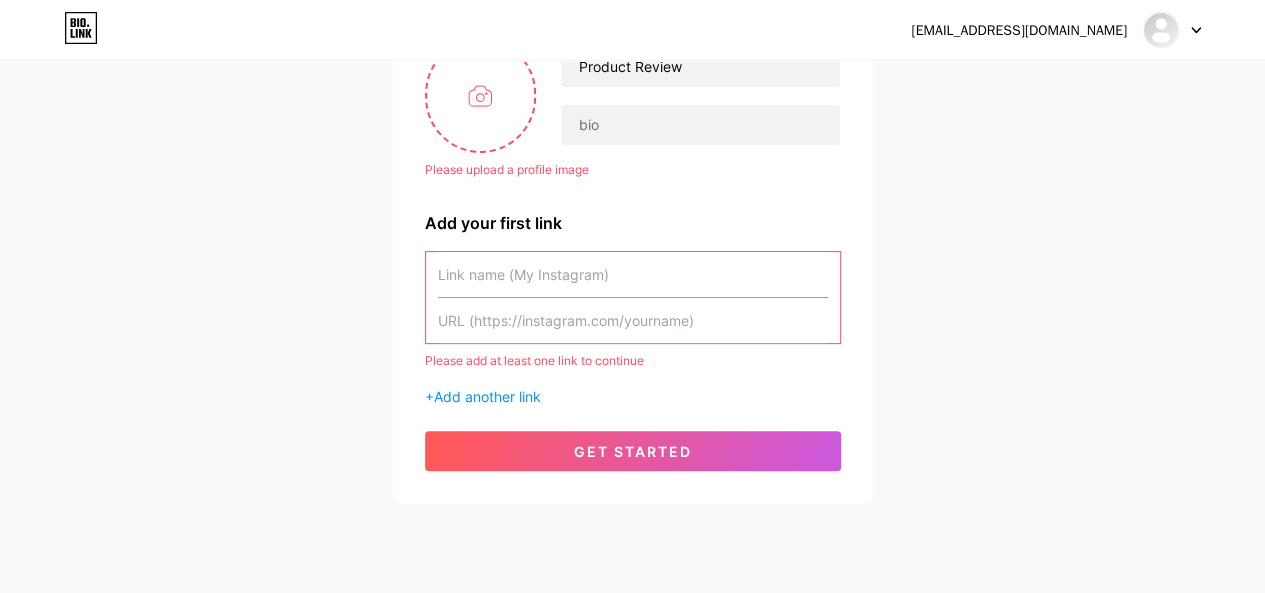 click at bounding box center (633, 274) 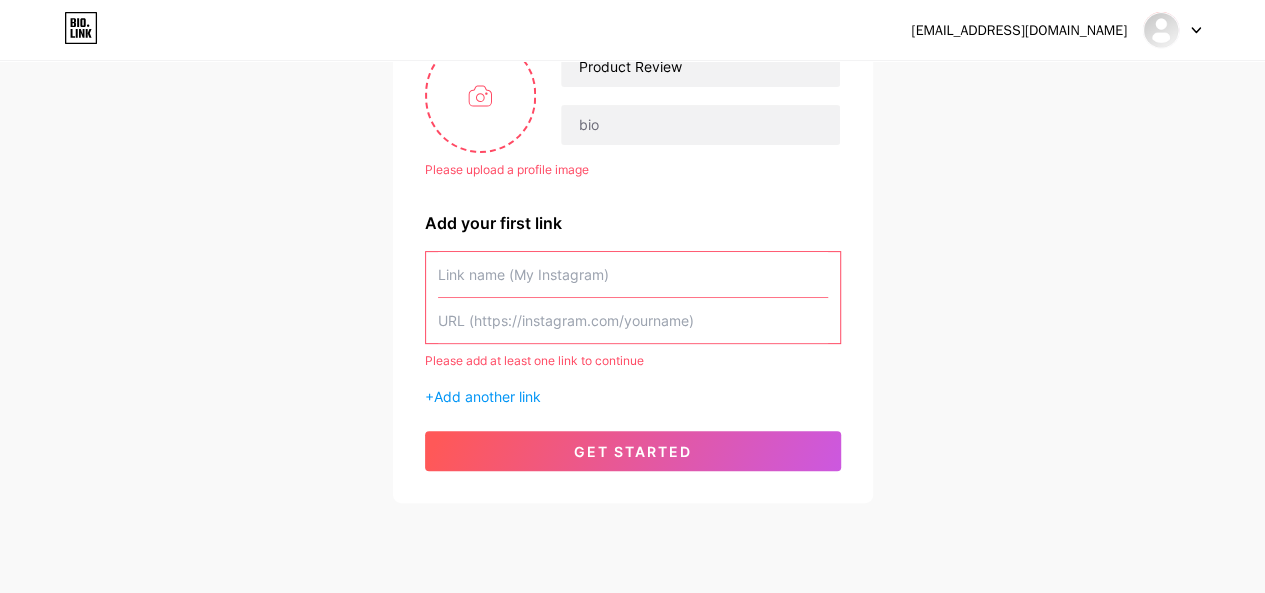 paste on "[URL][DOMAIN_NAME]" 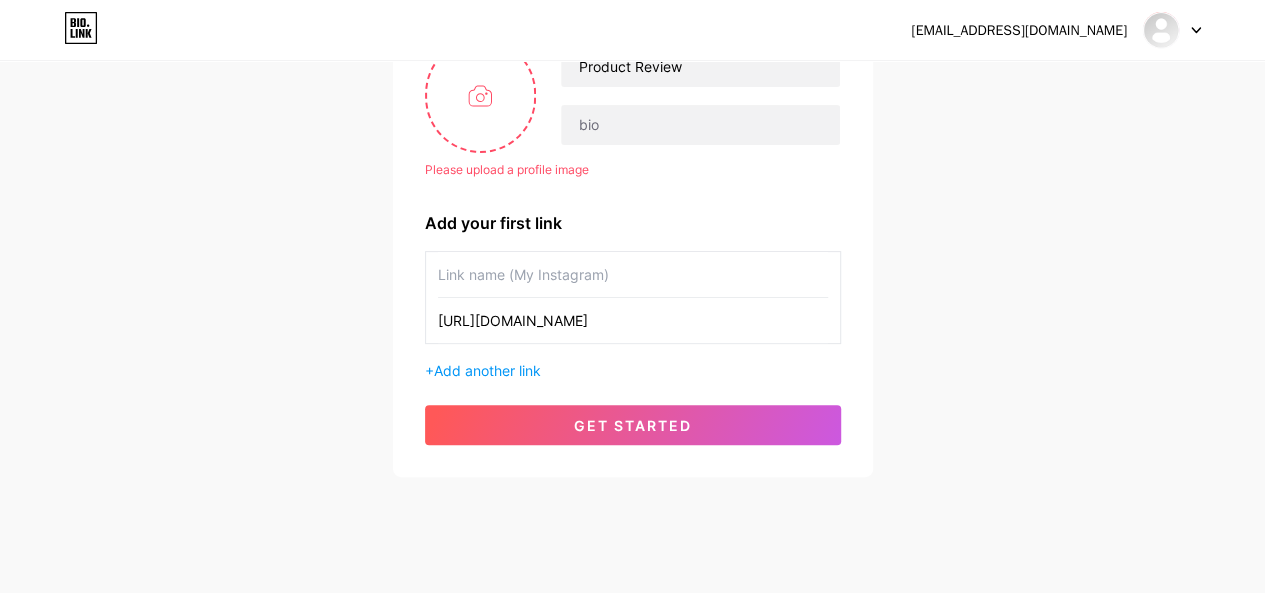 type on "[URL][DOMAIN_NAME]" 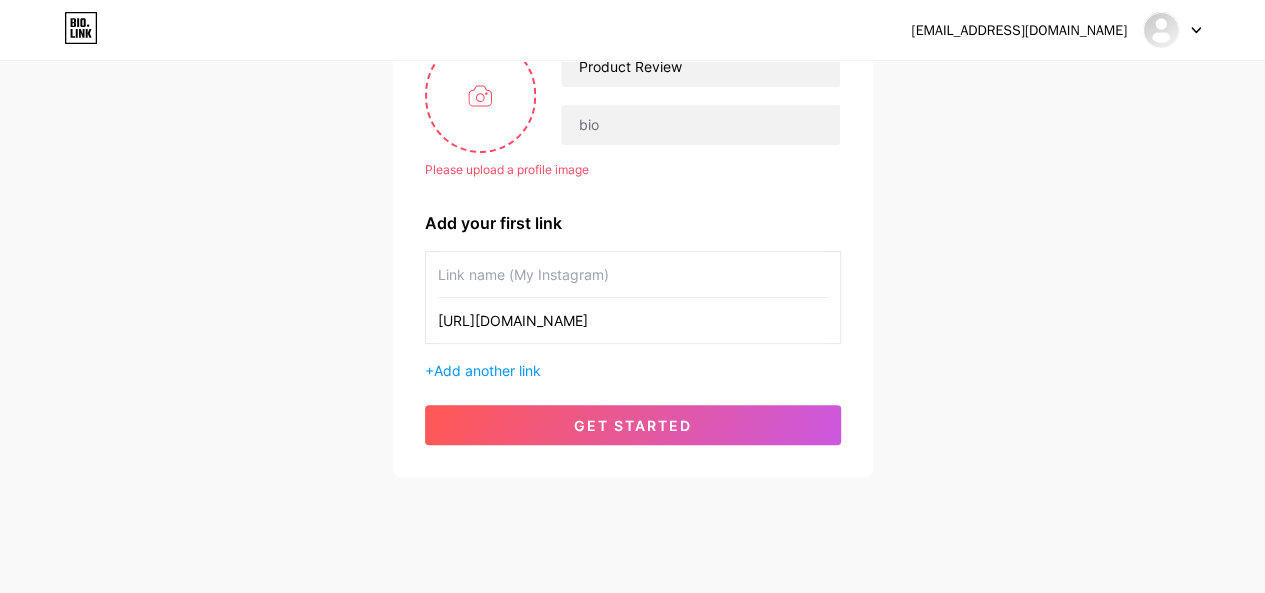 click at bounding box center (633, 274) 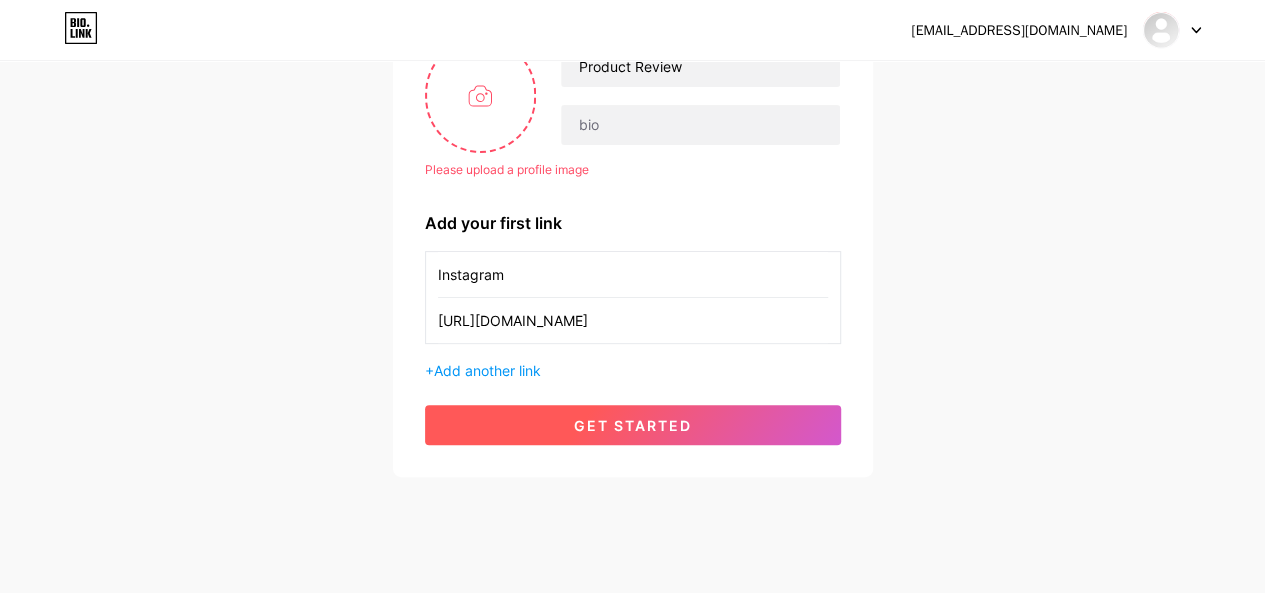 type on "Instagram" 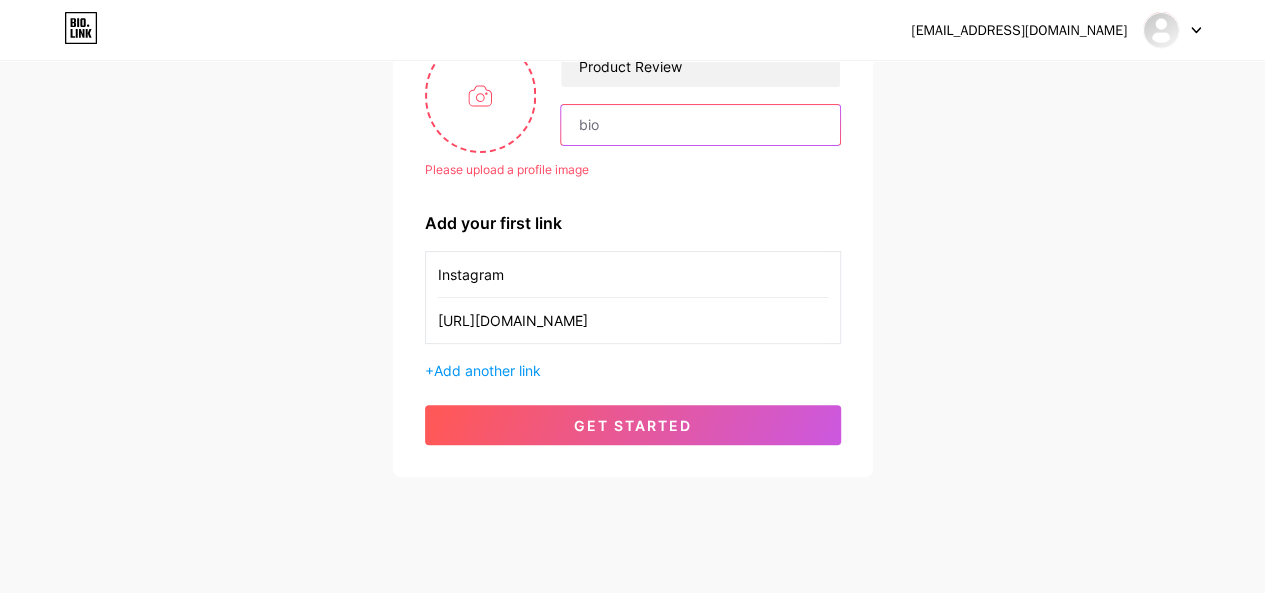 click at bounding box center (700, 125) 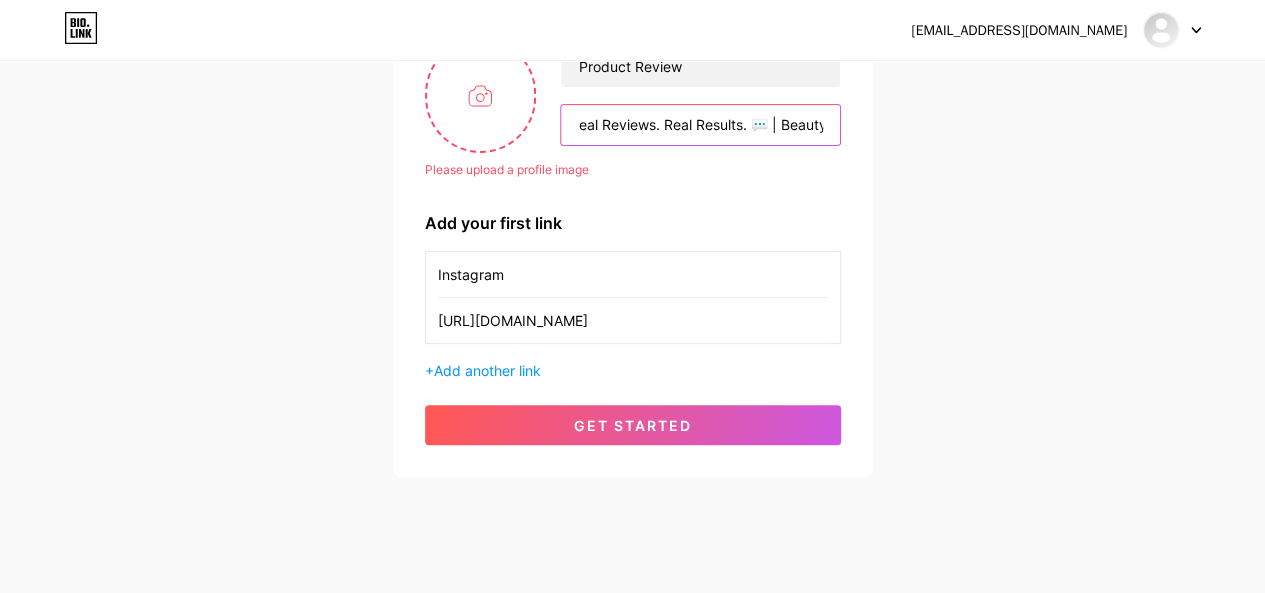 scroll, scrollTop: 0, scrollLeft: 213, axis: horizontal 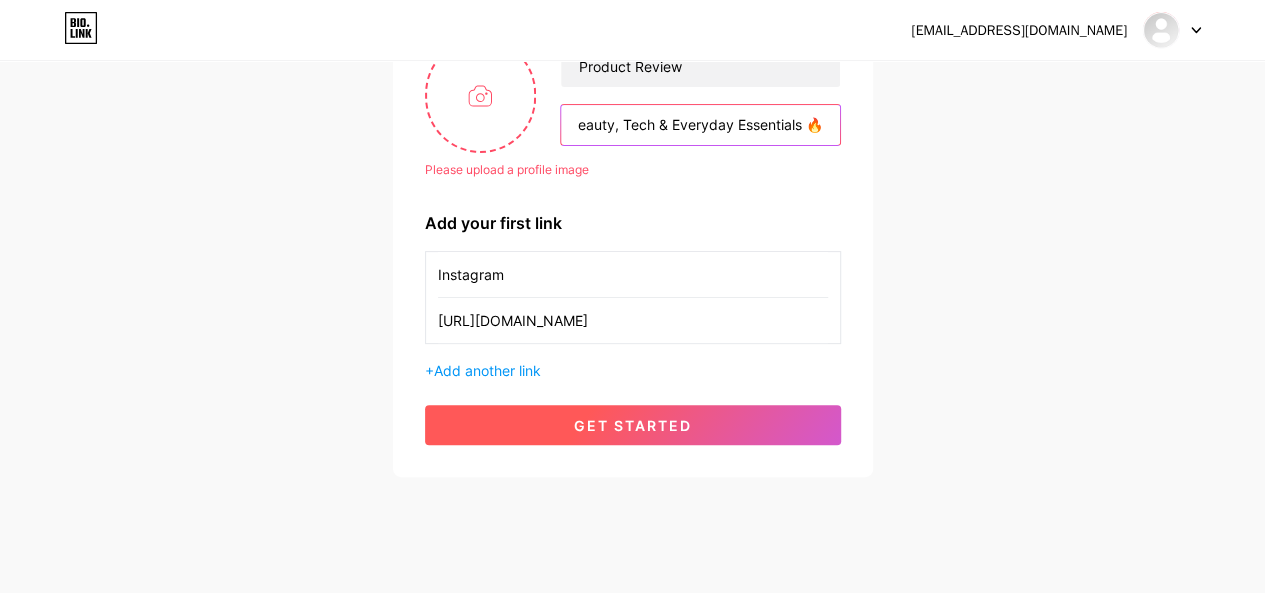 type on "eal Reviews. Real Results. 💬 | Beauty, Tech & Everyday Essentials 🔥" 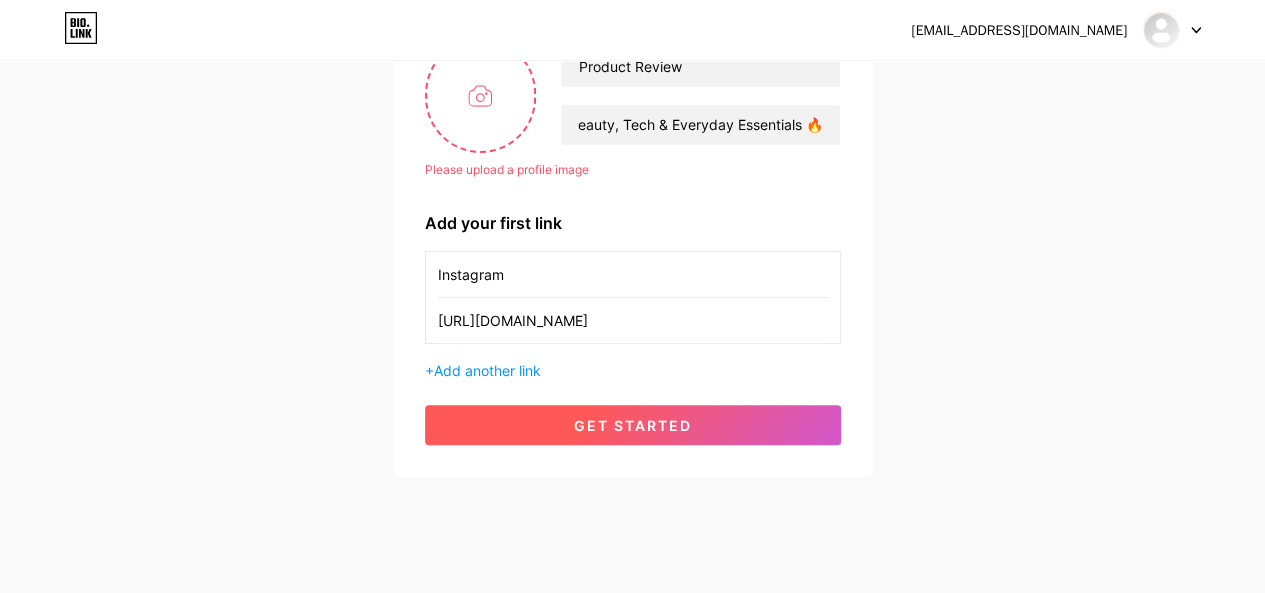 click on "get started" at bounding box center [633, 425] 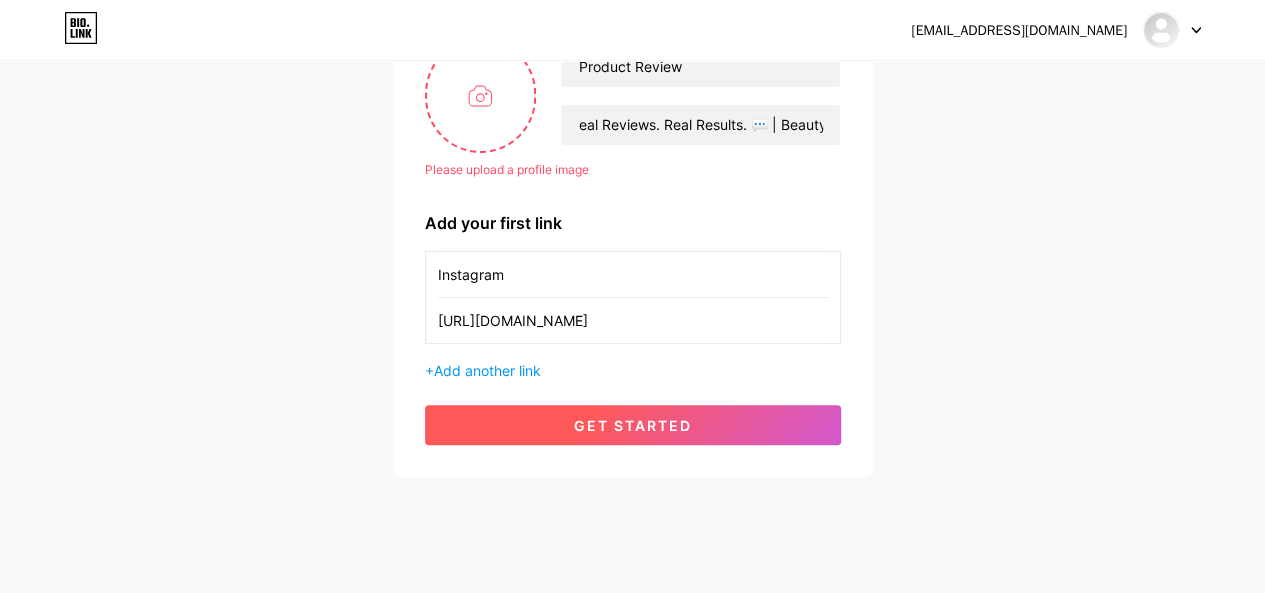 click on "get started" at bounding box center [633, 425] 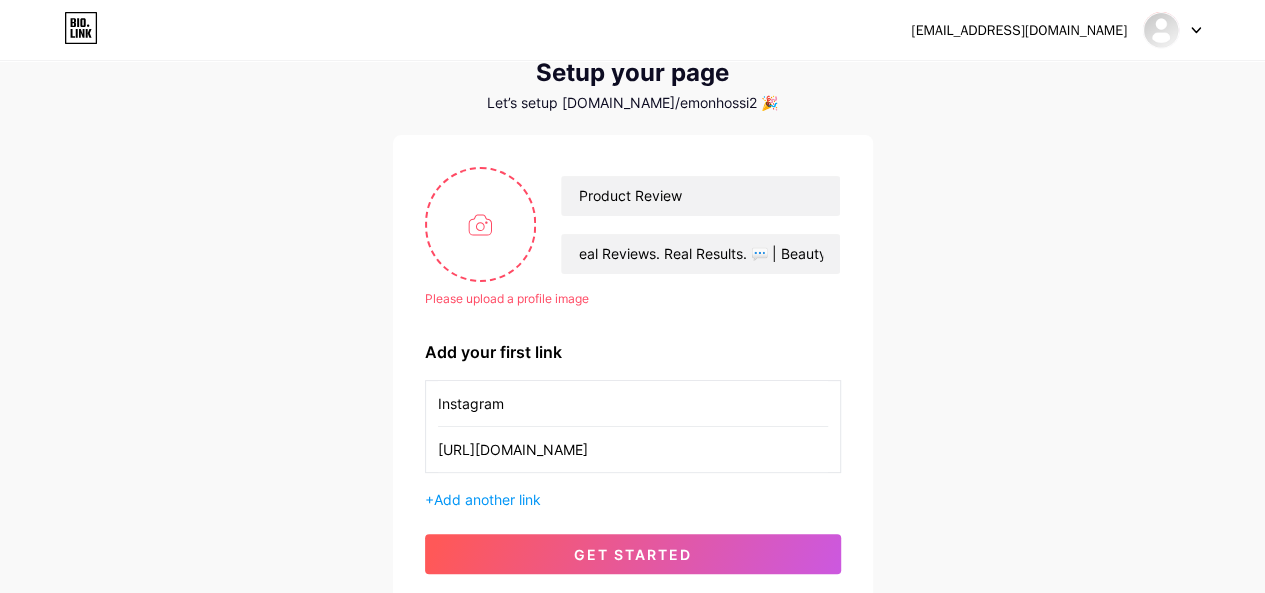 scroll, scrollTop: 0, scrollLeft: 0, axis: both 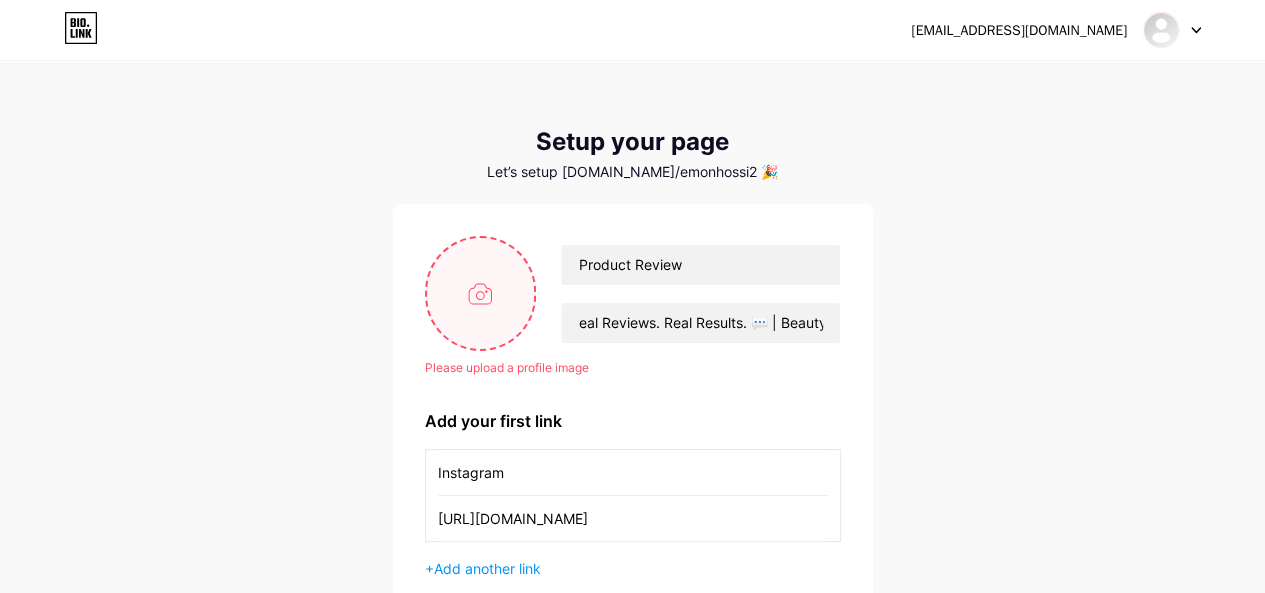 click at bounding box center (481, 293) 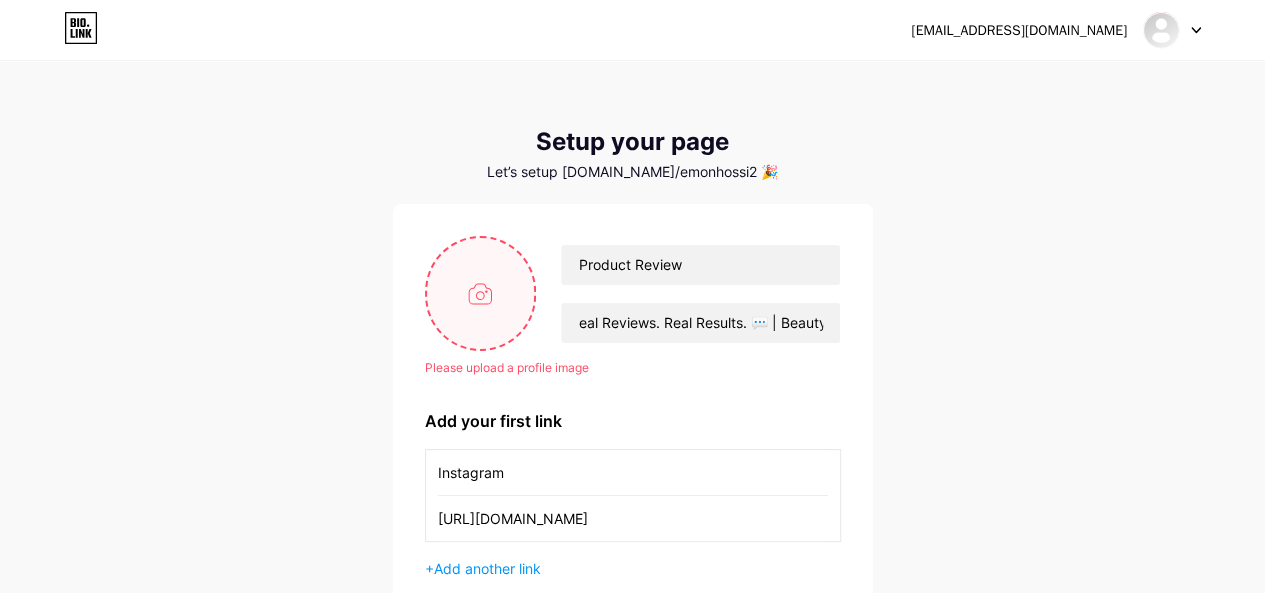 type on "C:\fakepath\Dark Purple and Yellow Cute Illustration Online Shop Logo.png" 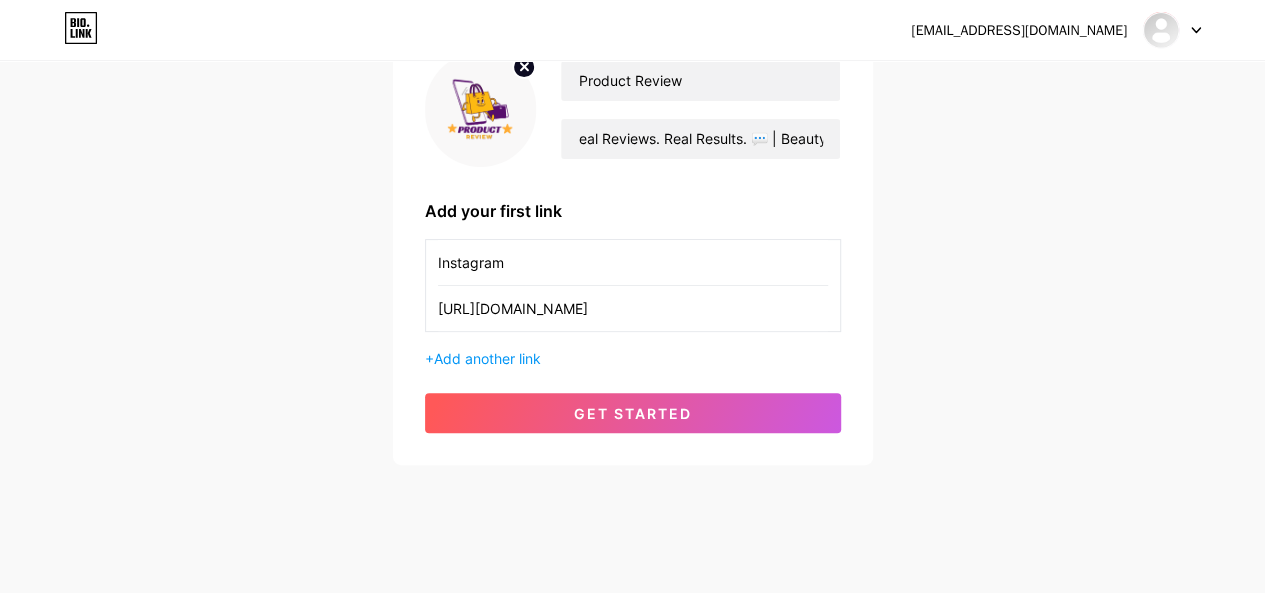 scroll, scrollTop: 198, scrollLeft: 0, axis: vertical 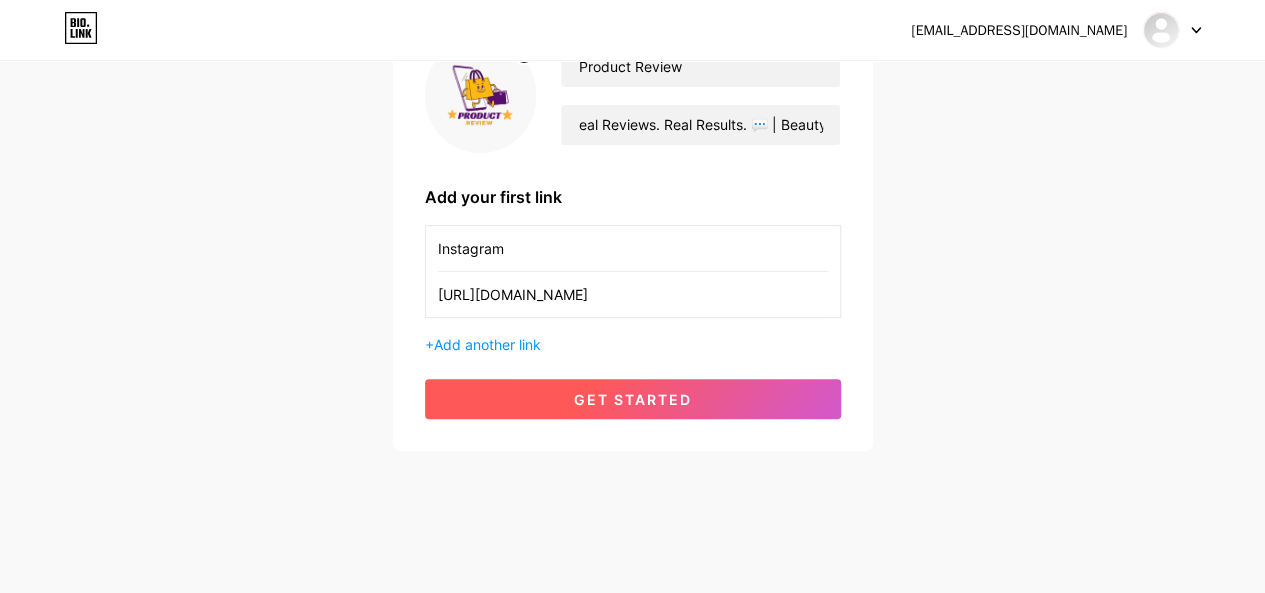 click on "get started" at bounding box center [633, 399] 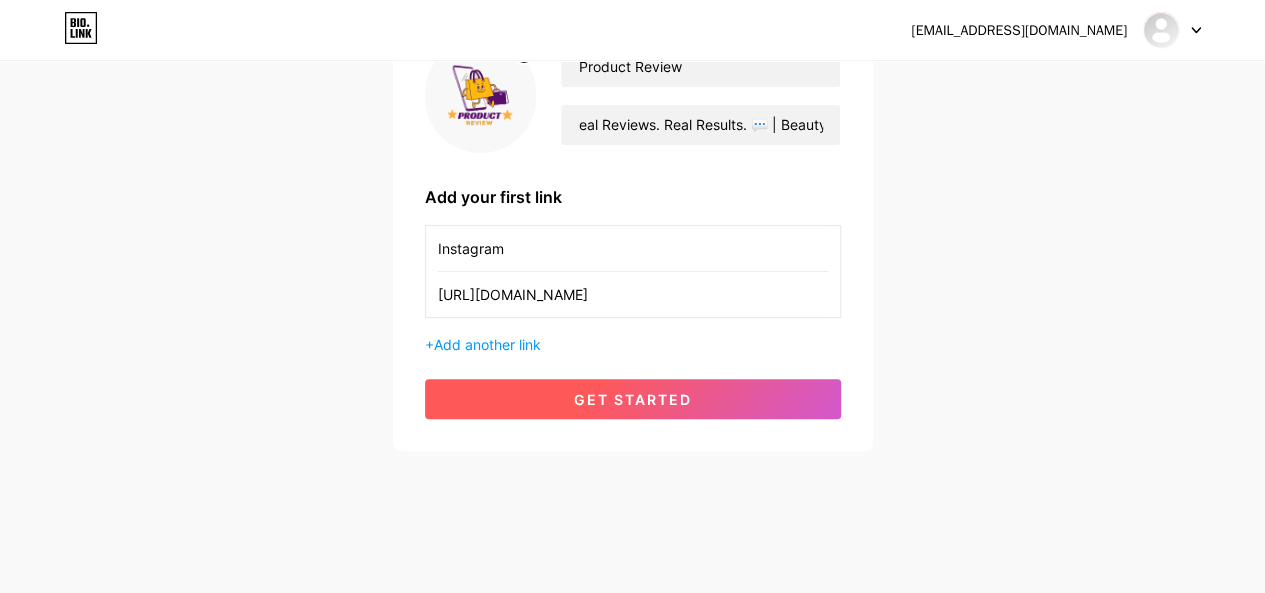 scroll, scrollTop: 0, scrollLeft: 0, axis: both 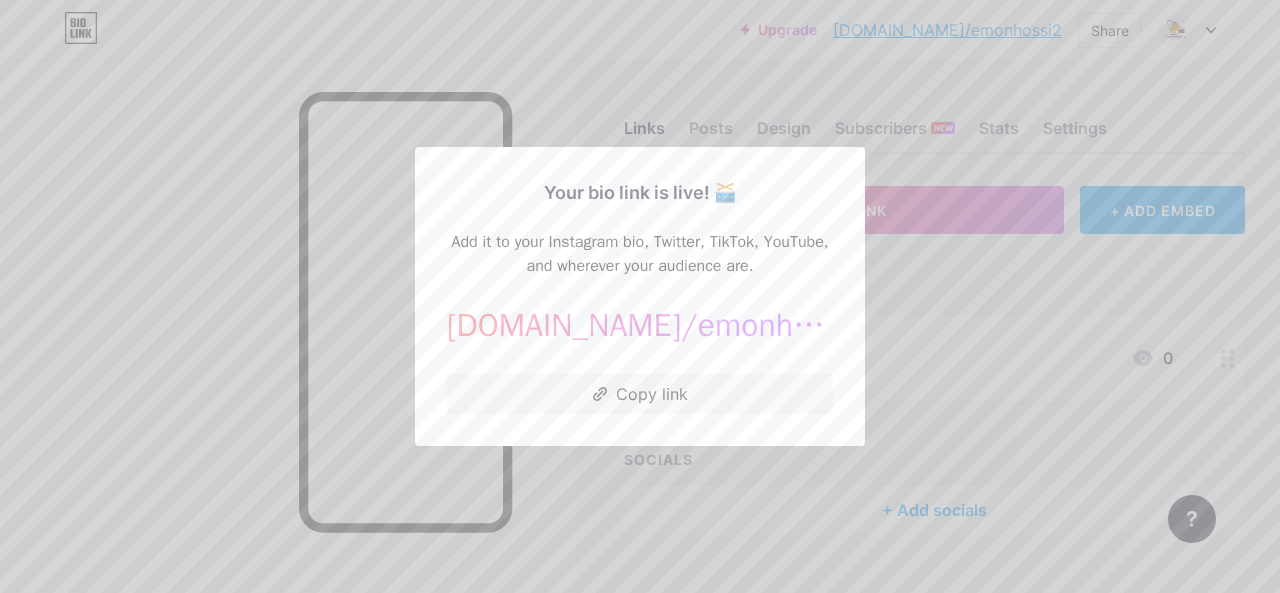 click at bounding box center [640, 296] 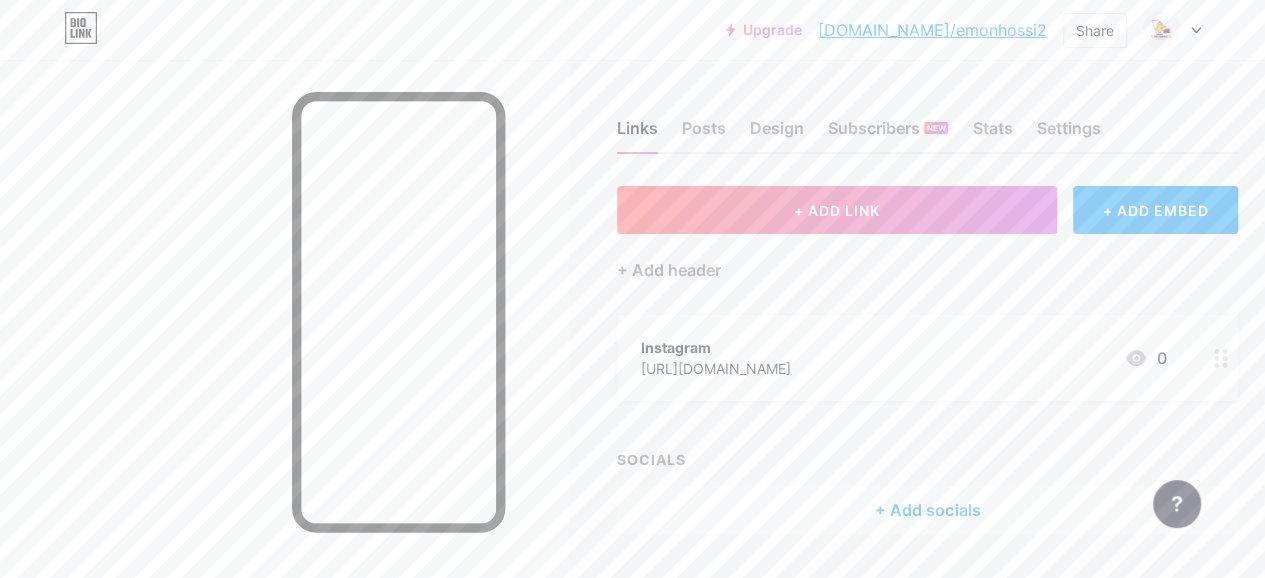 click 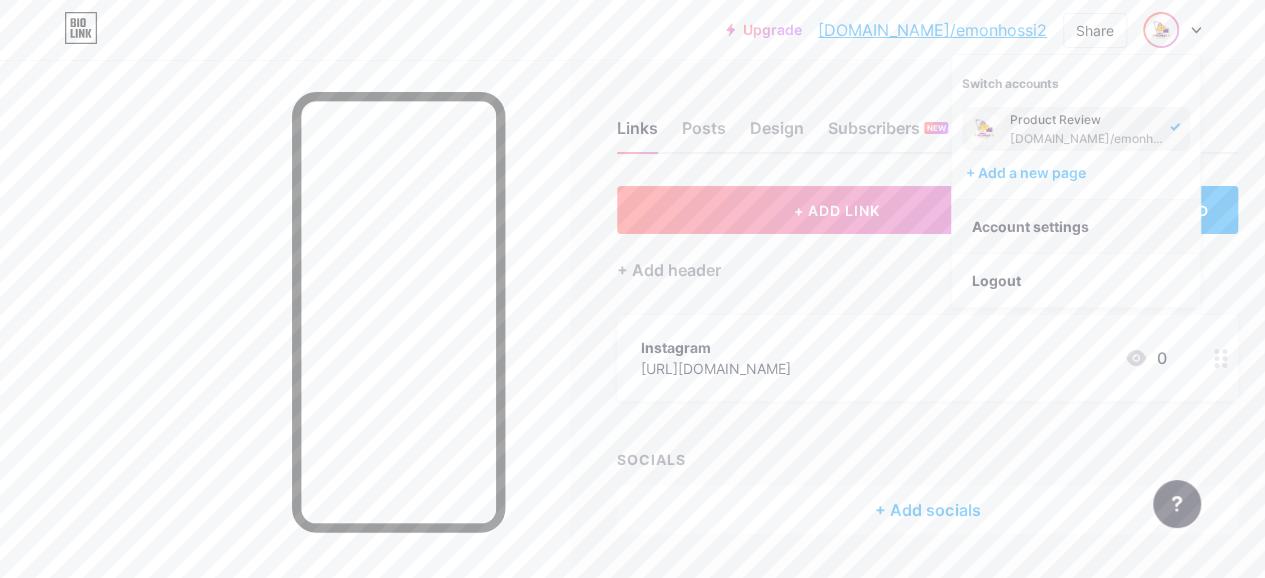 click on "Account settings" at bounding box center [1076, 227] 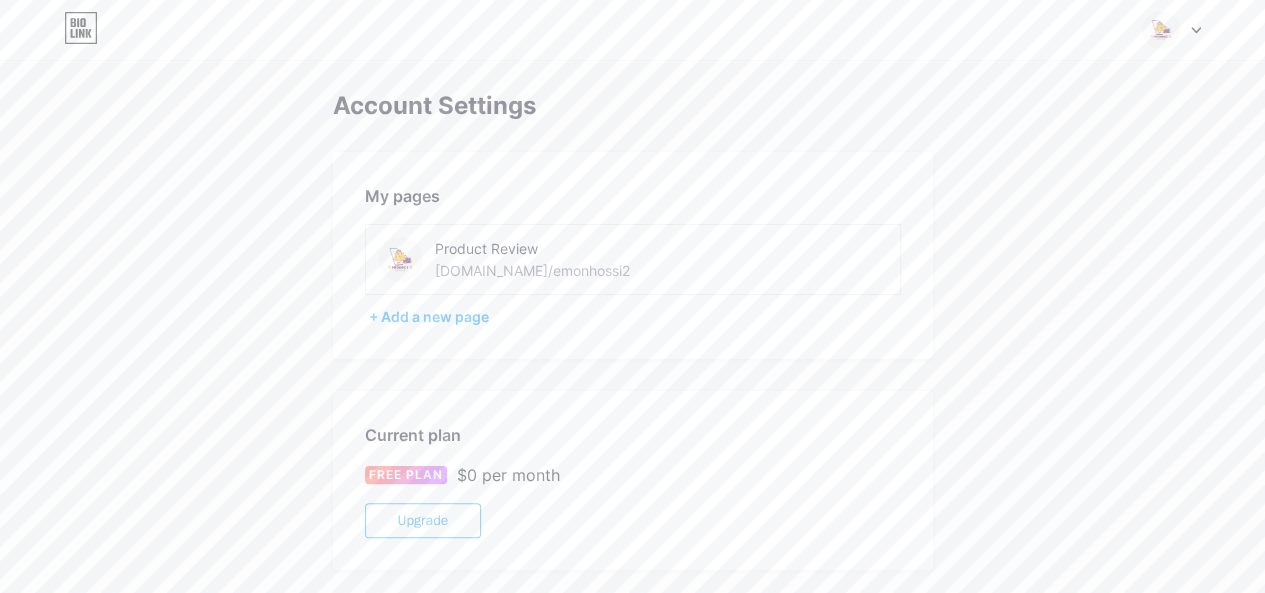 click on "[DOMAIN_NAME]/emonhossi2" at bounding box center (532, 270) 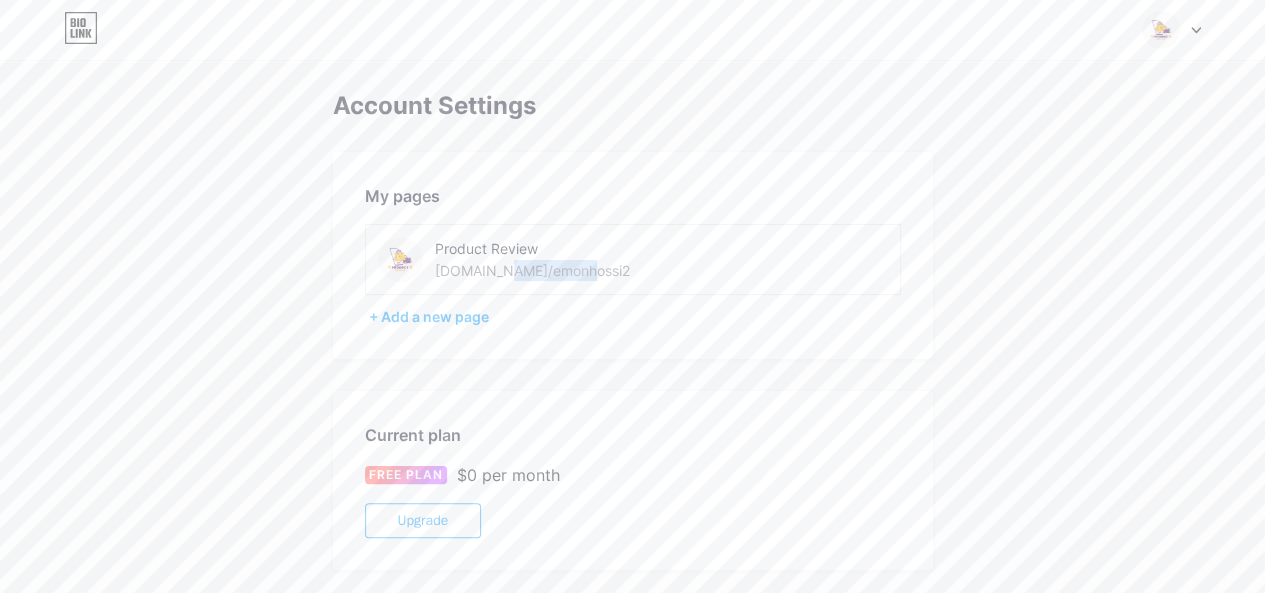 click on "[DOMAIN_NAME]/emonhossi2" at bounding box center [532, 270] 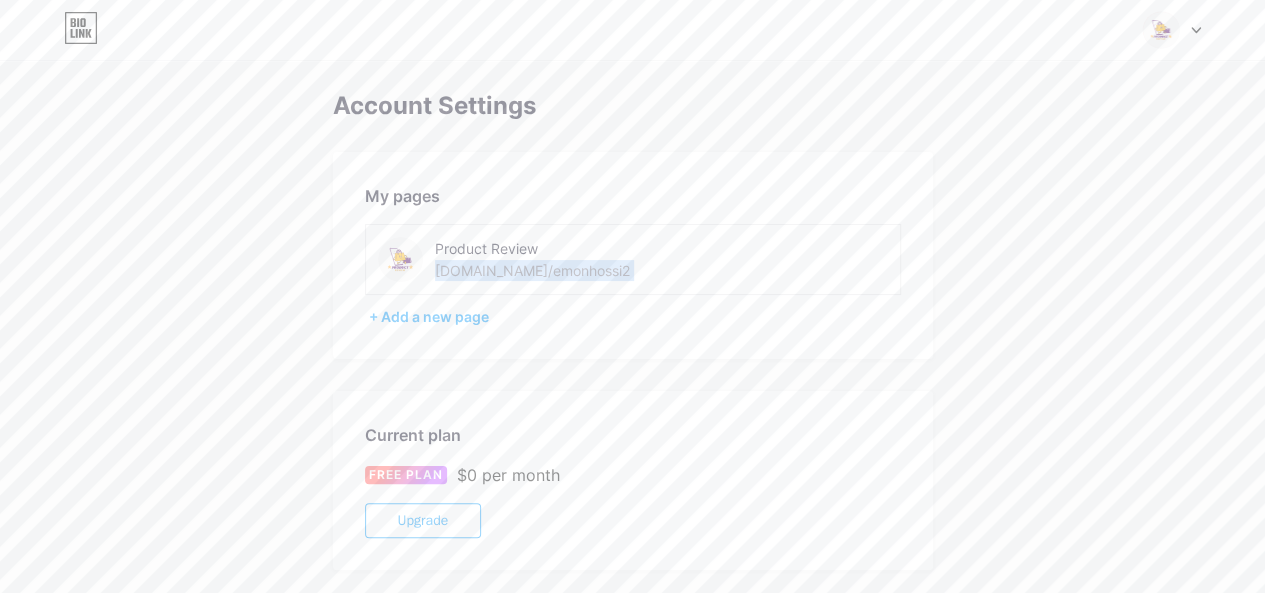 click on "[DOMAIN_NAME]/emonhossi2" at bounding box center (532, 270) 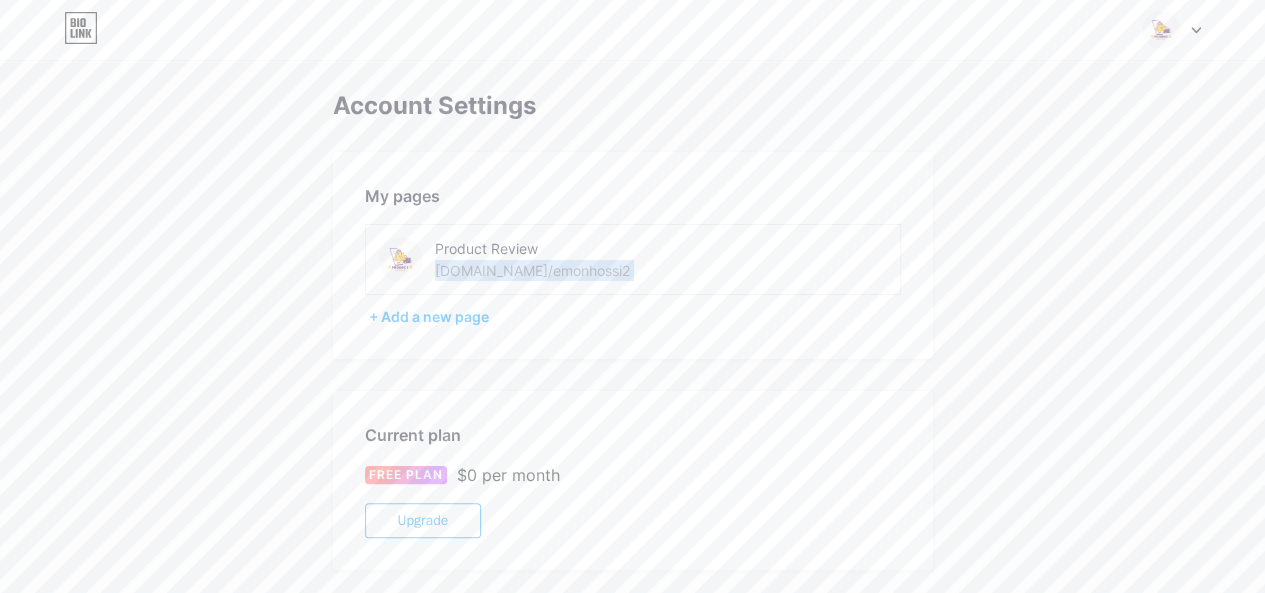 click on "[DOMAIN_NAME]/emonhossi2" at bounding box center [532, 270] 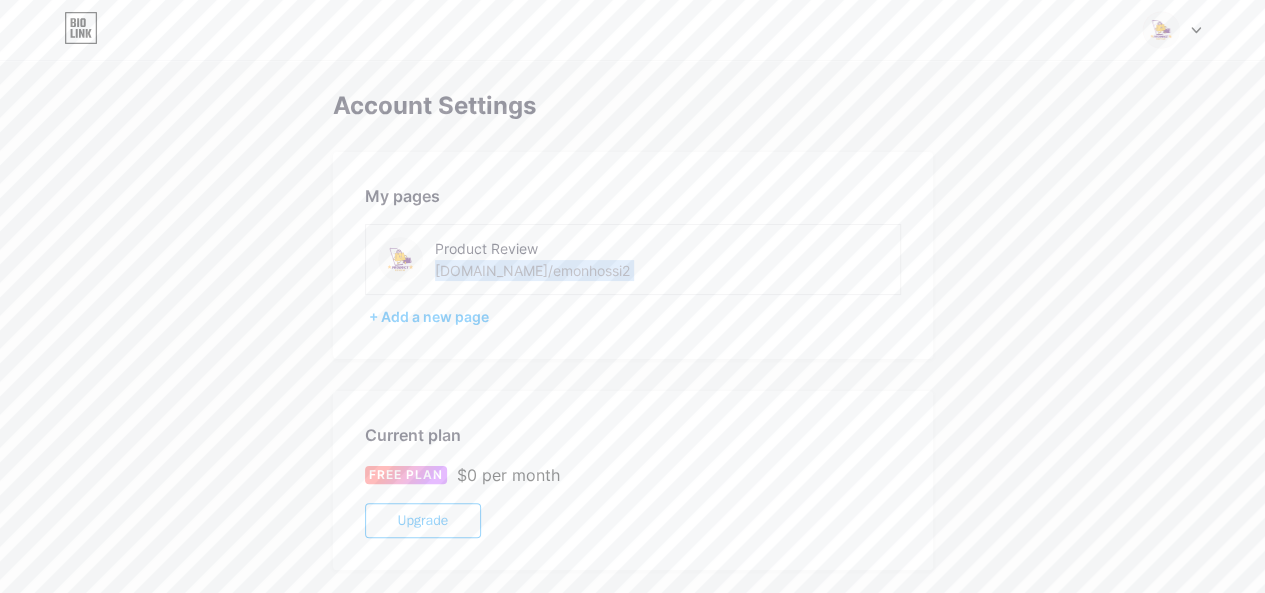 click on "[DOMAIN_NAME]/emonhossi2" at bounding box center [532, 270] 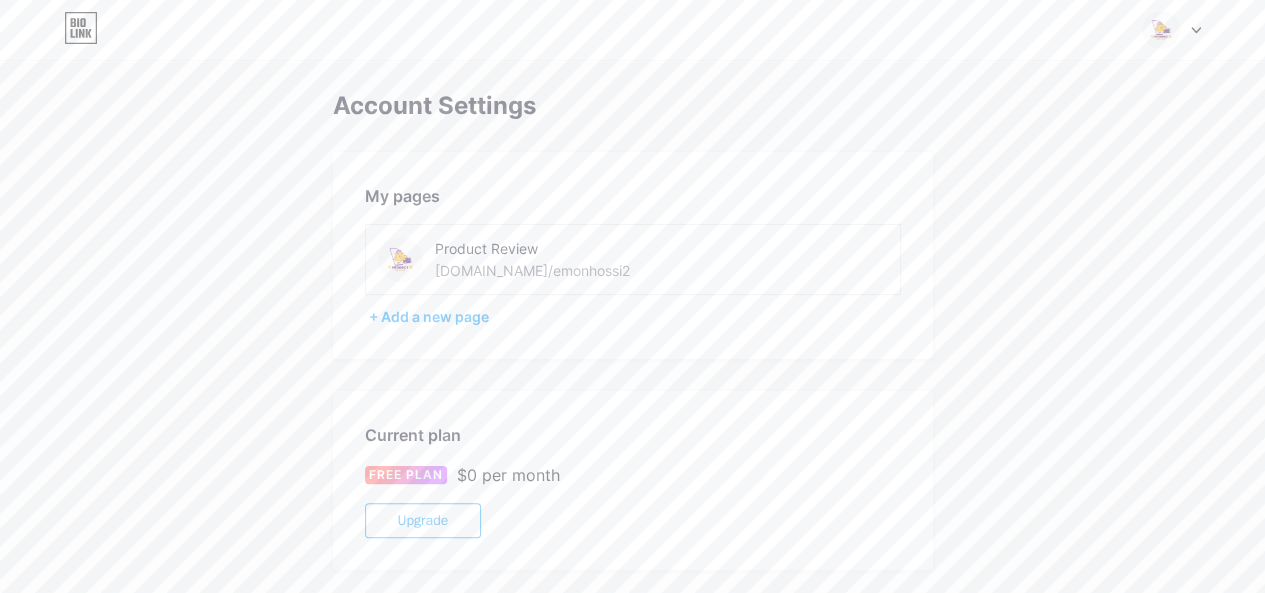 click on "Account Settings   My pages     Product Review   [DOMAIN_NAME]/emonhossi2      + Add a new page            Current plan   FREE PLAN
$0 per month
Upgrade
Account   [EMAIL_ADDRESS][DOMAIN_NAME]
Set Password
Danger Zone   Deleting your account permanently deletes your page and all your data.   Delete account" at bounding box center (632, 563) 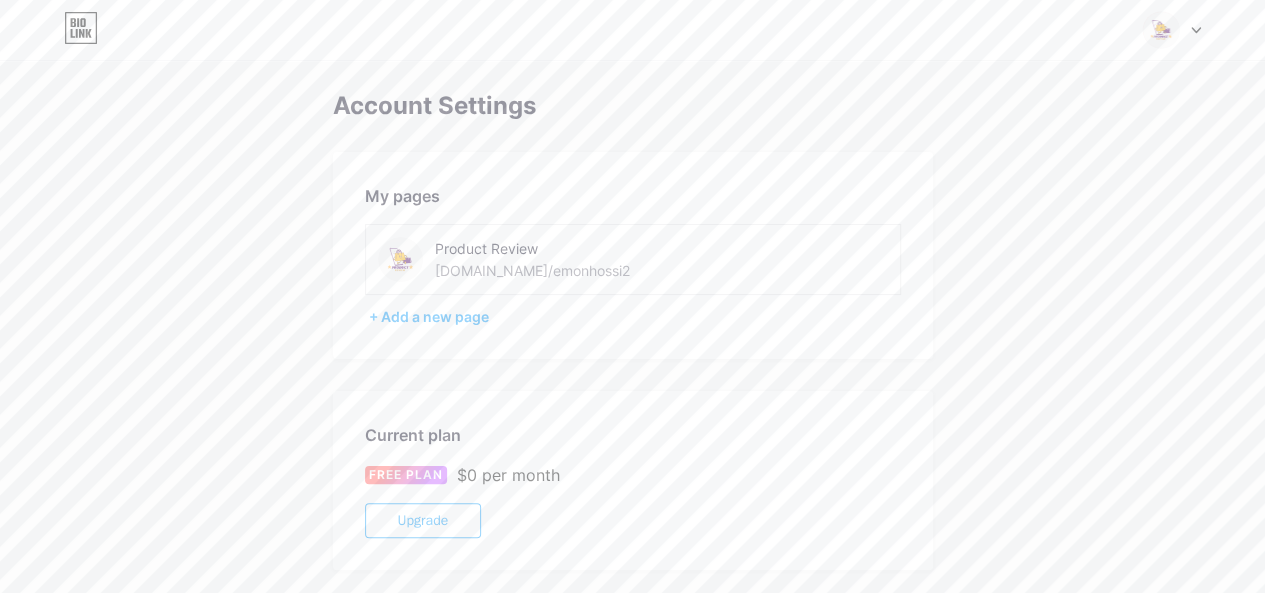 click on "My pages     Product Review   [DOMAIN_NAME]/emonhossi2      + Add a new page" at bounding box center (633, 255) 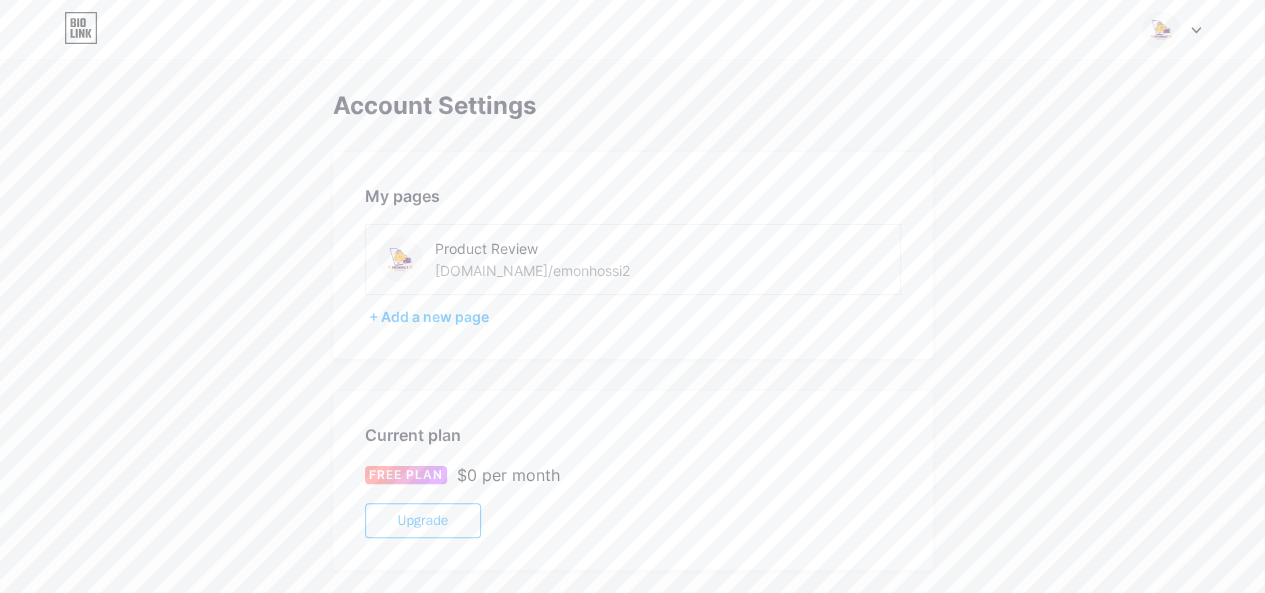 drag, startPoint x: 472, startPoint y: 181, endPoint x: 480, endPoint y: 193, distance: 14.422205 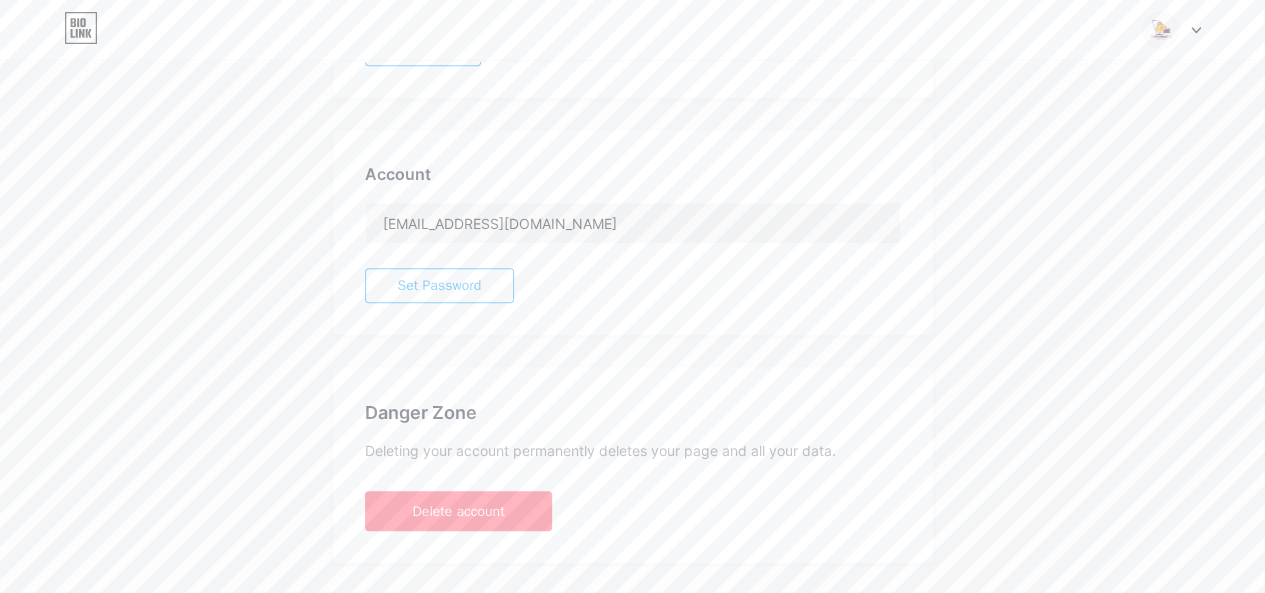 scroll, scrollTop: 500, scrollLeft: 0, axis: vertical 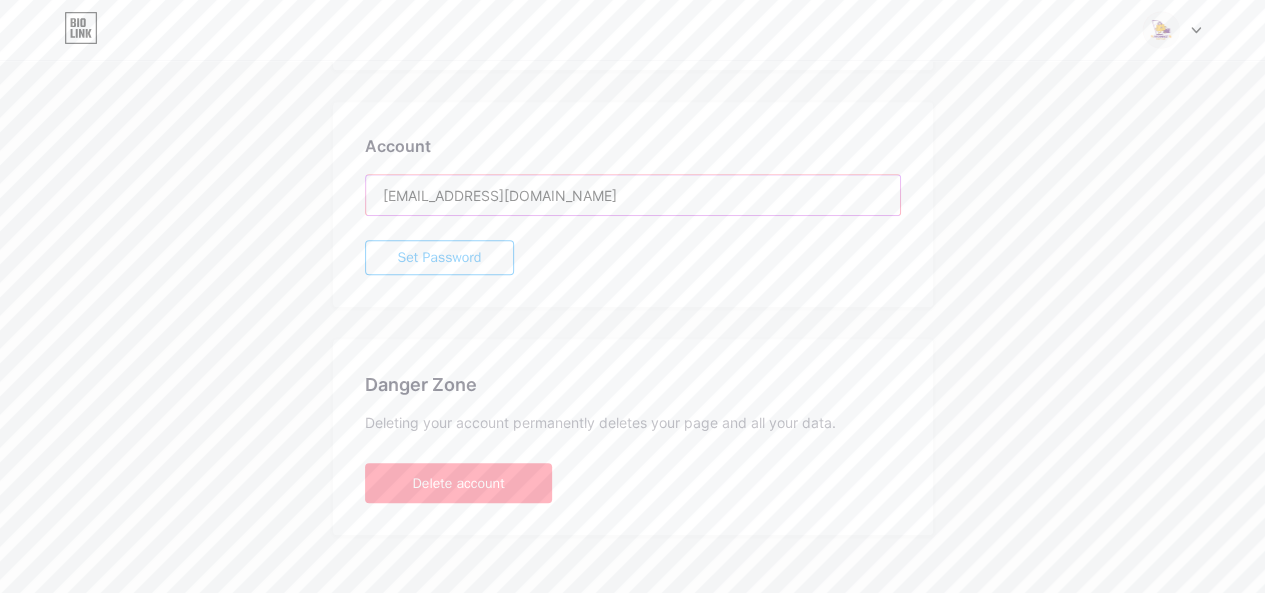 click on "[EMAIL_ADDRESS][DOMAIN_NAME]" at bounding box center [633, 195] 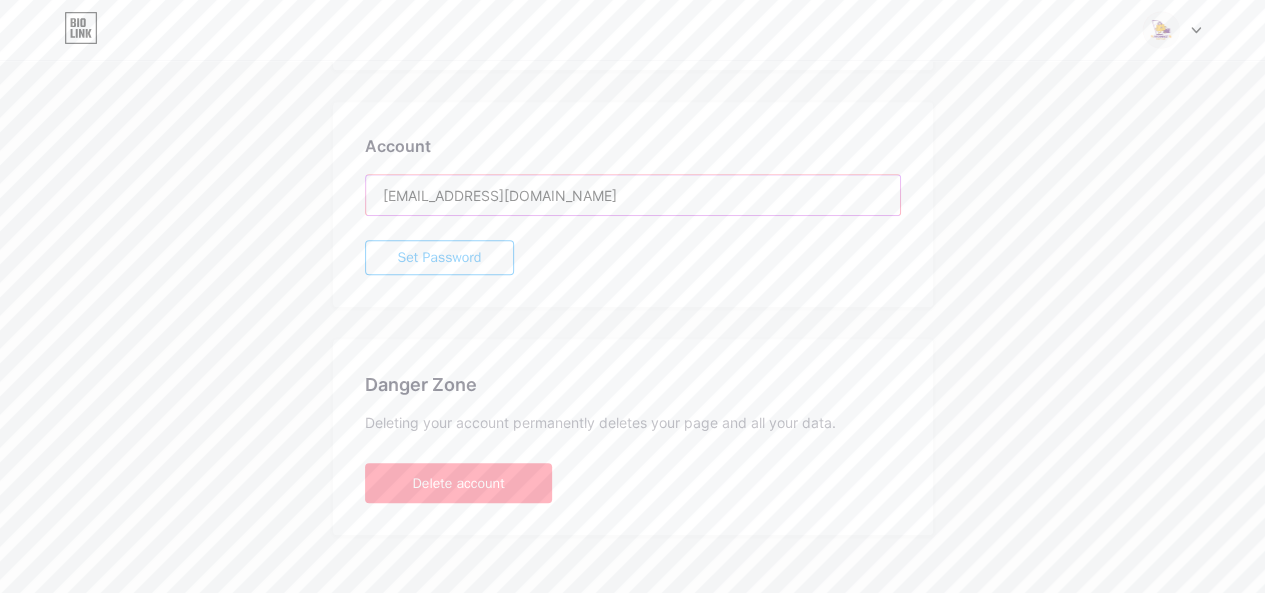 drag, startPoint x: 618, startPoint y: 197, endPoint x: 338, endPoint y: 208, distance: 280.21597 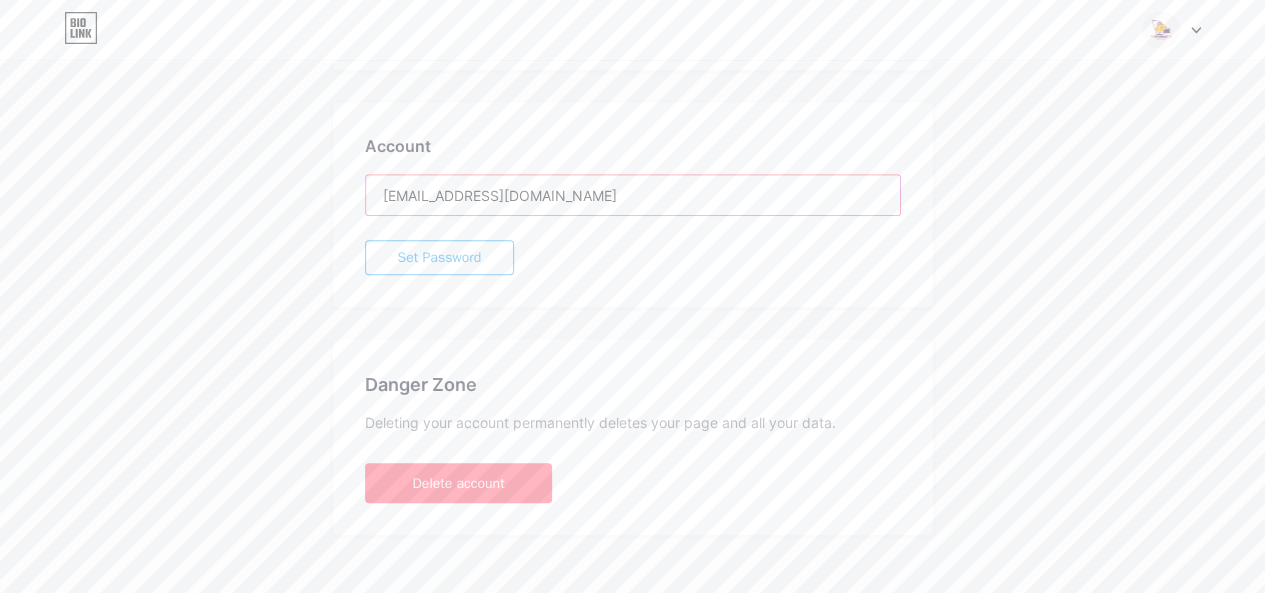 click on "Account   [EMAIL_ADDRESS][DOMAIN_NAME]
Set Password" at bounding box center (633, 204) 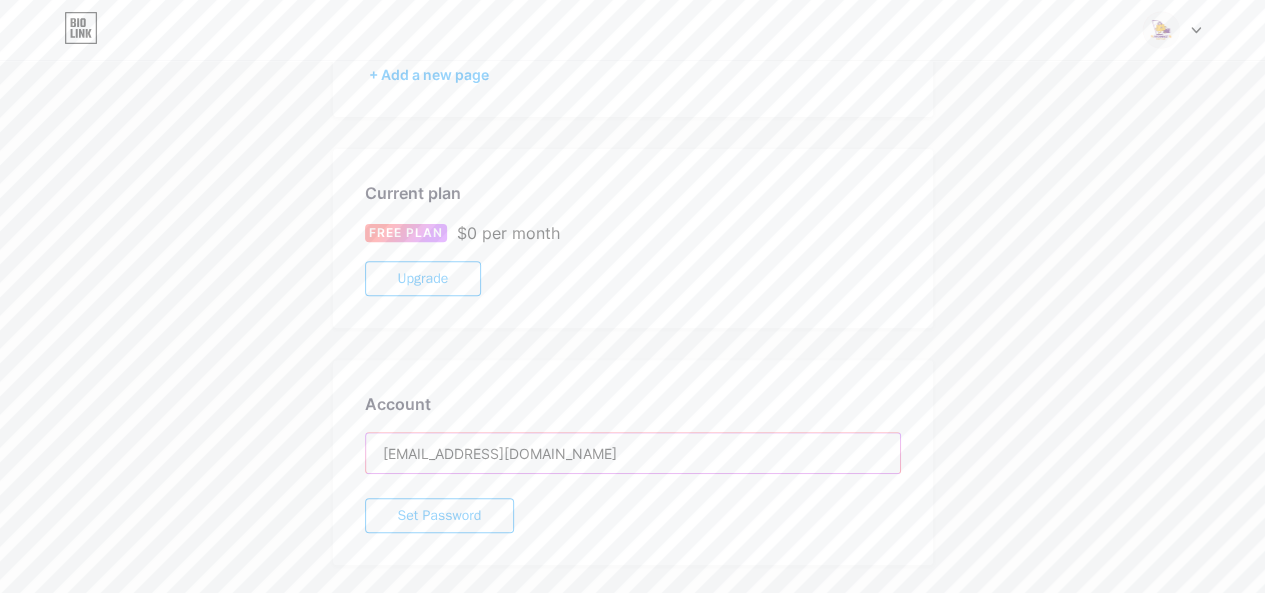 scroll, scrollTop: 400, scrollLeft: 0, axis: vertical 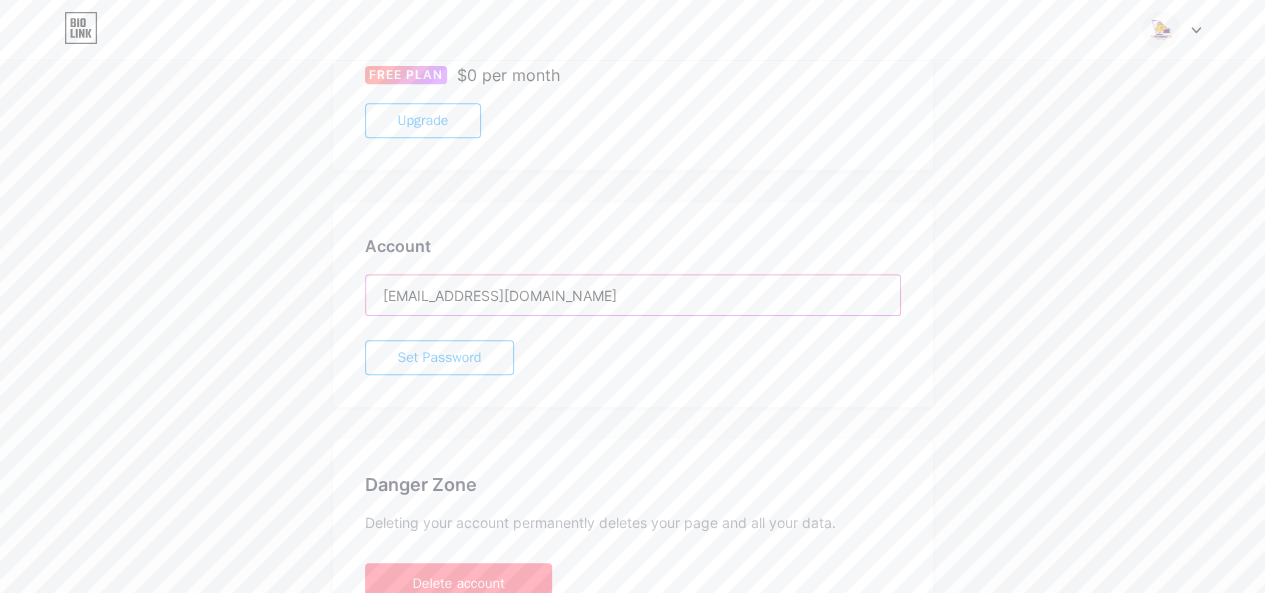 click on "[EMAIL_ADDRESS][DOMAIN_NAME]" at bounding box center [633, 295] 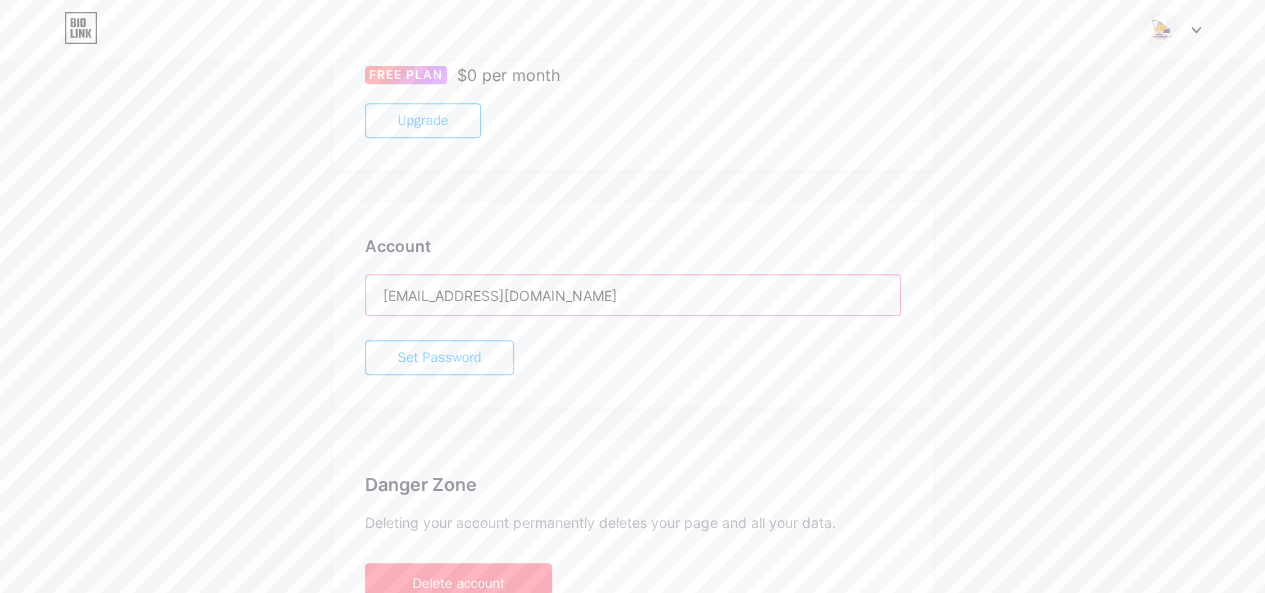 drag, startPoint x: 565, startPoint y: 295, endPoint x: 380, endPoint y: 306, distance: 185.32674 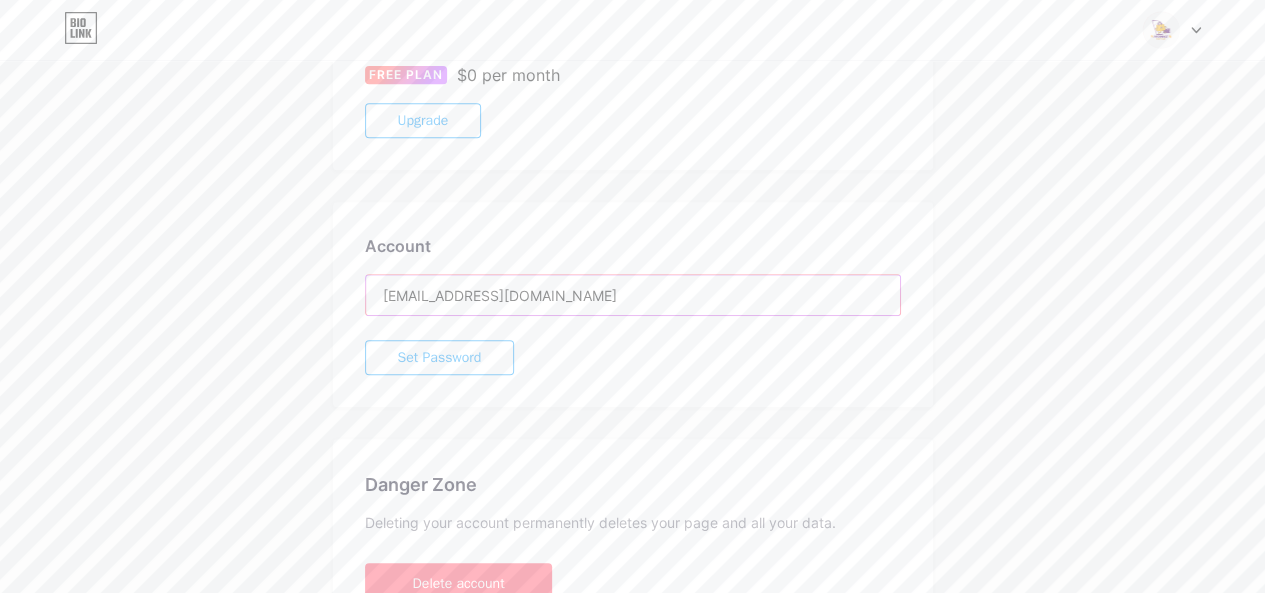 click on "[EMAIL_ADDRESS][DOMAIN_NAME]" at bounding box center [633, 295] 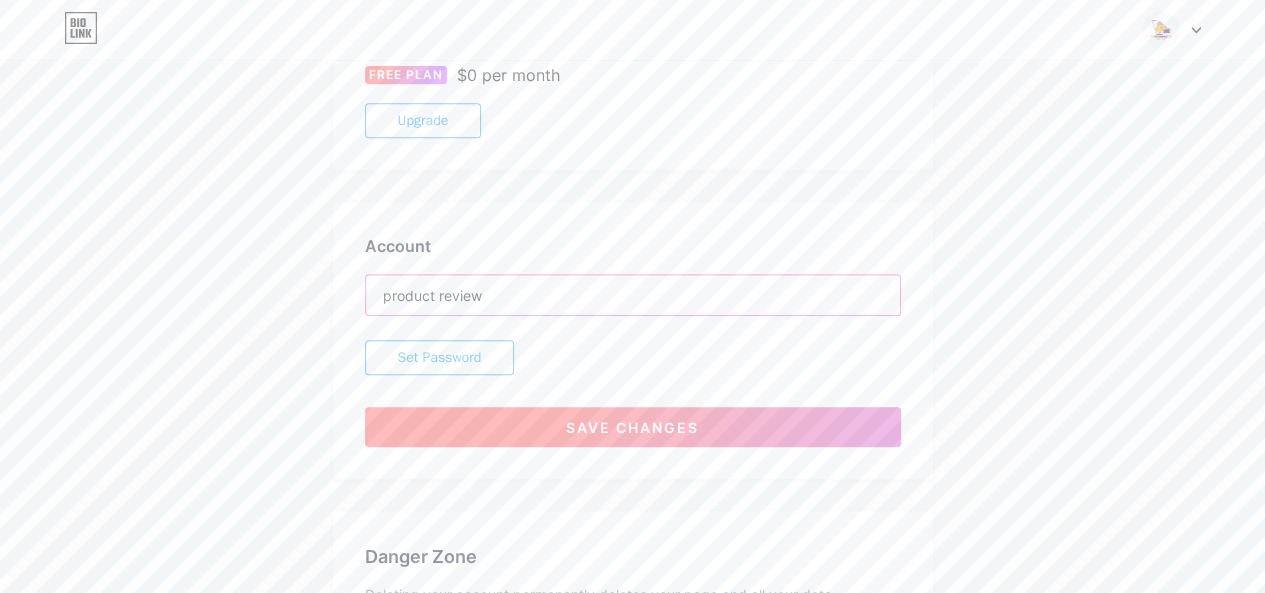 type on "product review" 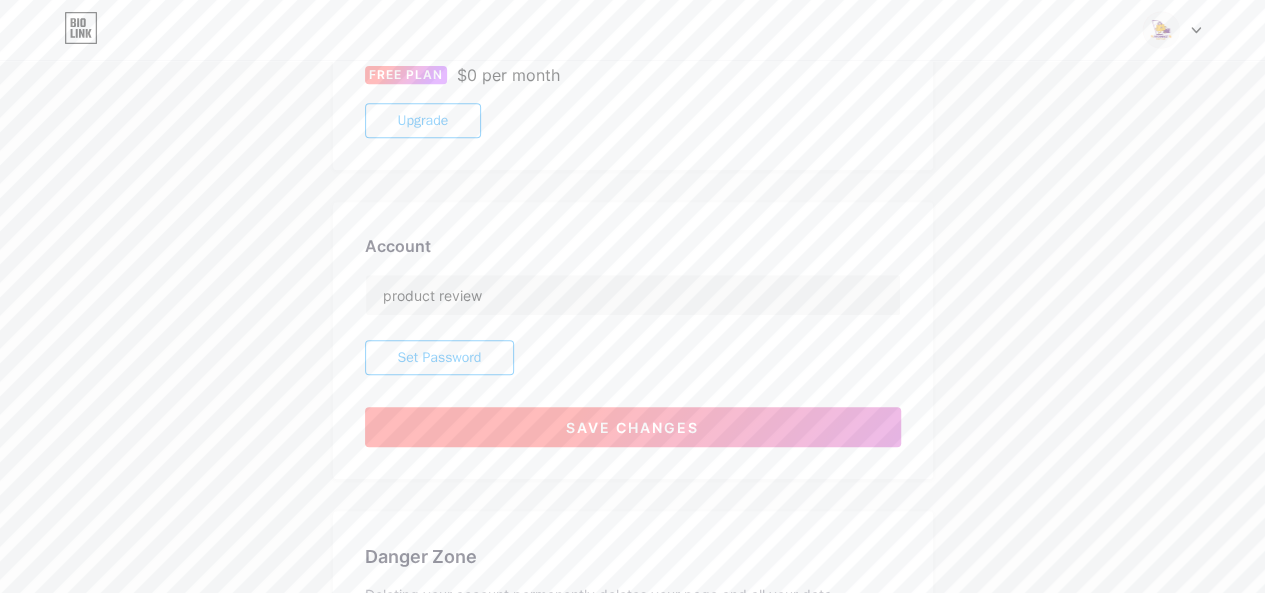 click on "Save changes" at bounding box center [632, 427] 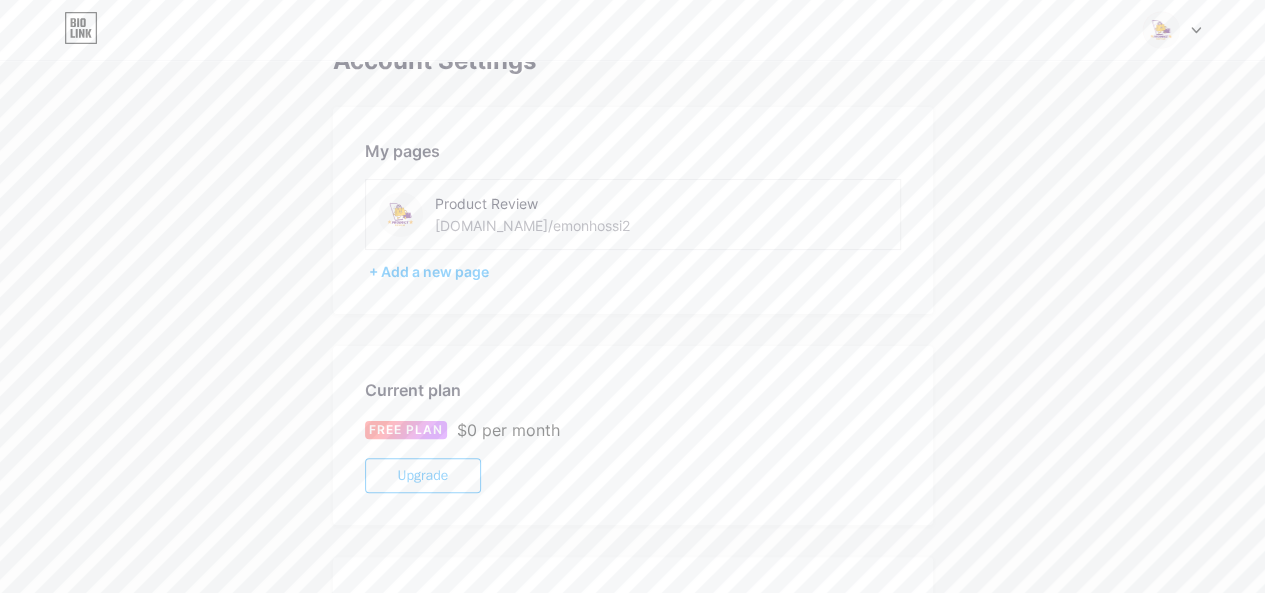 scroll, scrollTop: 0, scrollLeft: 0, axis: both 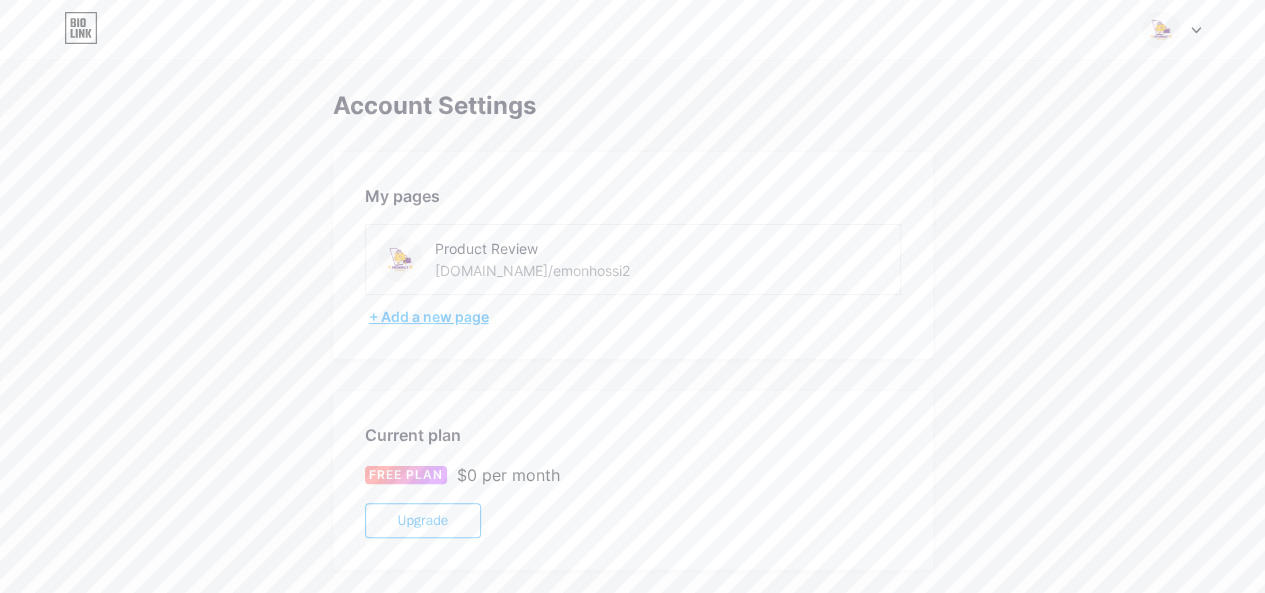 click on "+ Add a new page" at bounding box center [635, 317] 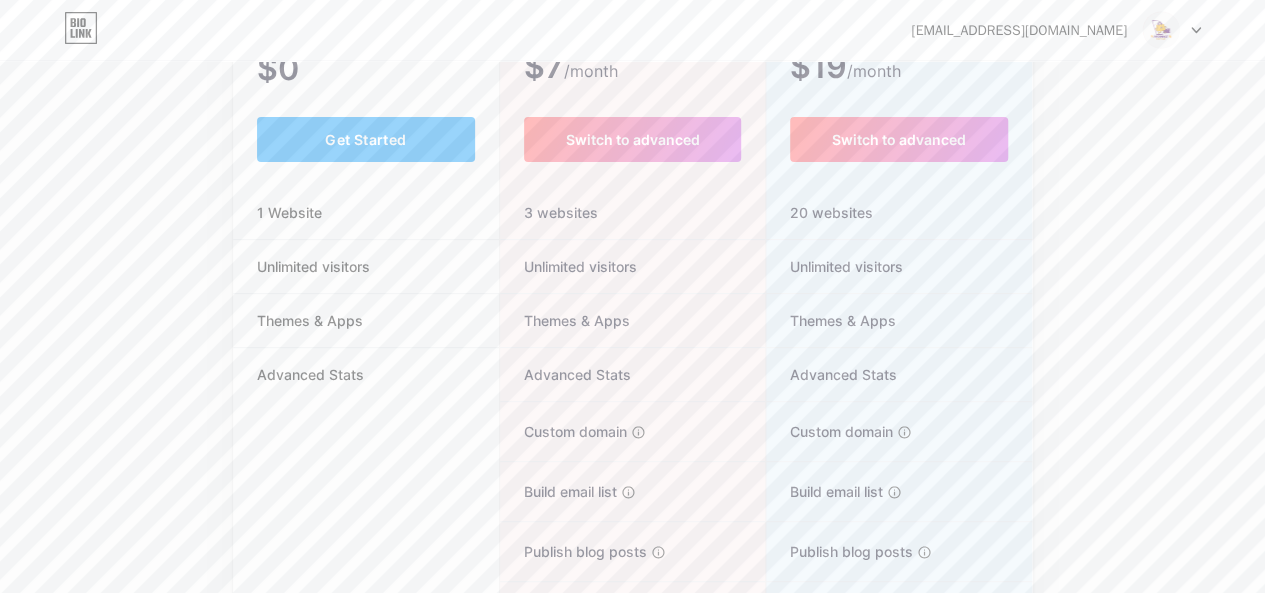 scroll, scrollTop: 100, scrollLeft: 0, axis: vertical 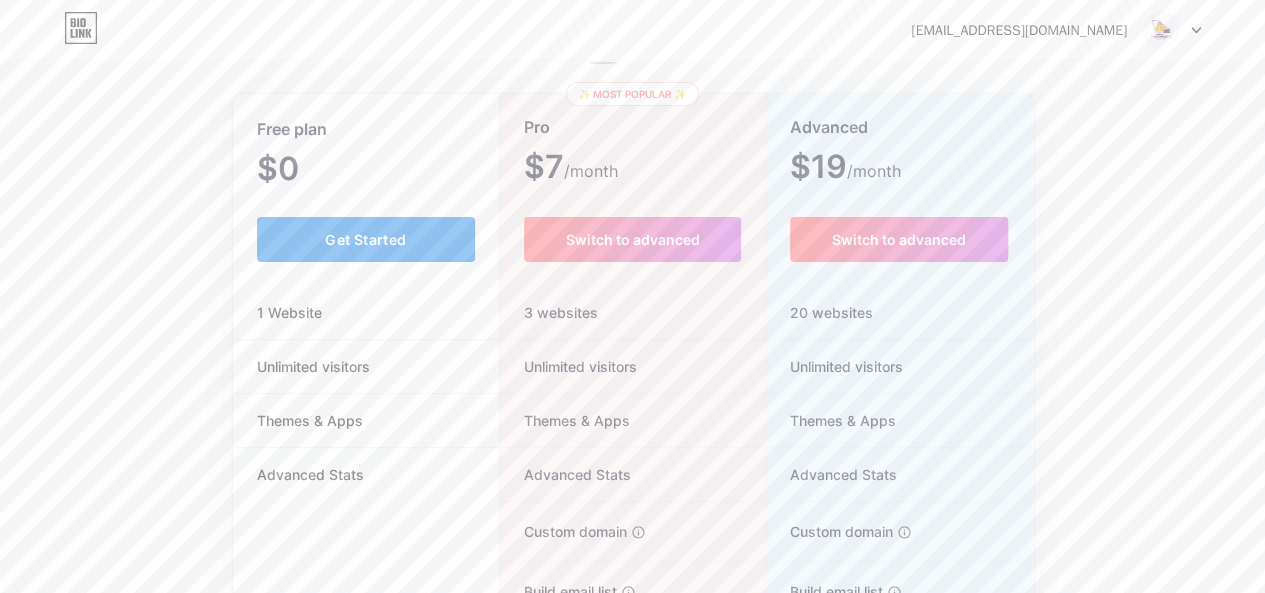 click on "Get Started" at bounding box center [366, 239] 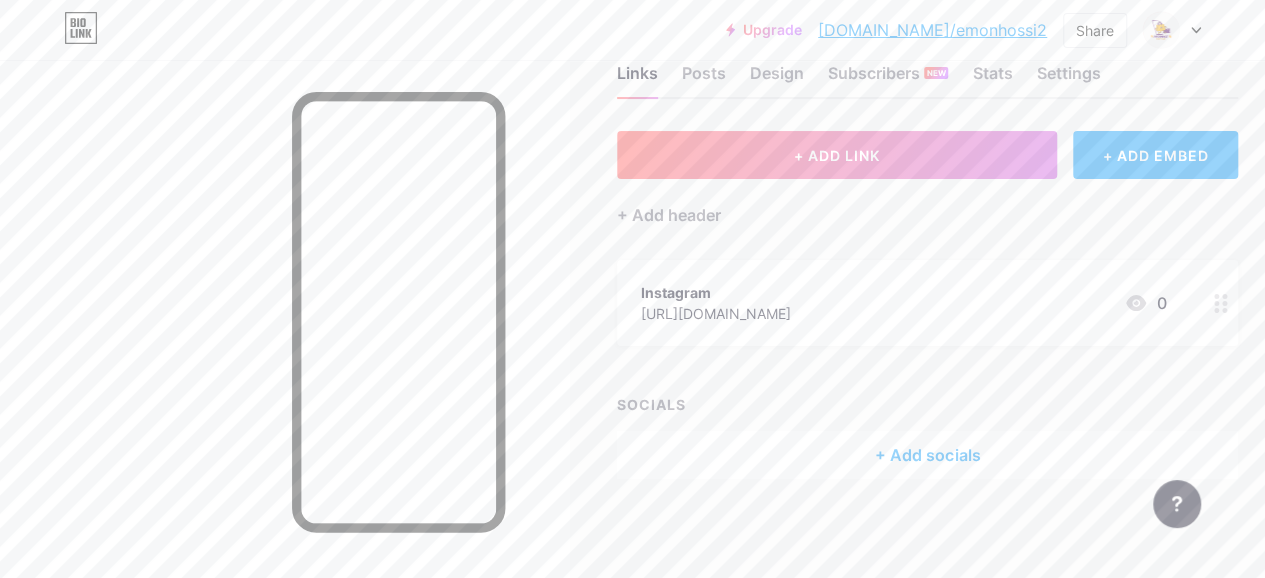 scroll, scrollTop: 0, scrollLeft: 0, axis: both 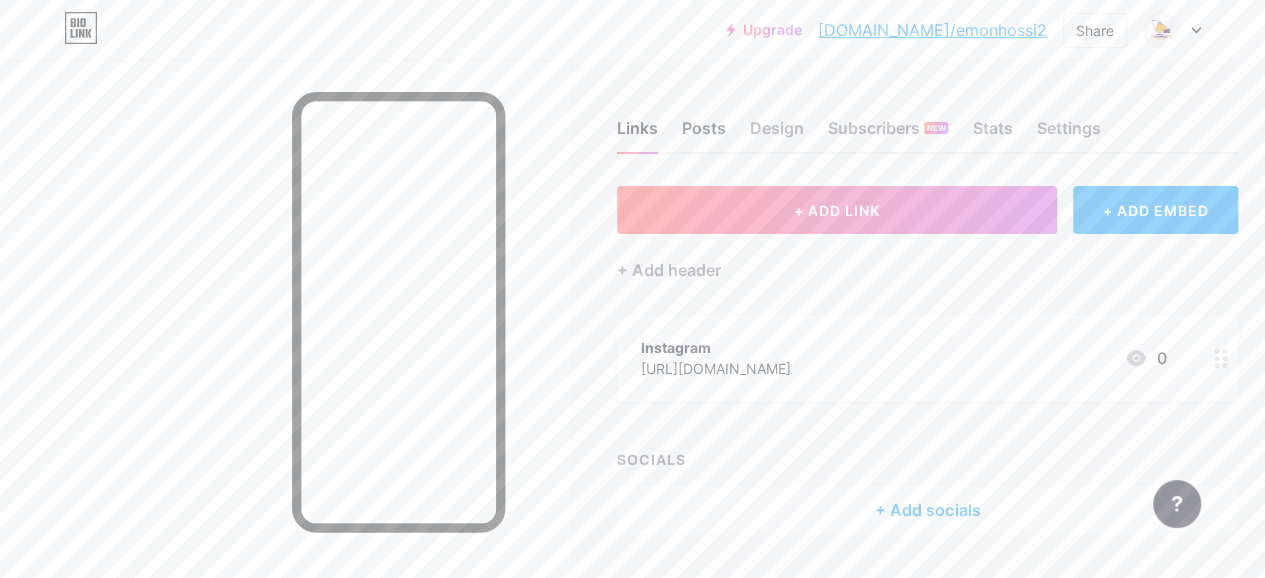 click on "Posts" at bounding box center (704, 134) 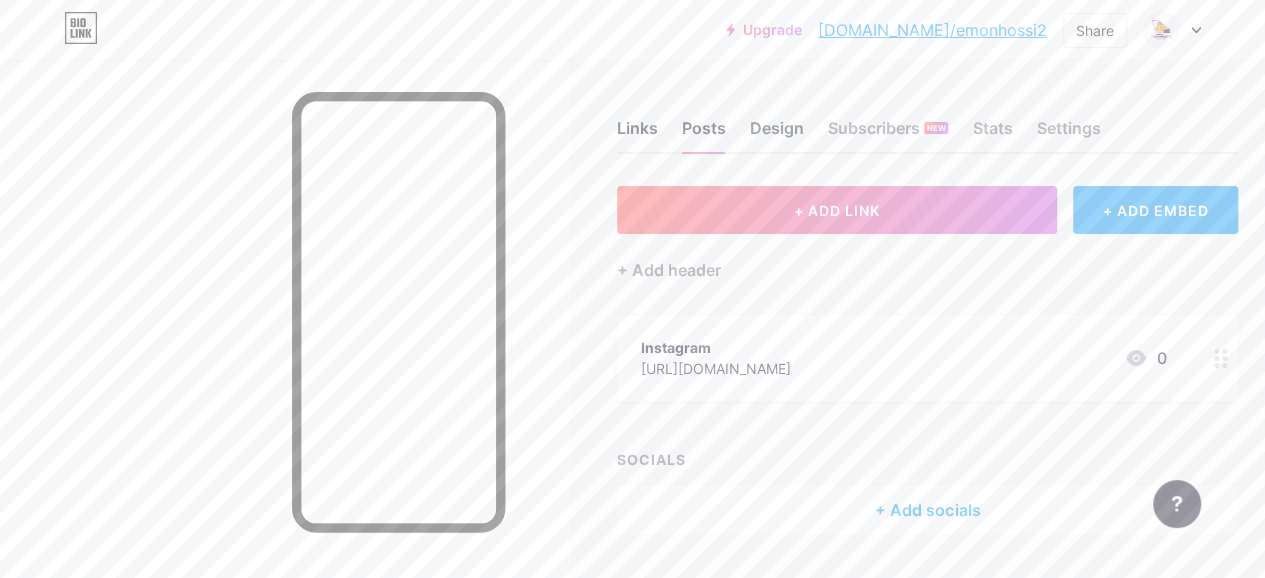 click on "Design" at bounding box center [777, 134] 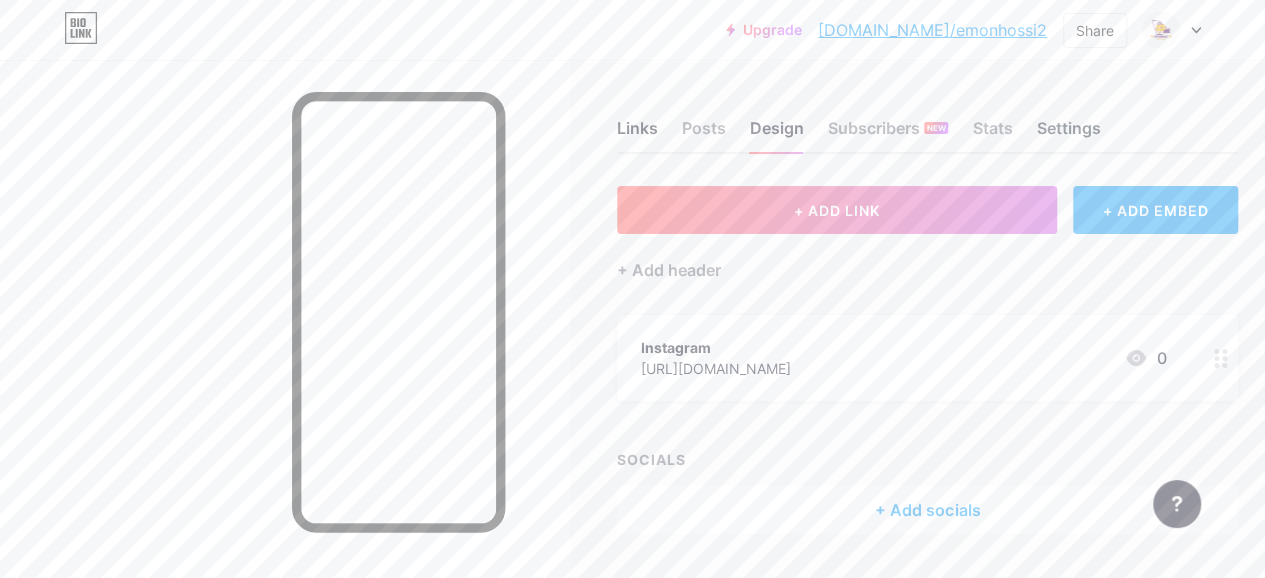 click on "Settings" at bounding box center (1068, 134) 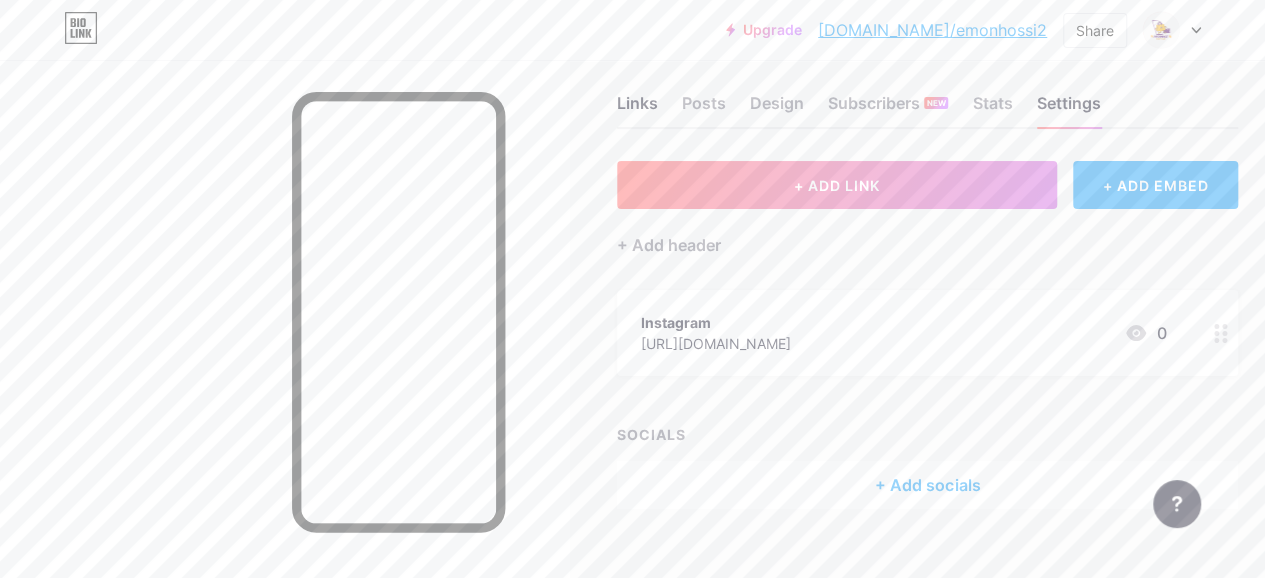 scroll, scrollTop: 0, scrollLeft: 0, axis: both 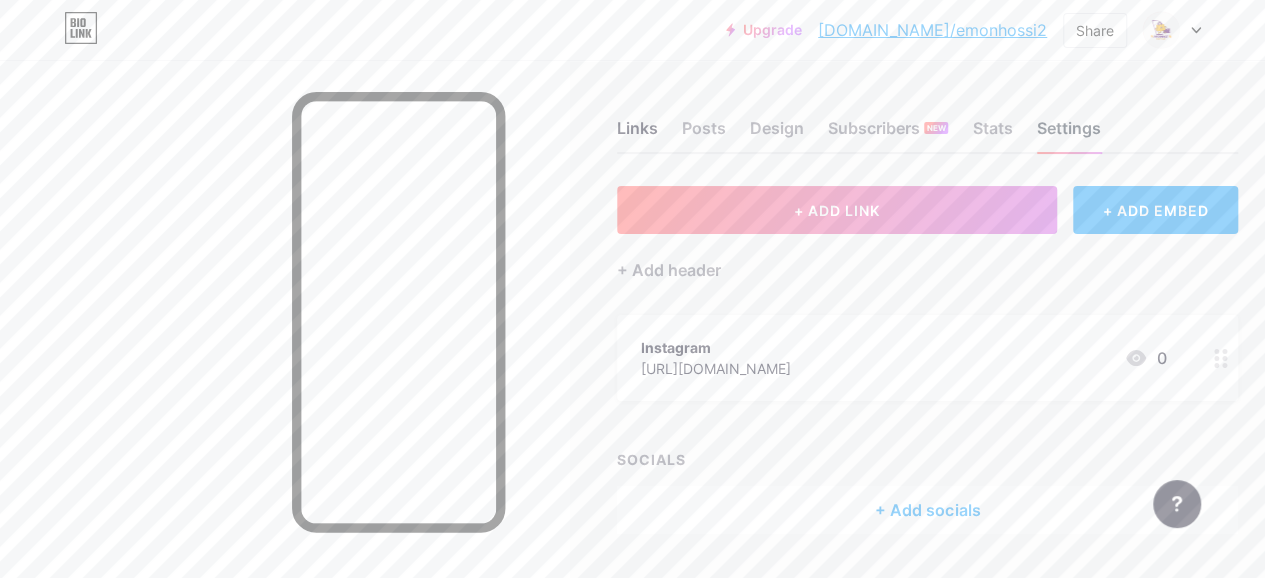 click on "Settings" at bounding box center (1068, 134) 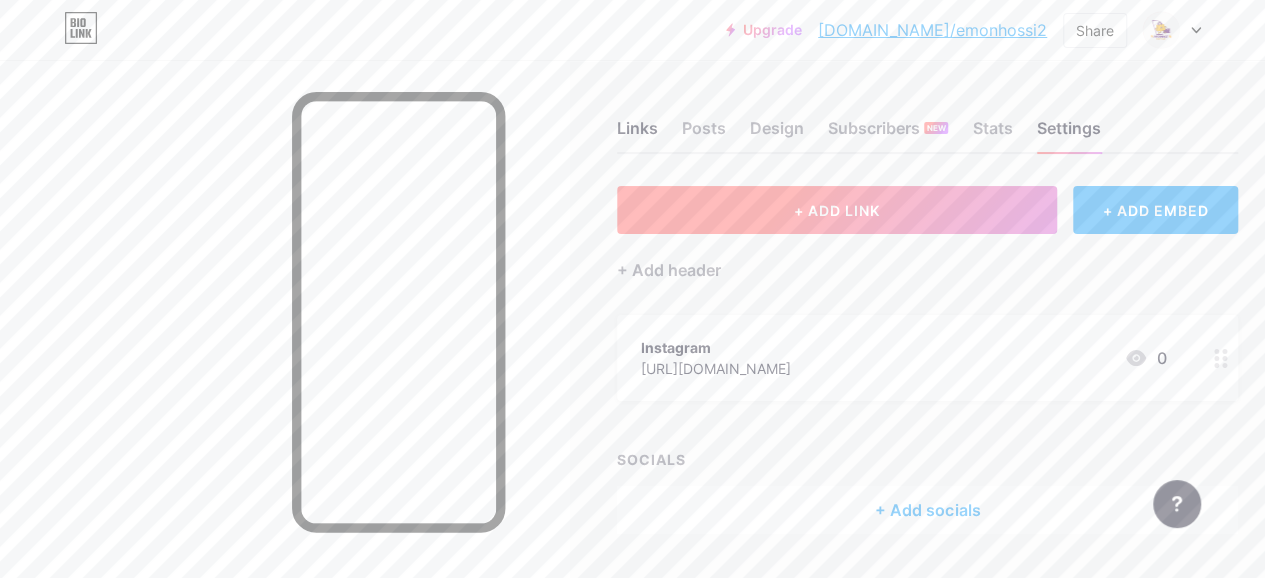 click on "+ ADD LINK" at bounding box center (837, 210) 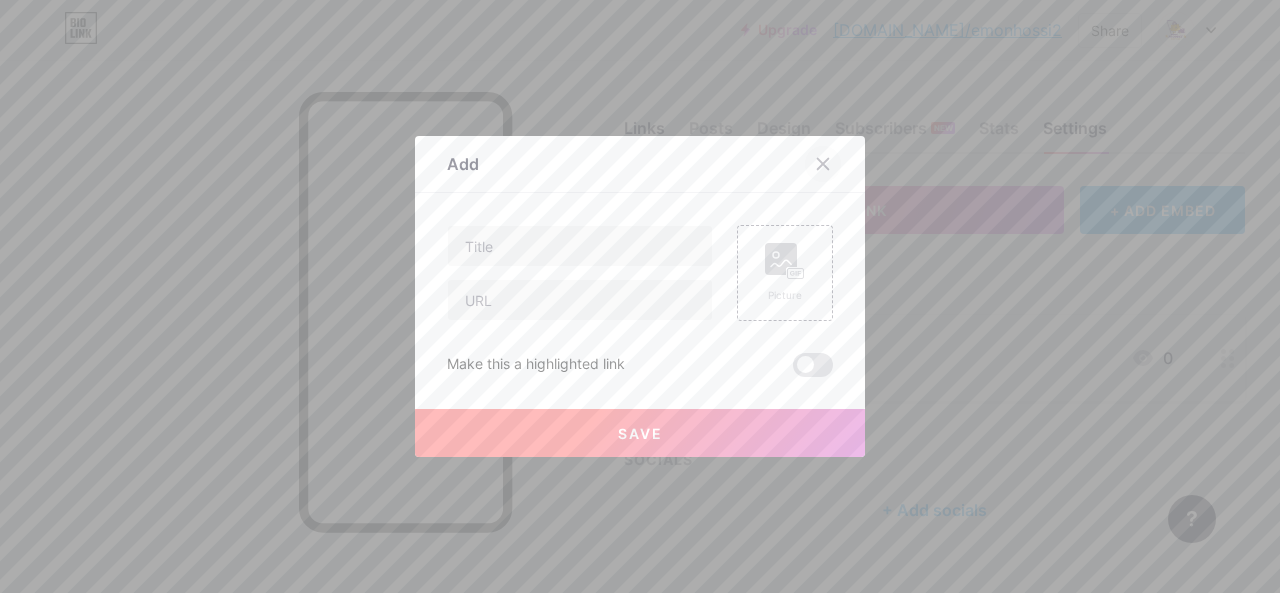 click at bounding box center [823, 164] 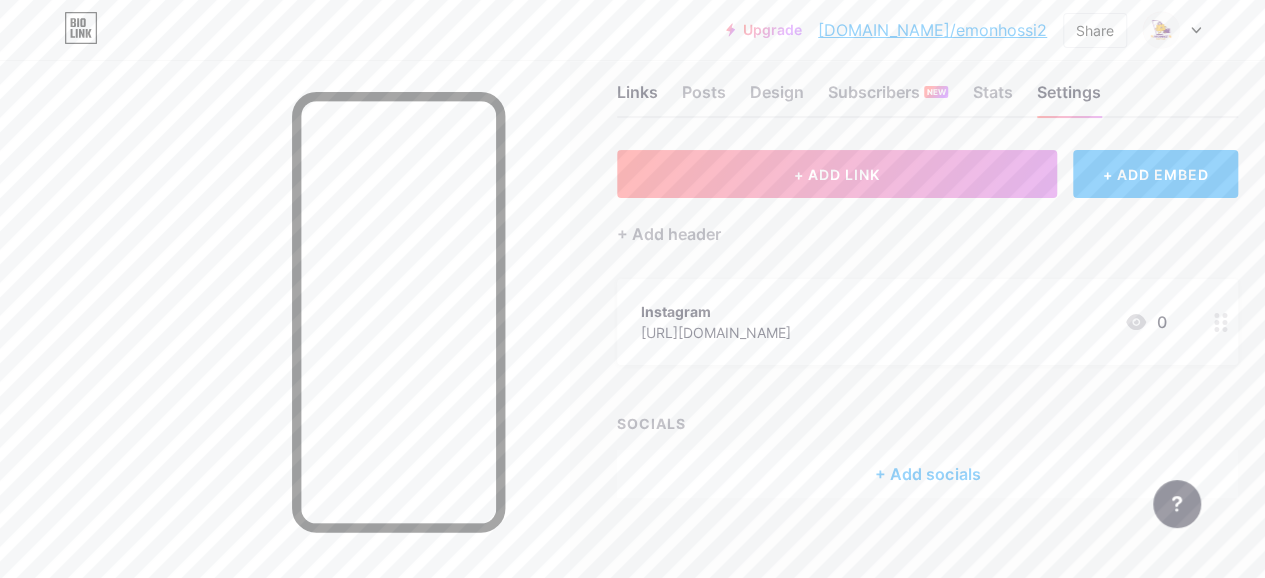 scroll, scrollTop: 55, scrollLeft: 0, axis: vertical 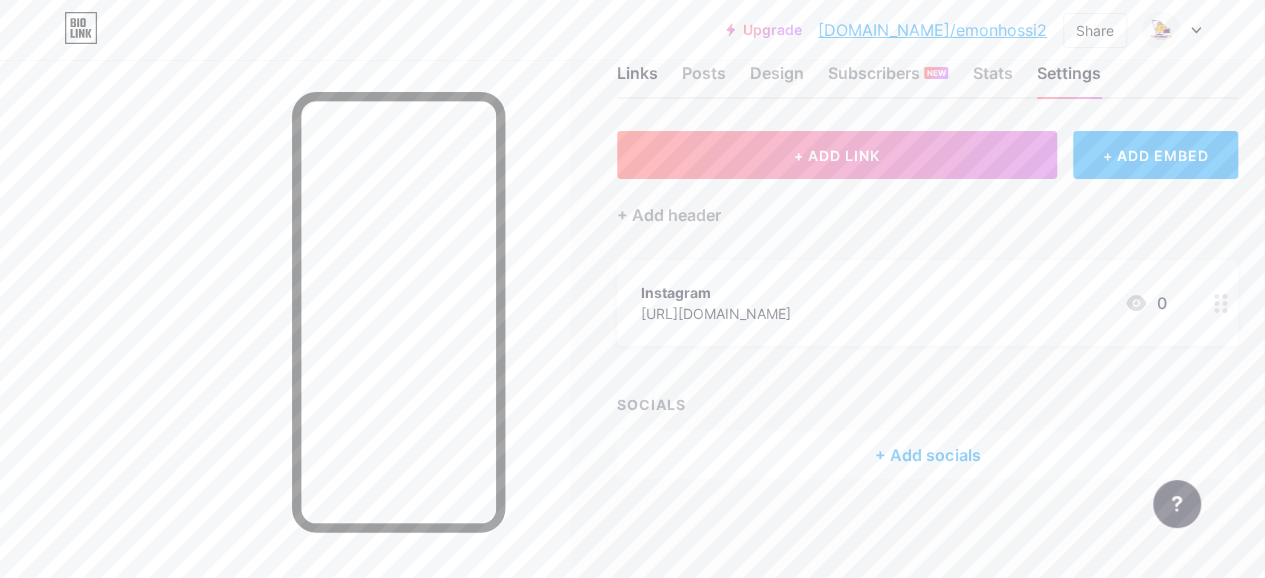click 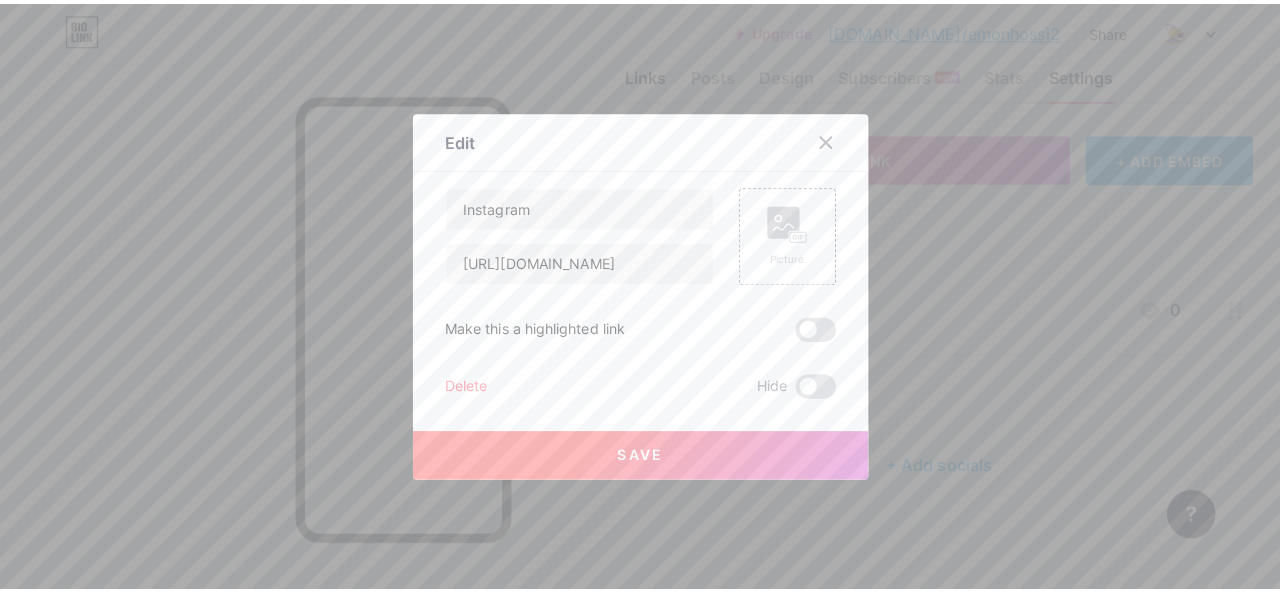 scroll, scrollTop: 40, scrollLeft: 0, axis: vertical 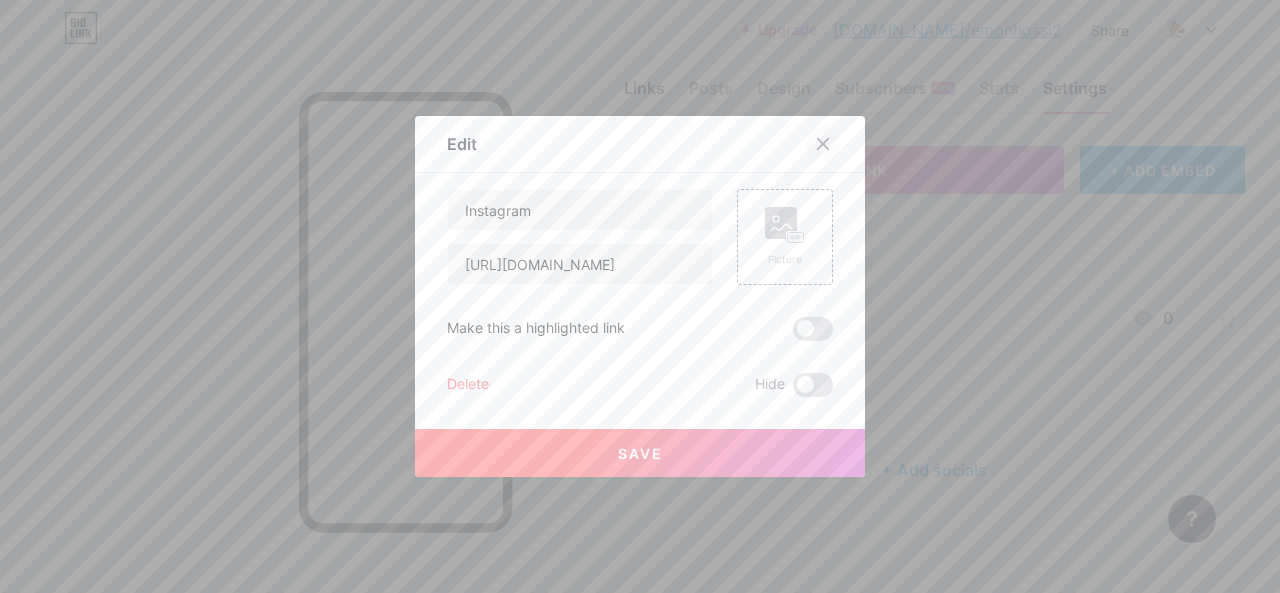 click 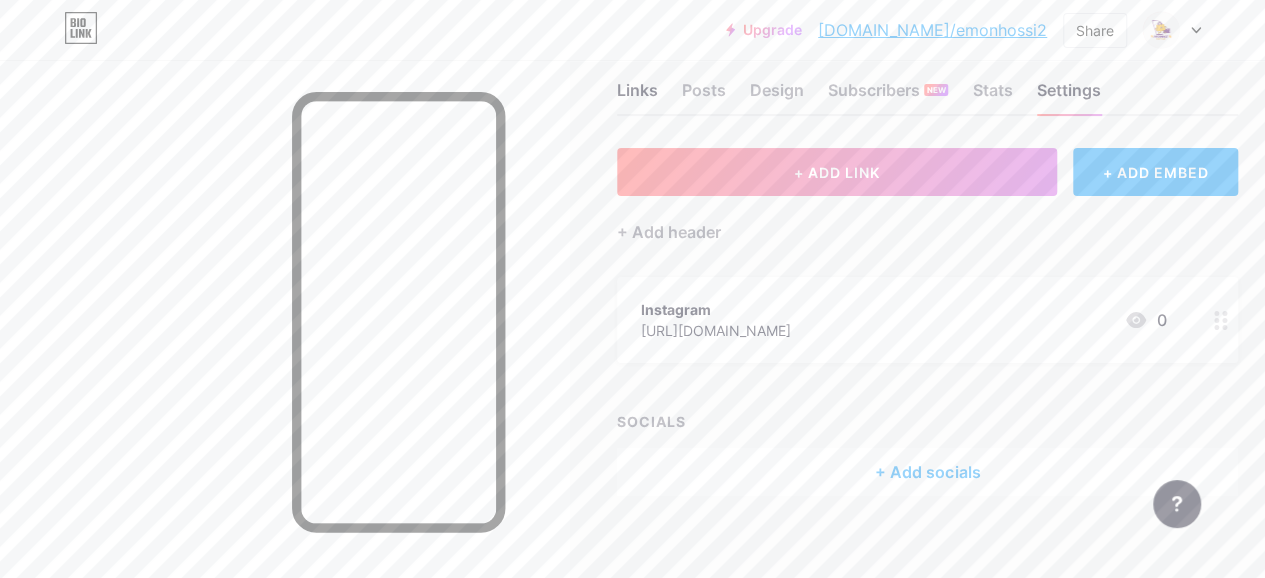scroll, scrollTop: 55, scrollLeft: 0, axis: vertical 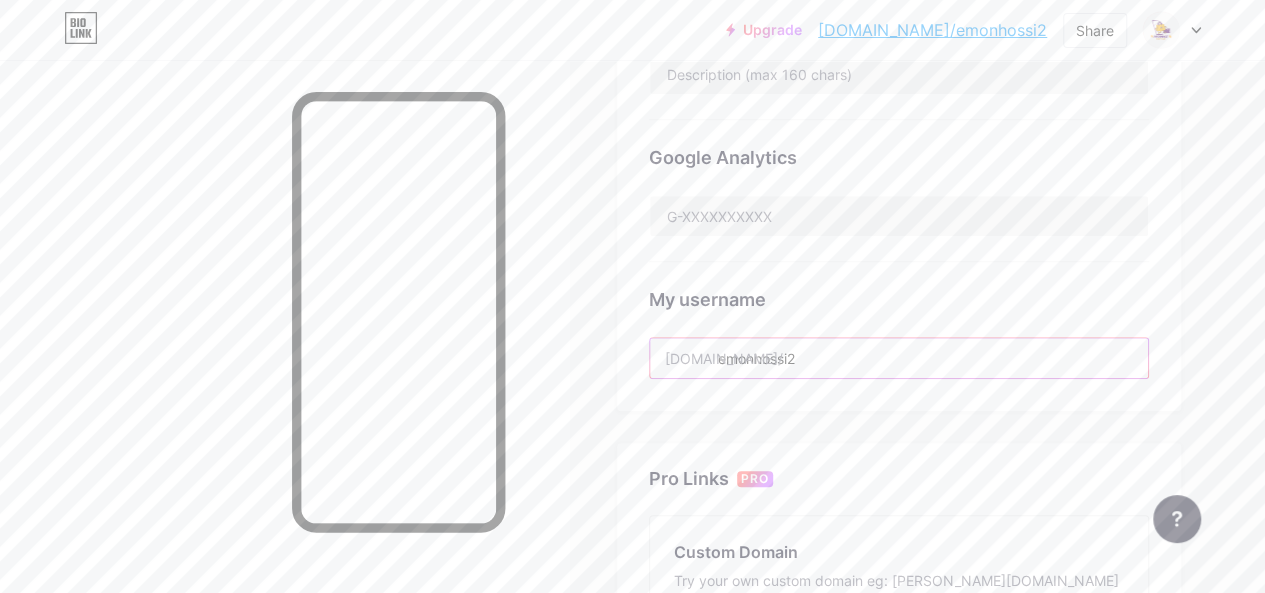 click on "emonhossi2" at bounding box center (899, 358) 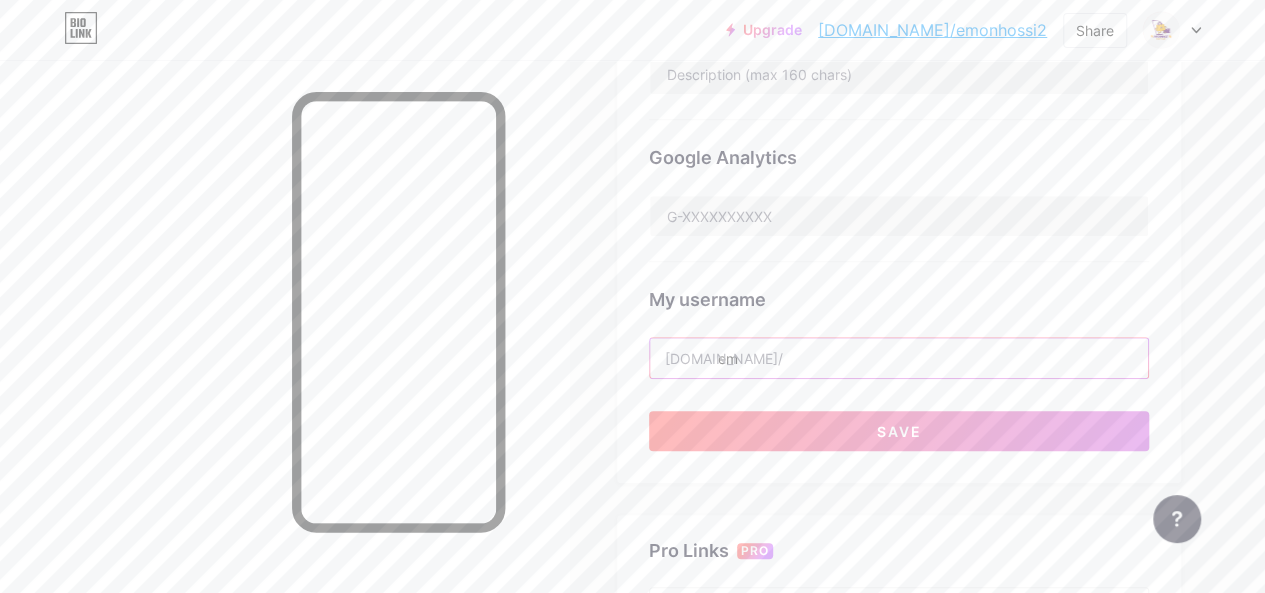 type on "e" 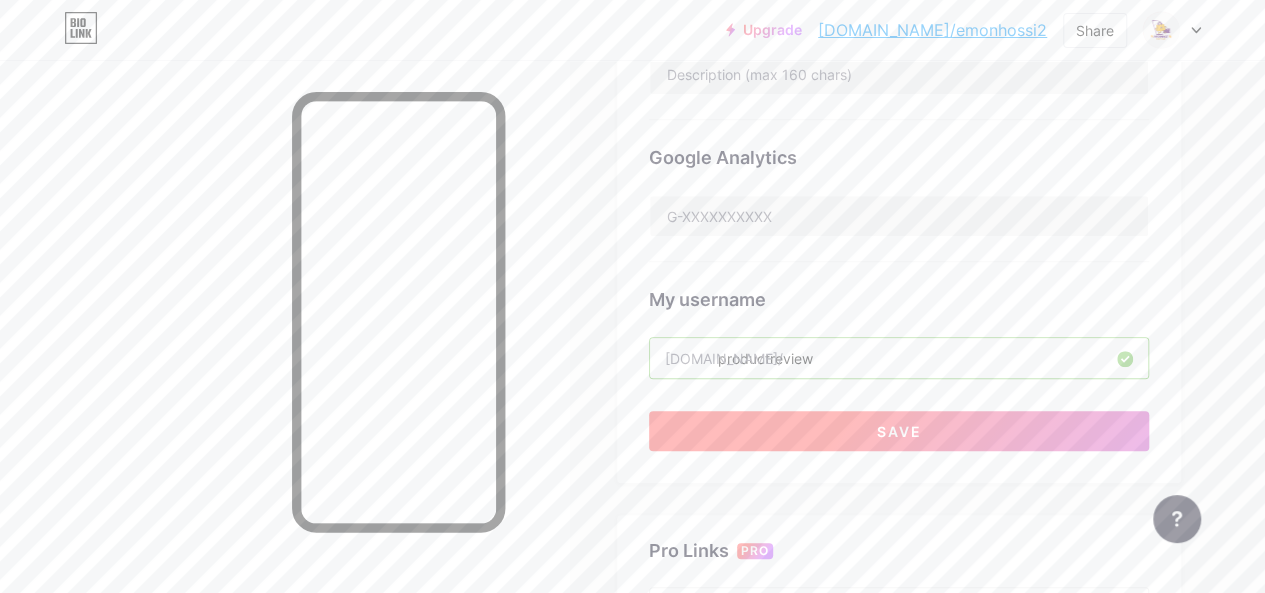 type on "productreview" 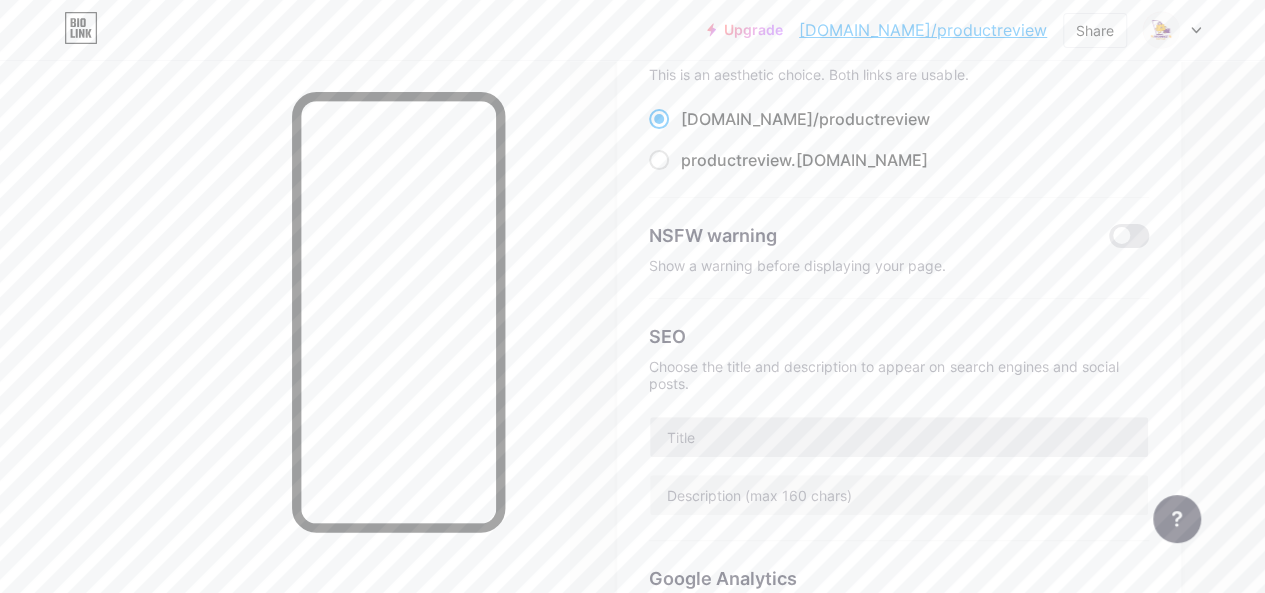 scroll, scrollTop: 0, scrollLeft: 0, axis: both 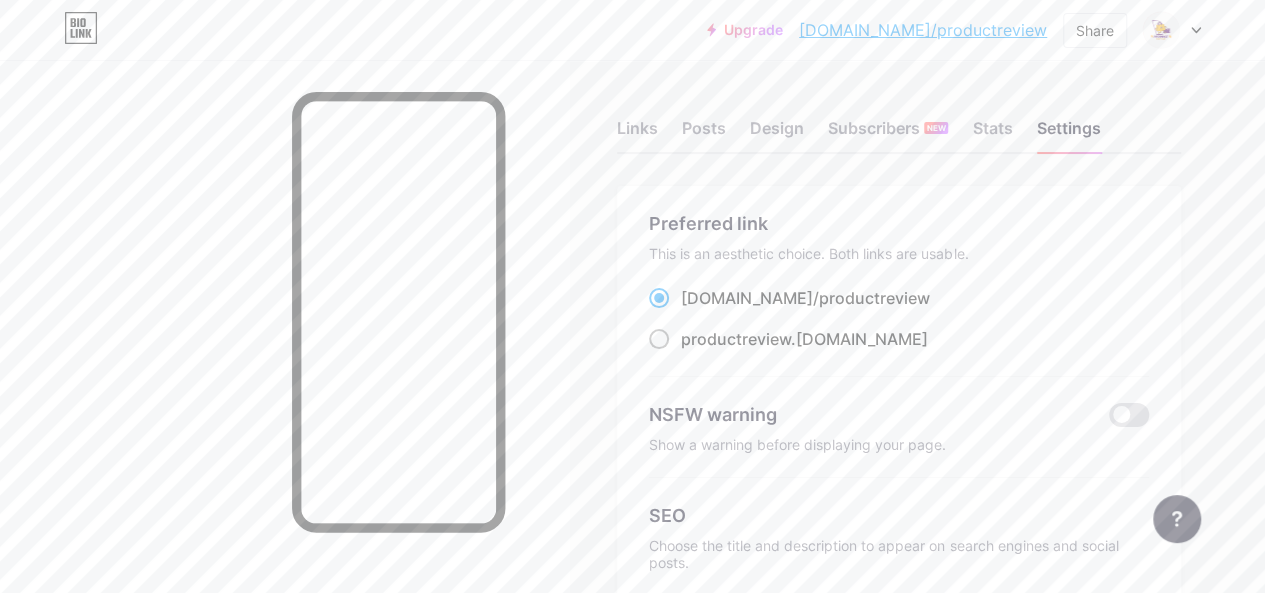 click on "productreview .[DOMAIN_NAME]" at bounding box center [788, 339] 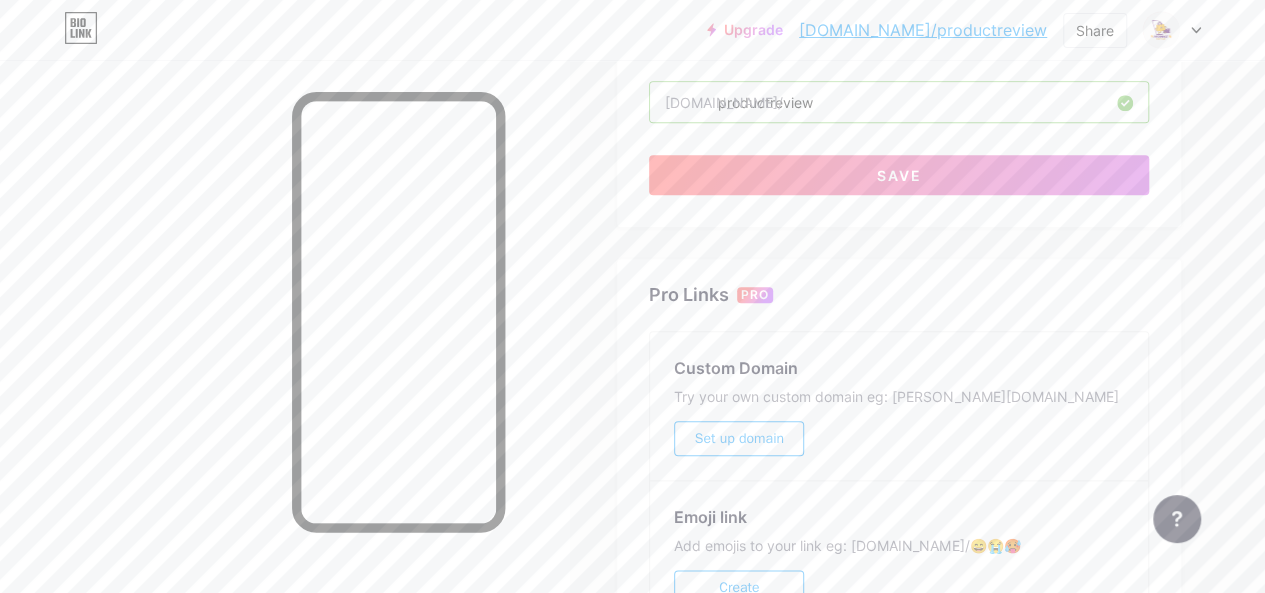 scroll, scrollTop: 756, scrollLeft: 0, axis: vertical 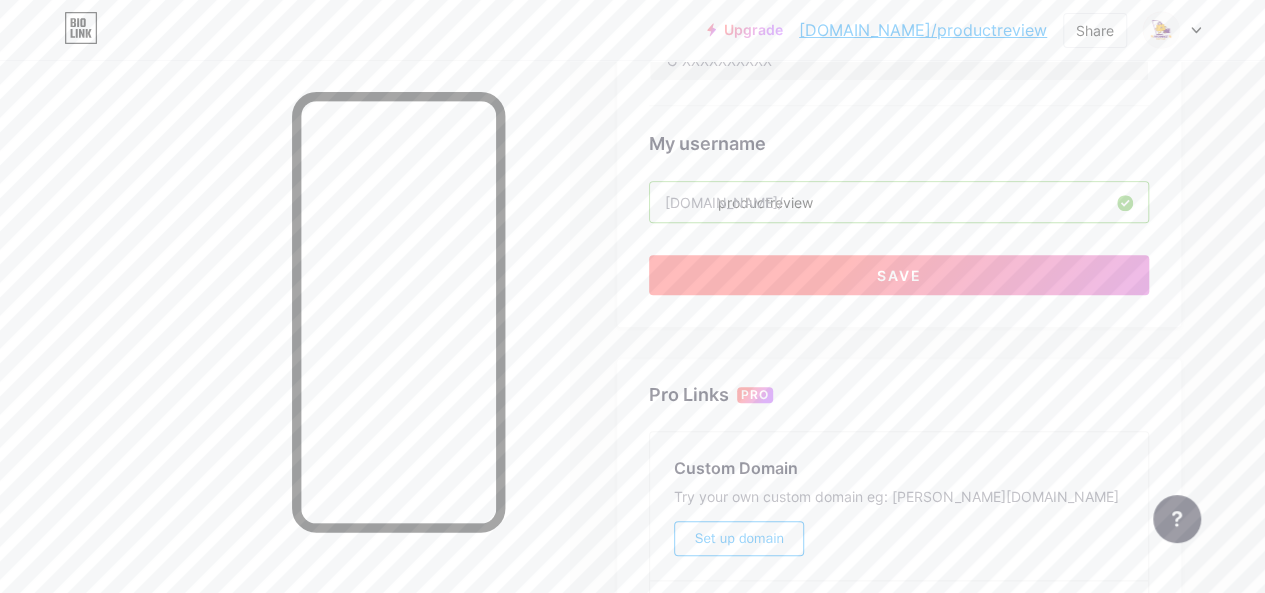 click on "Save" at bounding box center [899, 275] 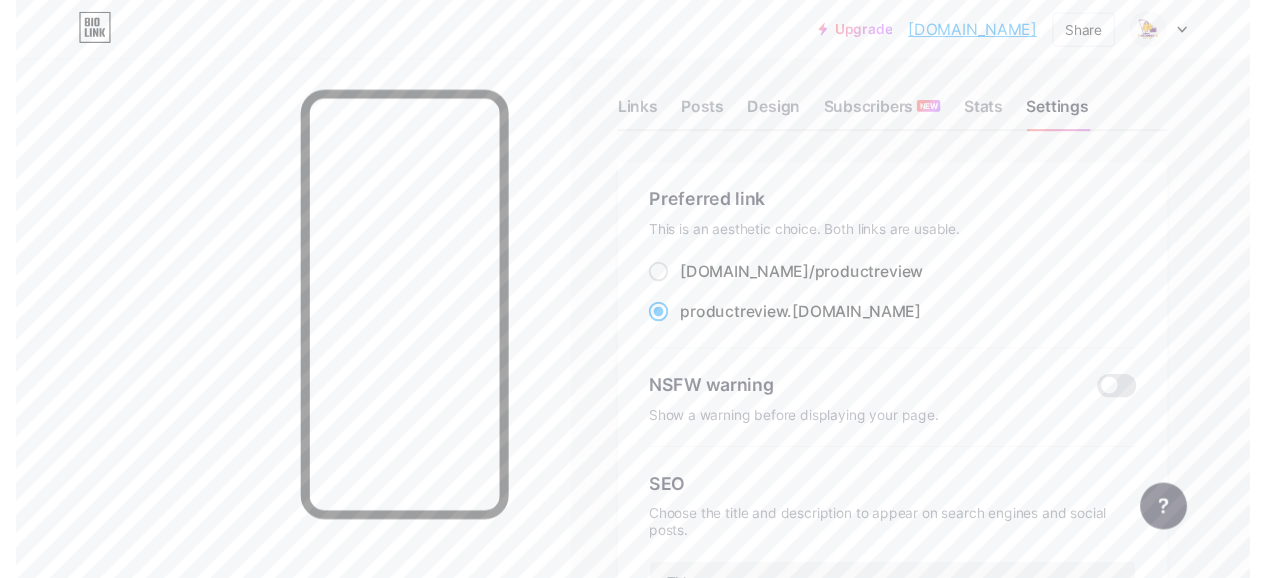 scroll, scrollTop: 0, scrollLeft: 0, axis: both 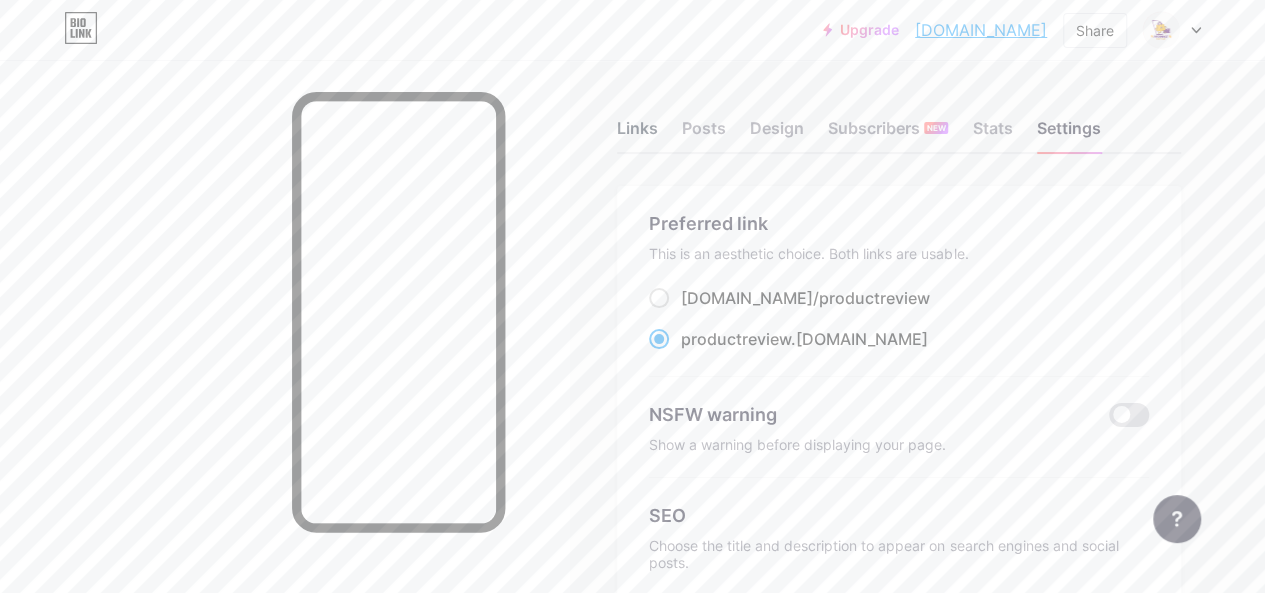 click on "Links" at bounding box center (637, 134) 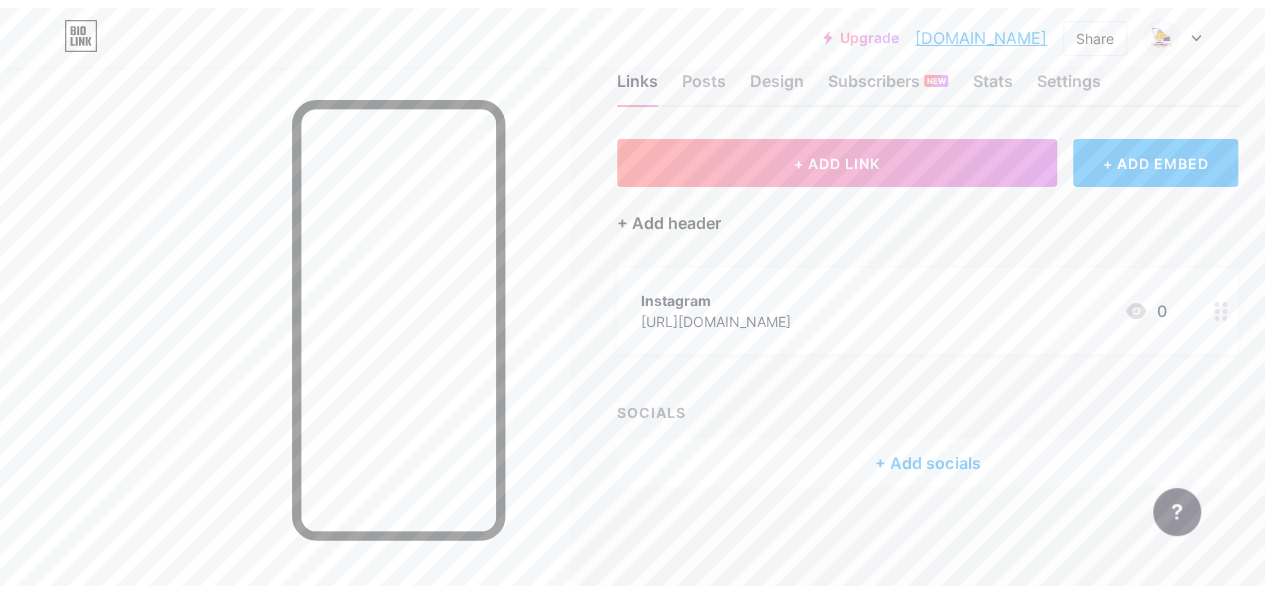 scroll, scrollTop: 0, scrollLeft: 0, axis: both 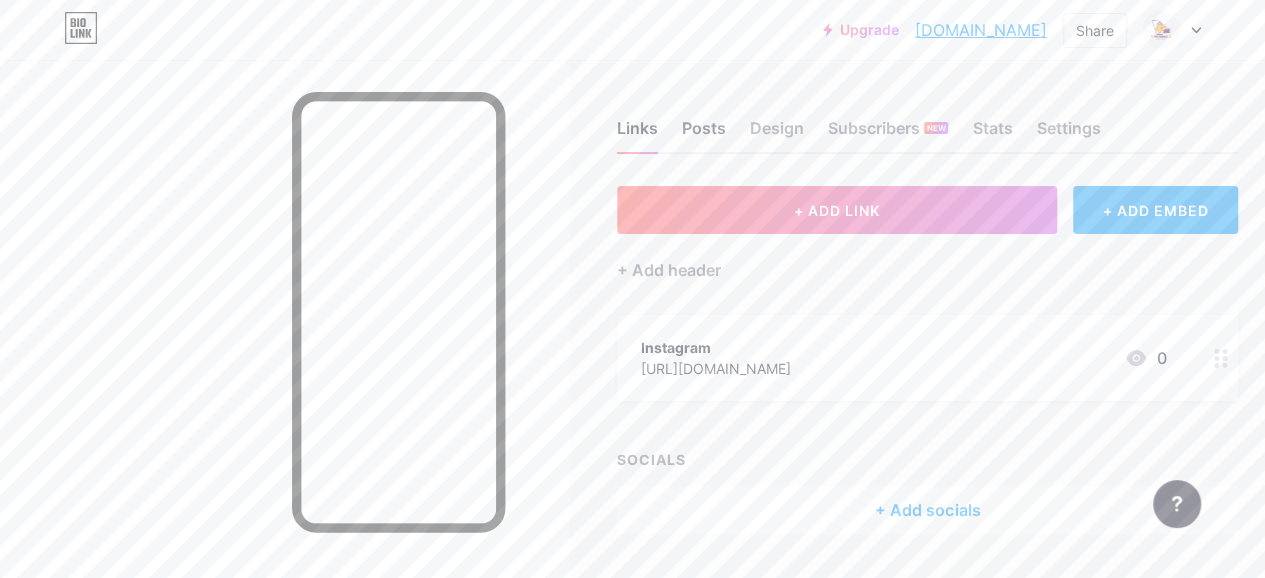 click on "Posts" at bounding box center (704, 134) 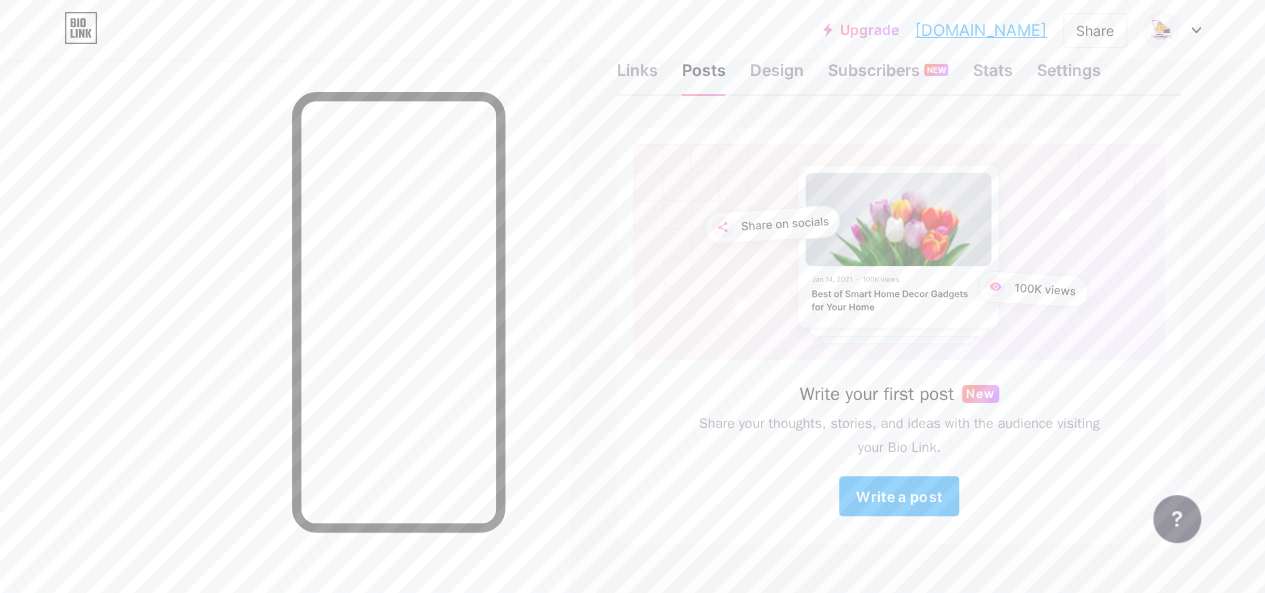 scroll, scrollTop: 106, scrollLeft: 0, axis: vertical 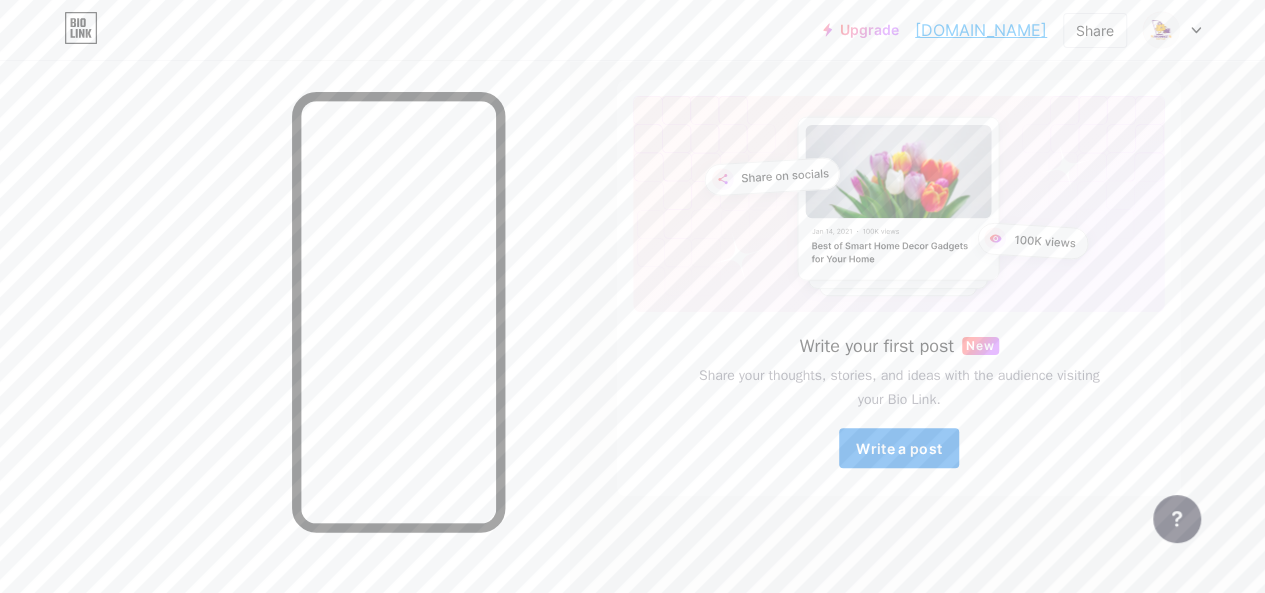 click on "Write a post" at bounding box center (899, 448) 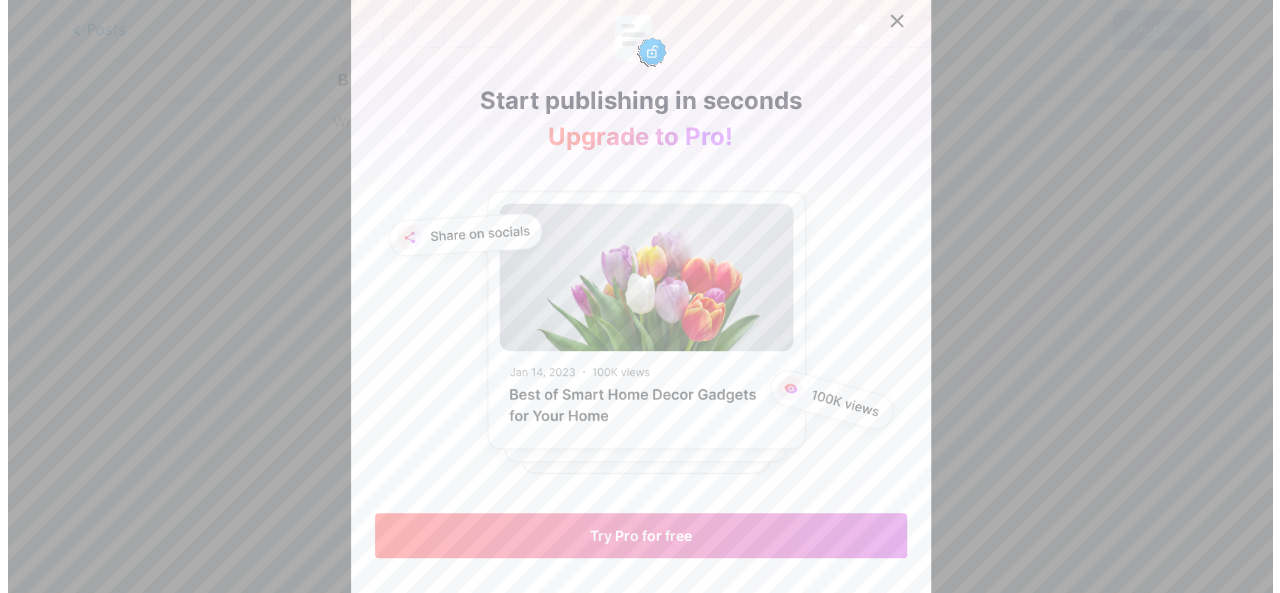 scroll, scrollTop: 0, scrollLeft: 0, axis: both 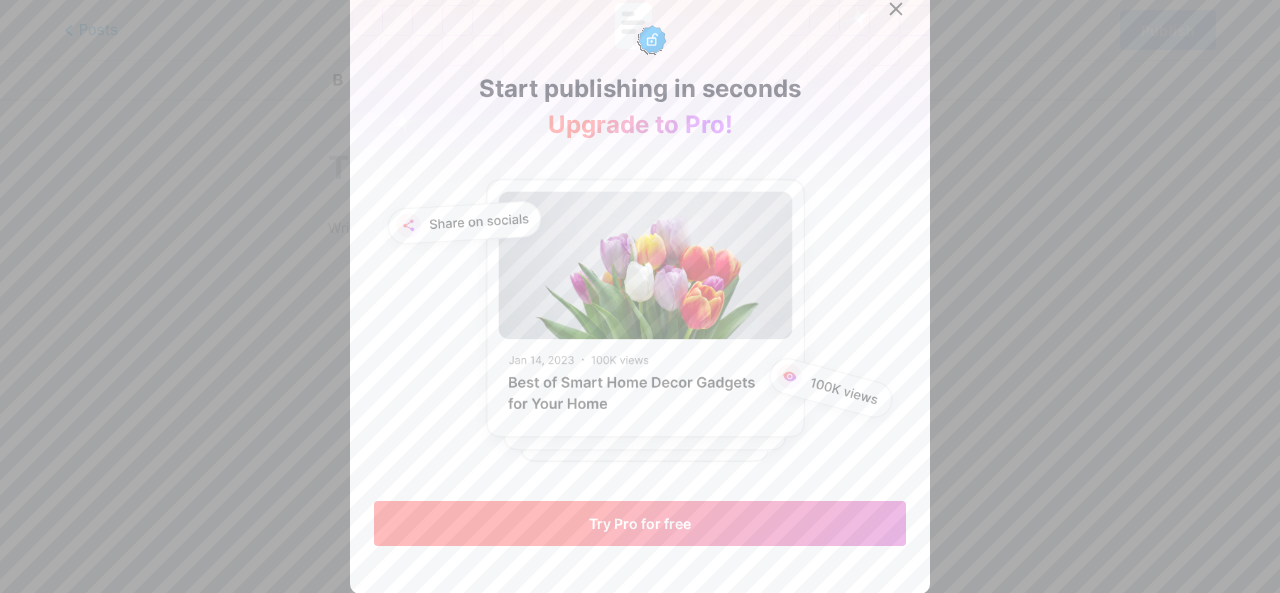 click on "Try Pro for free" at bounding box center (640, 523) 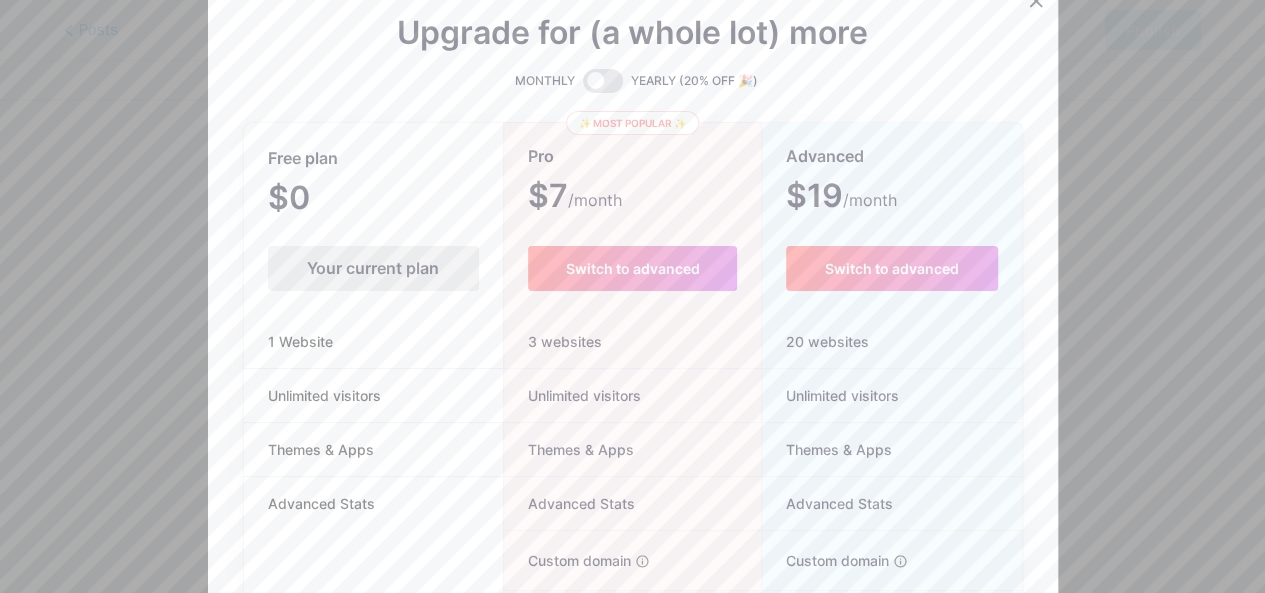 scroll, scrollTop: 200, scrollLeft: 0, axis: vertical 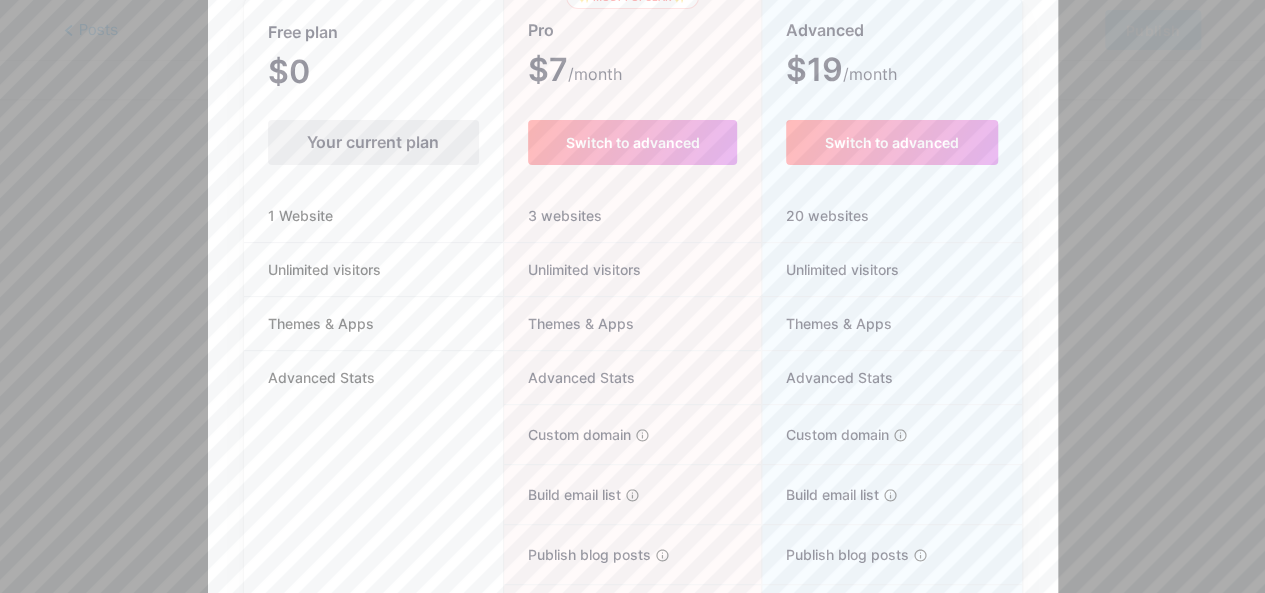 click on "1 Website" at bounding box center [373, 216] 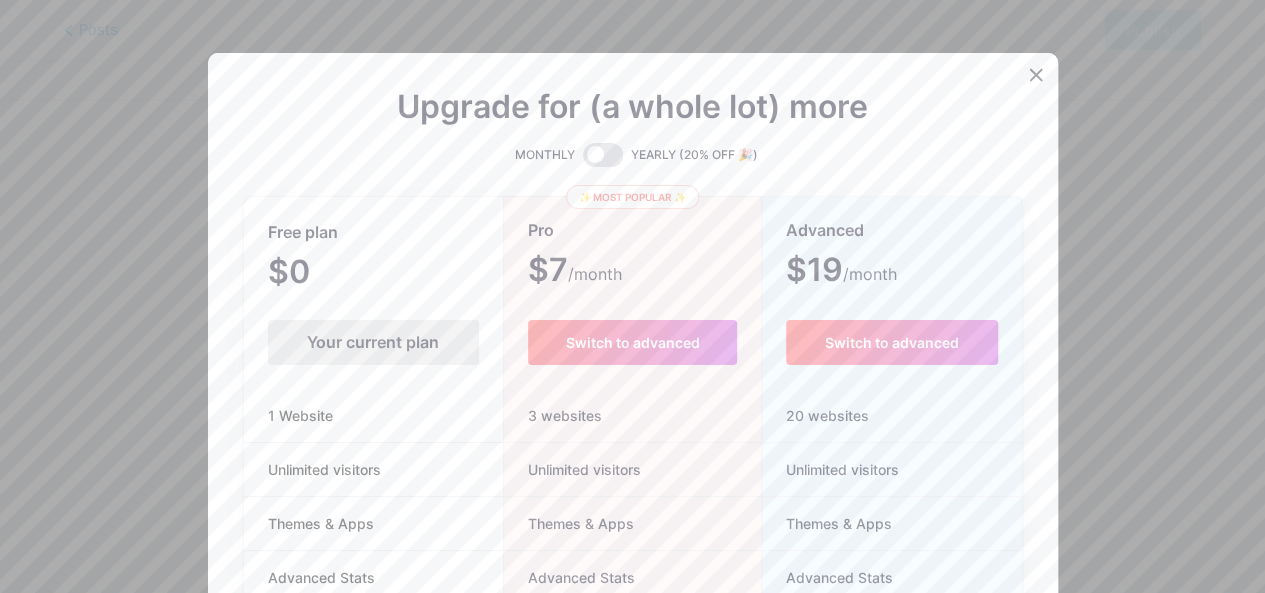 scroll, scrollTop: 346, scrollLeft: 0, axis: vertical 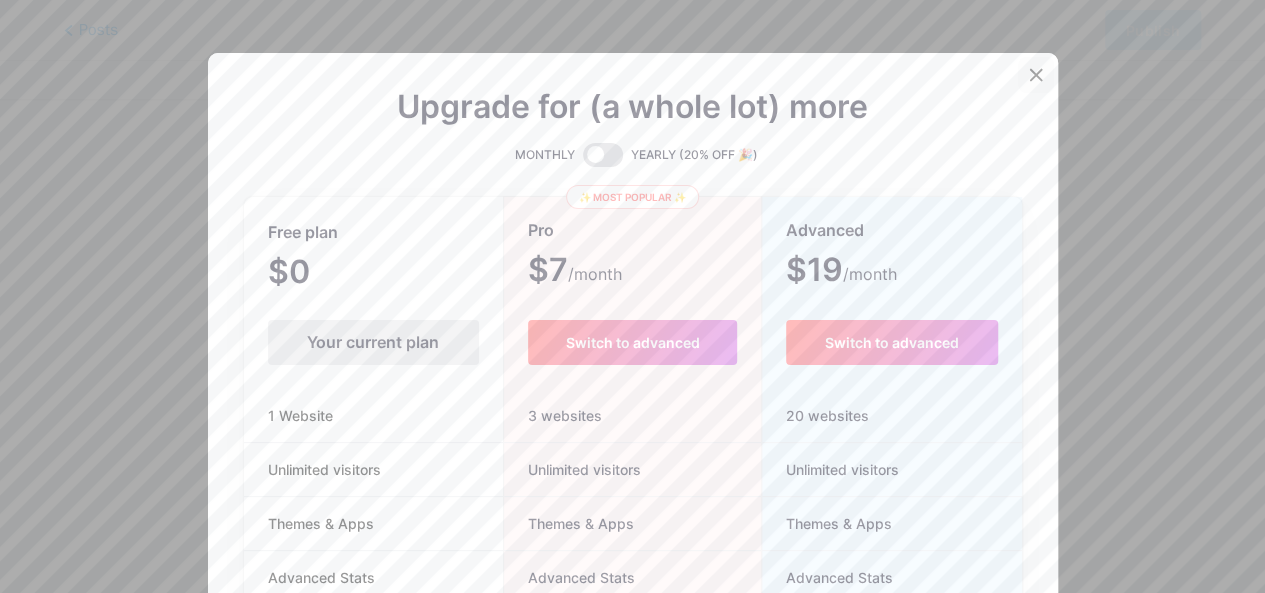 click 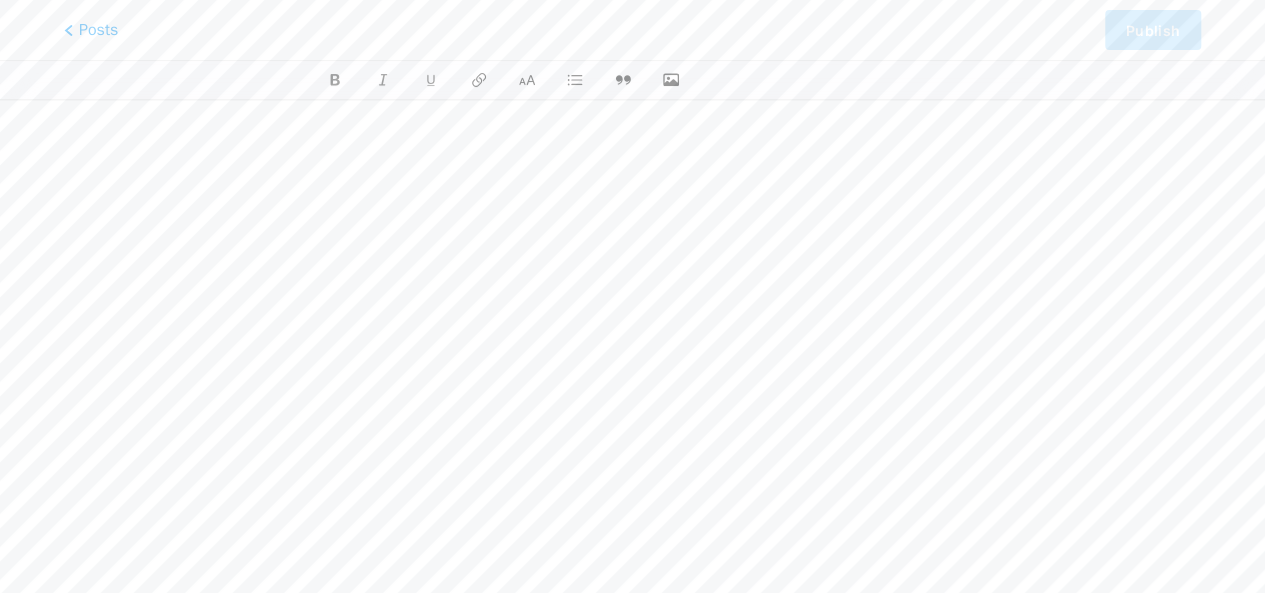 click on "Posts     Publish" at bounding box center (632, 30) 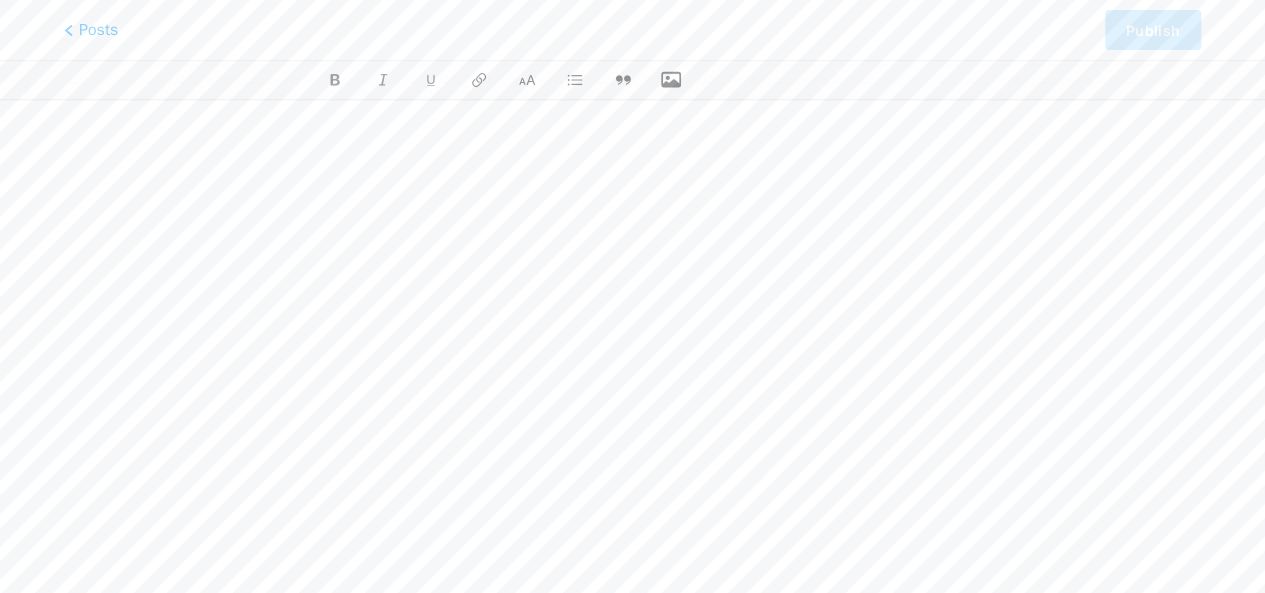 click 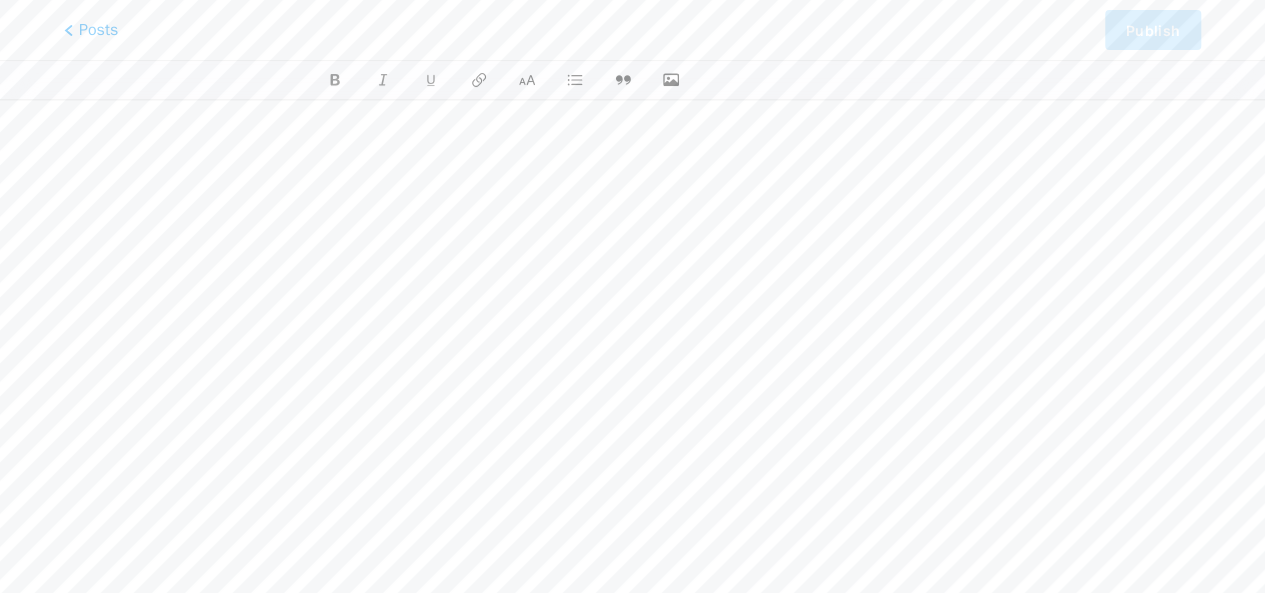 click at bounding box center (632, 80) 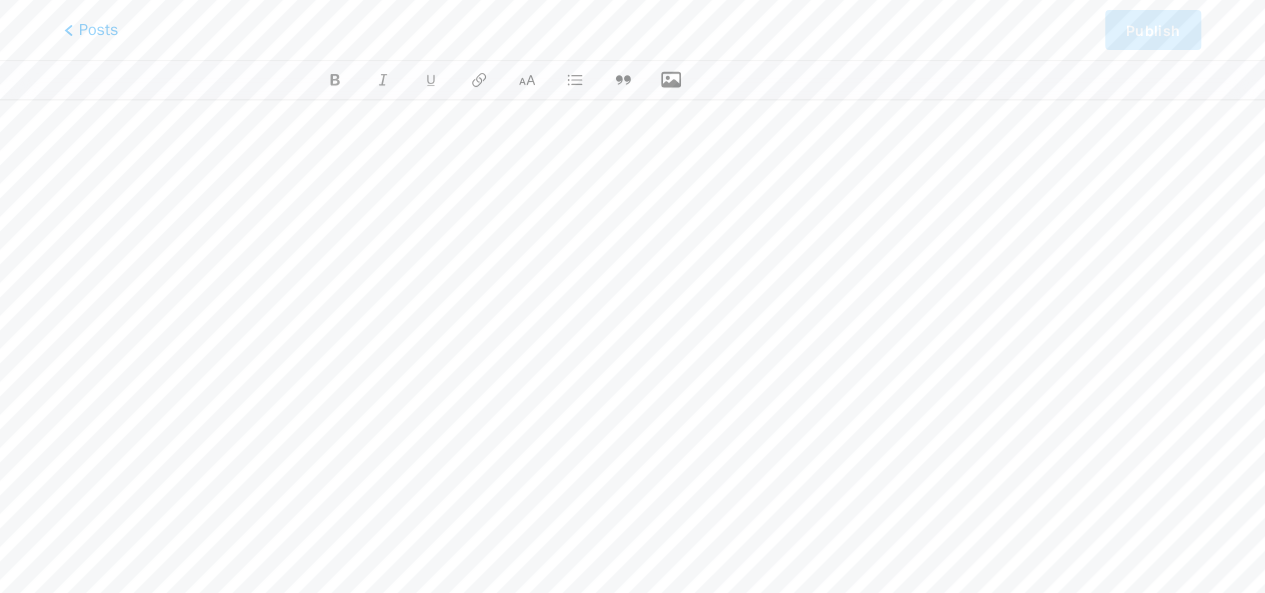 click 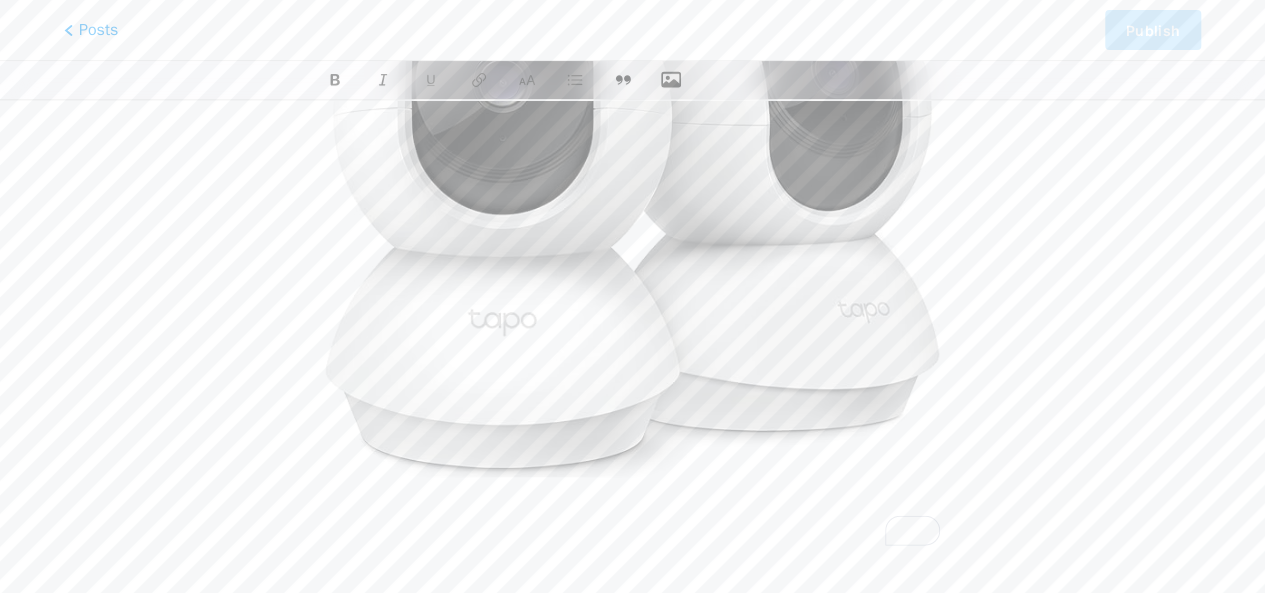 scroll, scrollTop: 285, scrollLeft: 0, axis: vertical 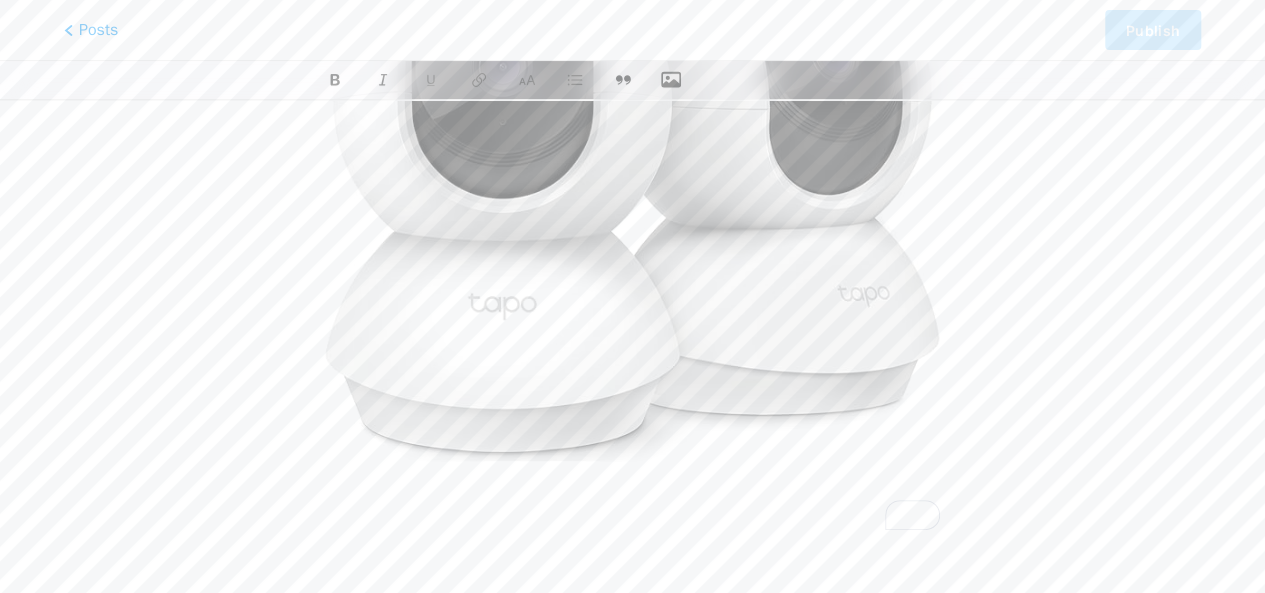 click on "This feature is only available for Pro
users.       Try Pro for free
Posts     Publish" at bounding box center [632, 198] 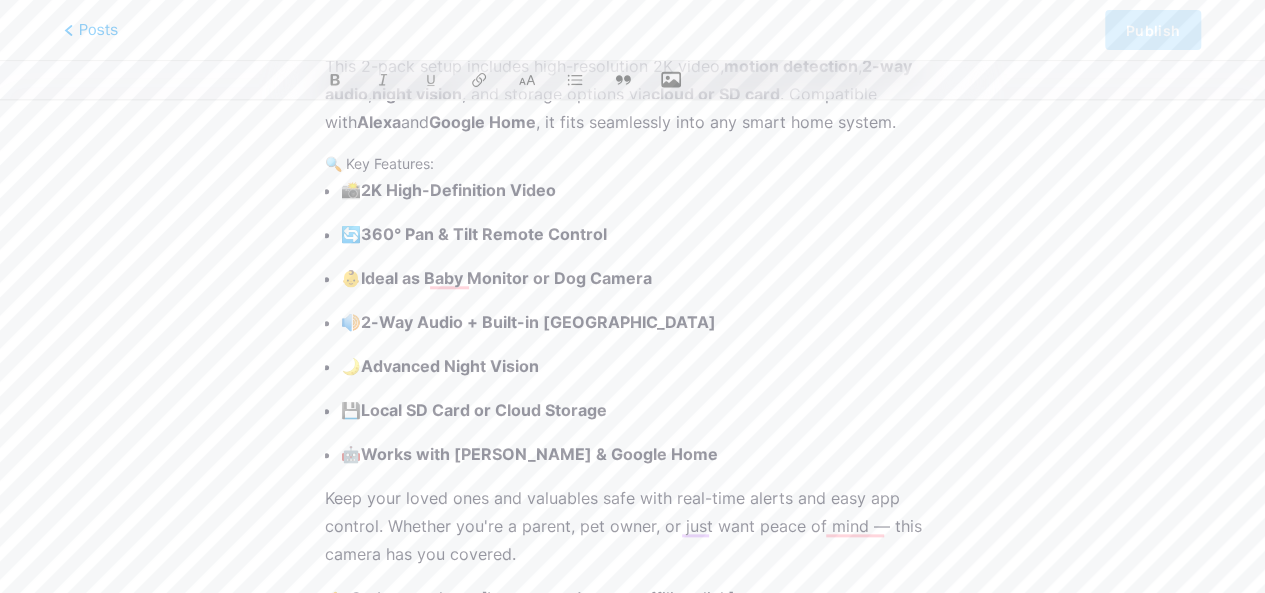 scroll, scrollTop: 917, scrollLeft: 0, axis: vertical 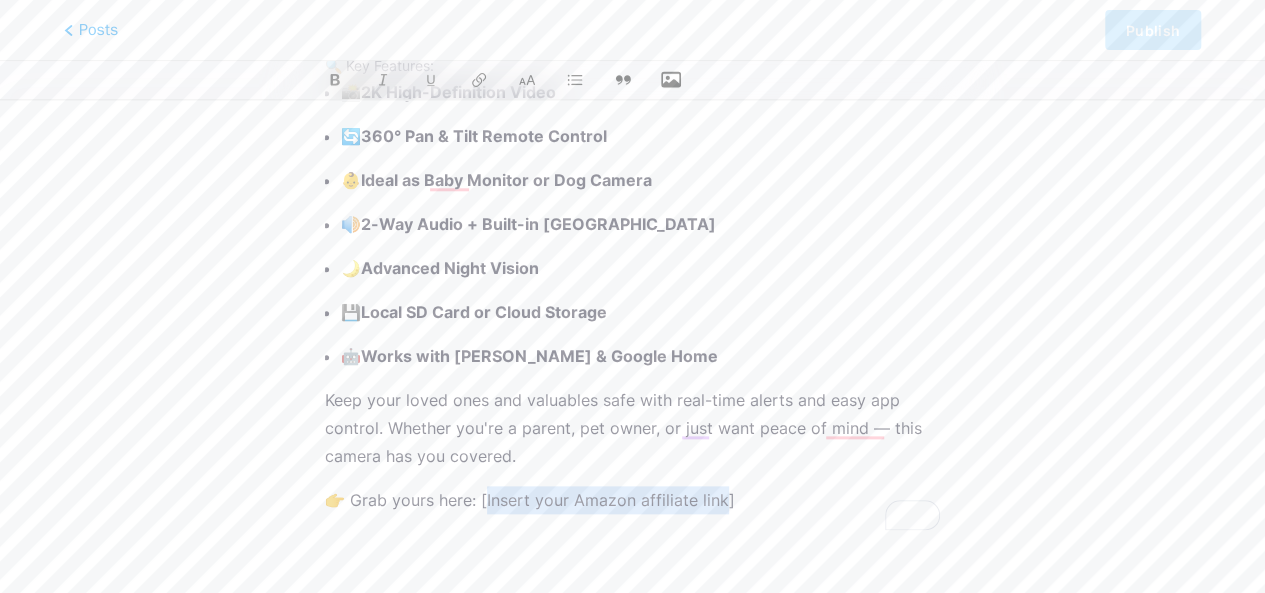 drag, startPoint x: 726, startPoint y: 503, endPoint x: 485, endPoint y: 507, distance: 241.03319 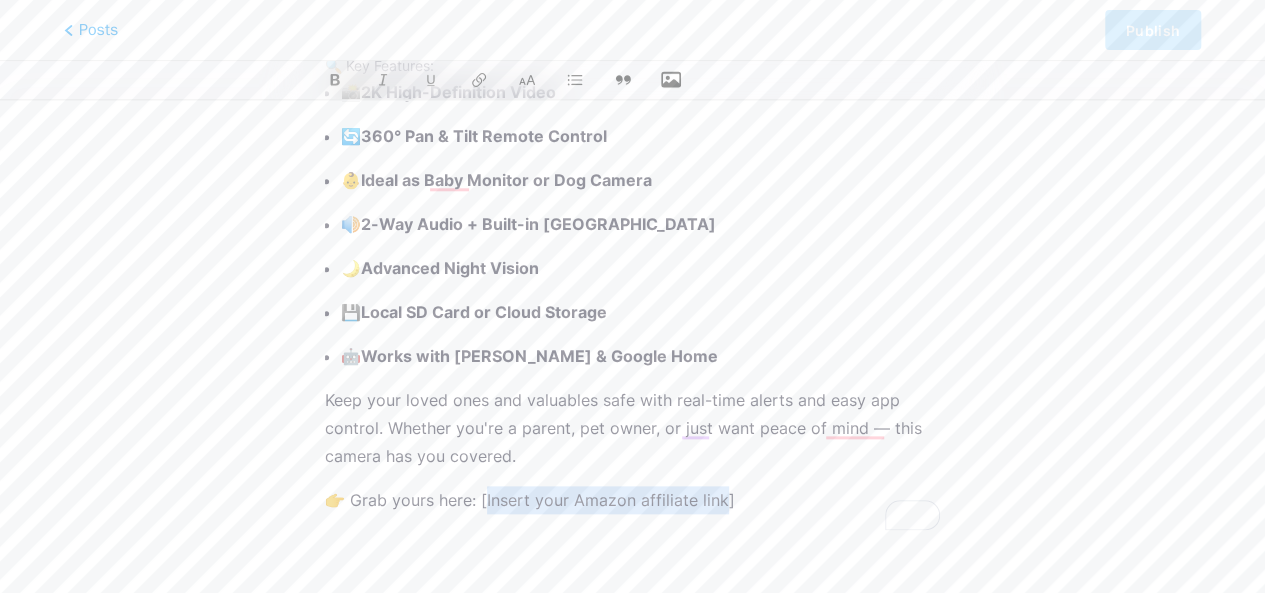 click on "👉 Grab yours here: [Insert your Amazon affiliate link]" at bounding box center (632, 500) 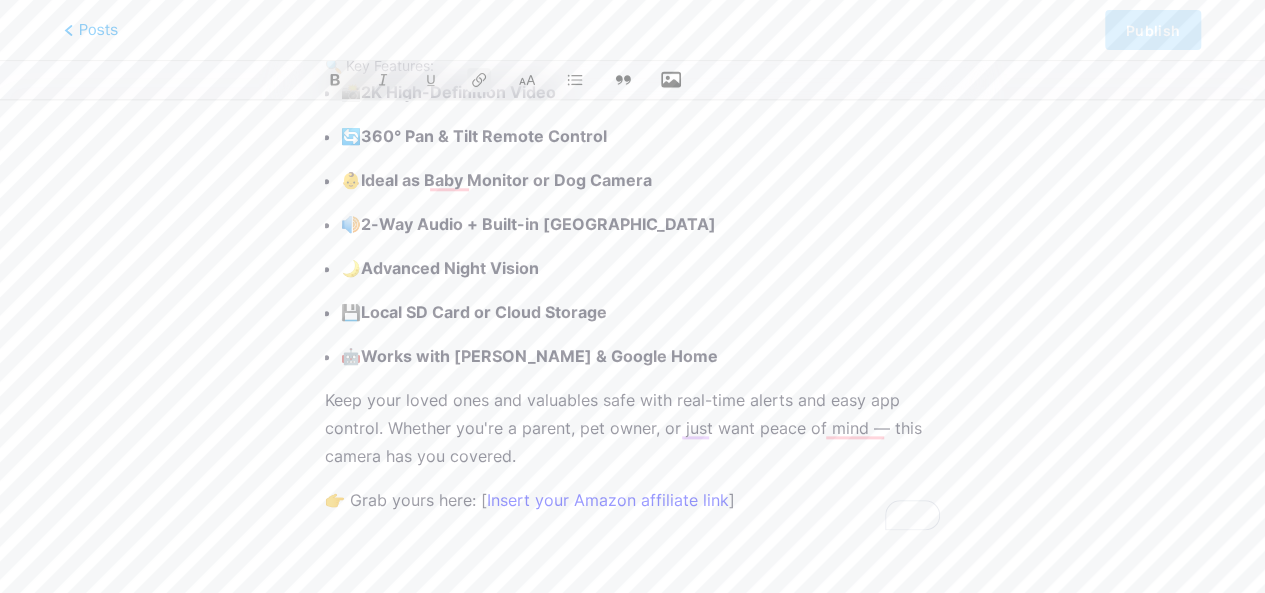 click on "This feature is only available for Pro
users.       Try Pro for free
Posts     Publish                                 Looking for a powerful and affordable smart security camera? Meet the  TP-Link Tapo 2K Pan/Tilt WiFi Camera (C210P2)  – perfect for keeping an eye on your  baby, pets, or home  from anywhere! 🏡📱 This 2-pack setup includes high-resolution 2K video,  motion detection ,  2-way audio ,  night vision , and storage options via  cloud or SD card . Compatible with  Alexa  and  Google Home , it fits seamlessly into any smart home system. 🔍 Key Features: 📸  2K High-Definition Video 🔄  360° Pan & Tilt Remote Control 👶  Ideal as Baby Monitor or Dog Camera 🔊  2-Way Audio + Built-in Siren 🌙  Advanced Night Vision 💾  Local SD Card or Cloud Storage 🤖  Works with Alexa & Google Home 👉 Grab yours here: [ Insert your Amazon affiliate link ]" at bounding box center [632, -118] 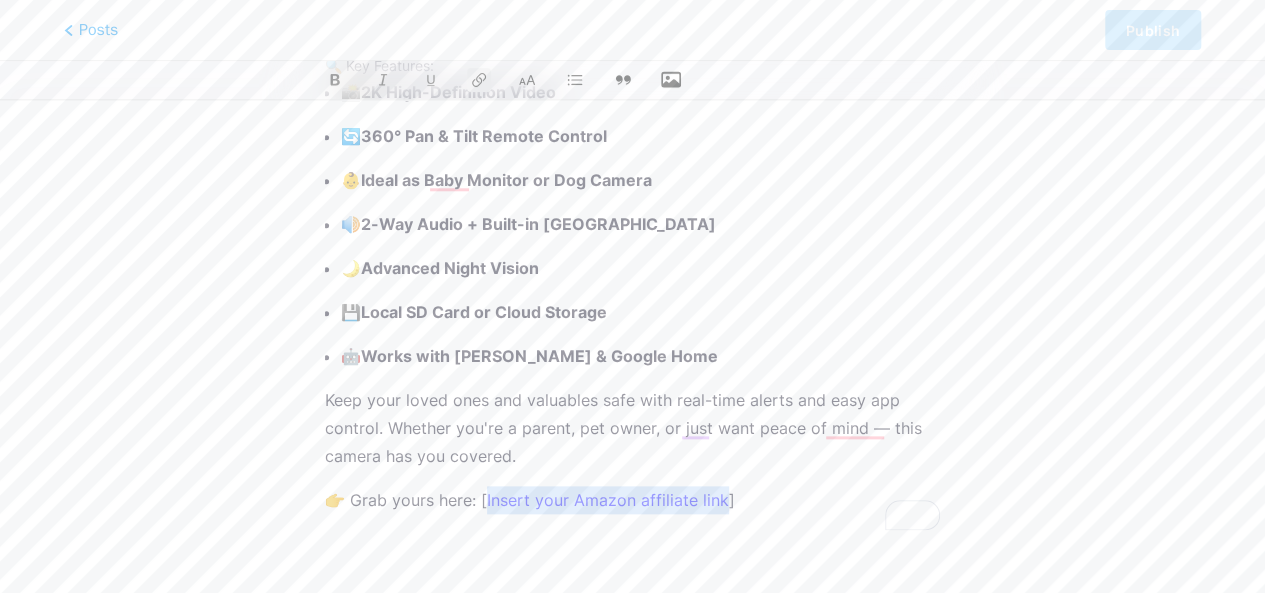 drag, startPoint x: 488, startPoint y: 500, endPoint x: 724, endPoint y: 507, distance: 236.10379 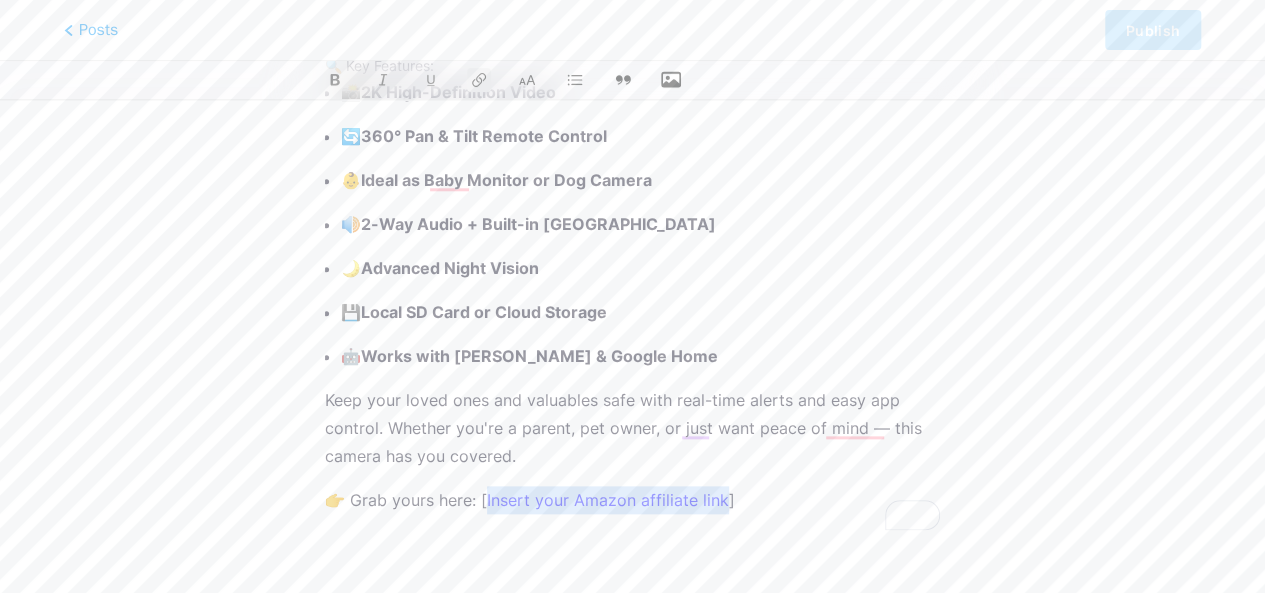 click on "Insert your Amazon affiliate link" at bounding box center (608, 500) 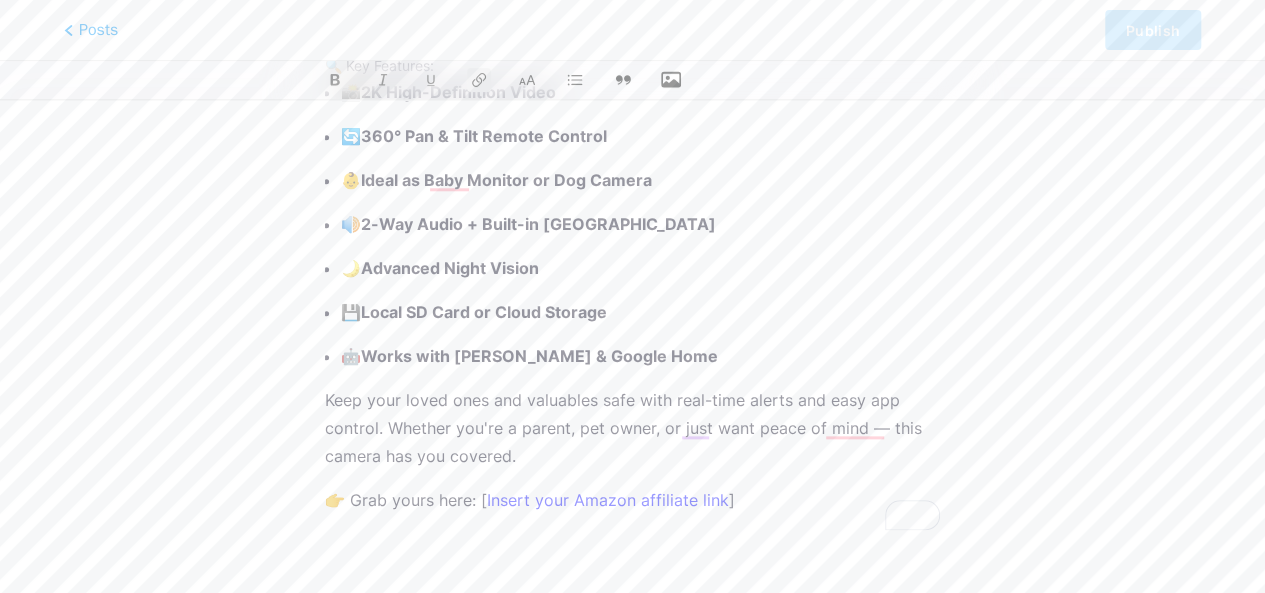 click on "👉 Grab yours here: [ Insert your Amazon affiliate link ]" at bounding box center [632, 500] 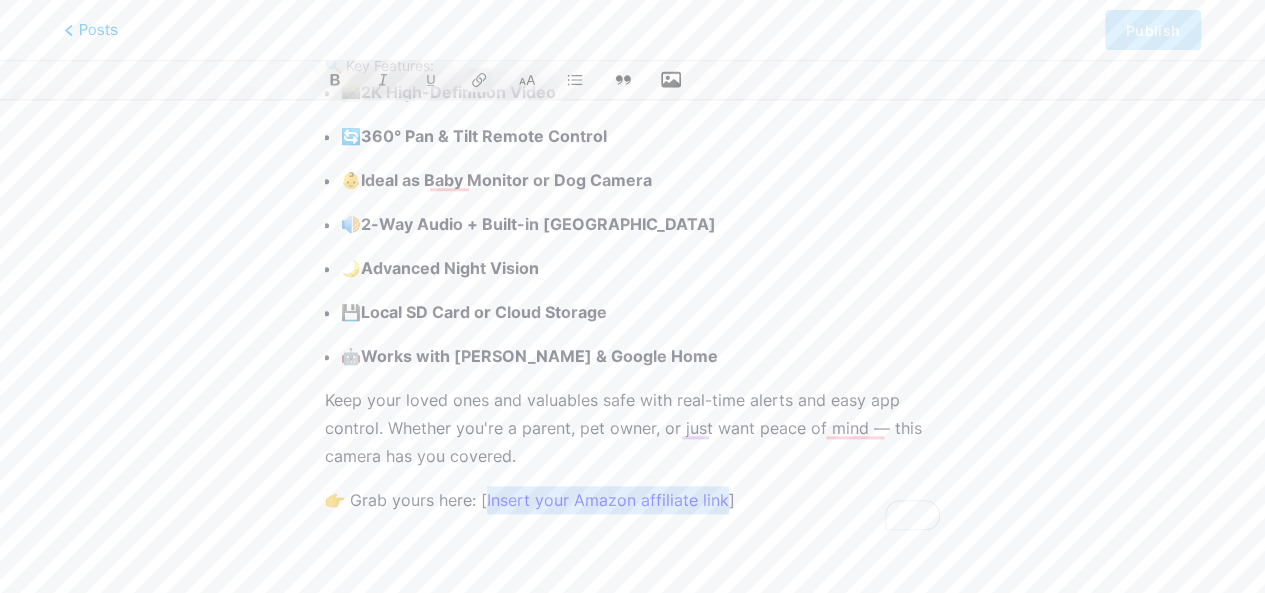 drag, startPoint x: 728, startPoint y: 498, endPoint x: 488, endPoint y: 497, distance: 240.00209 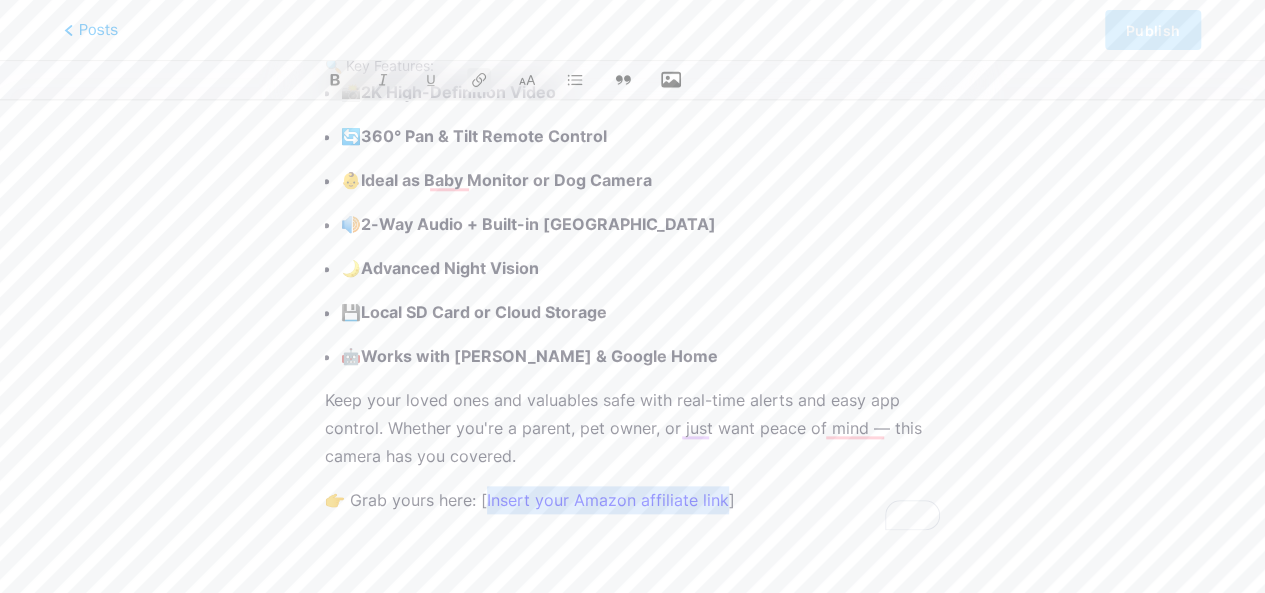 click on "👉 Grab yours here: [ Insert your Amazon affiliate link ]" at bounding box center (632, 500) 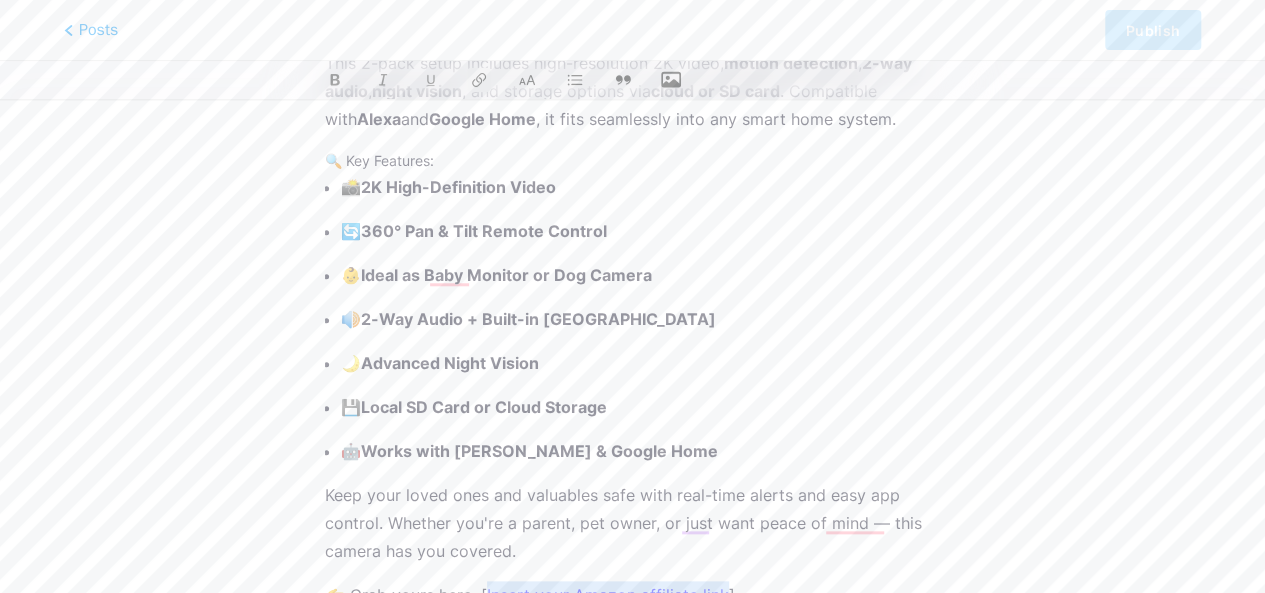scroll, scrollTop: 917, scrollLeft: 0, axis: vertical 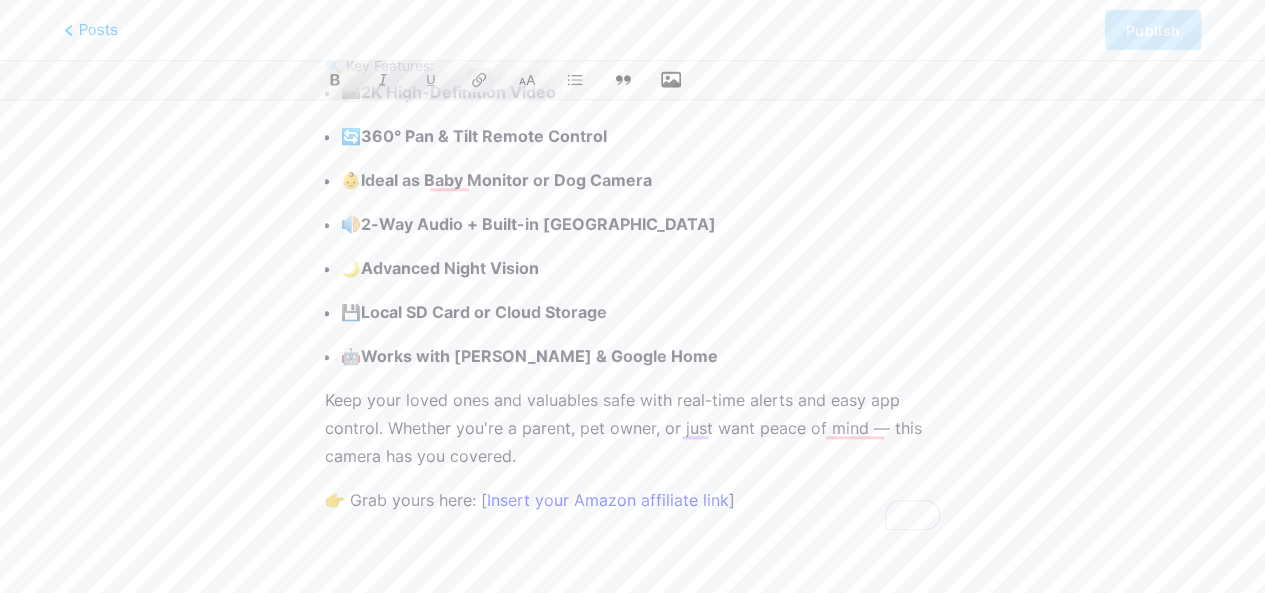 type 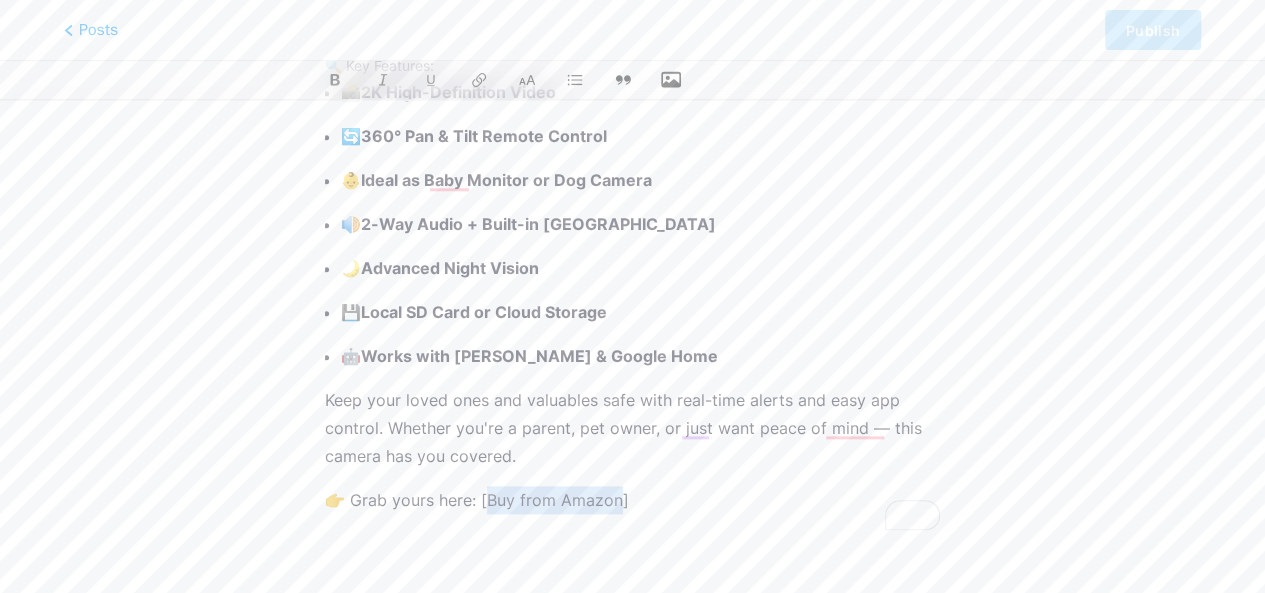 drag, startPoint x: 618, startPoint y: 501, endPoint x: 489, endPoint y: 506, distance: 129.09686 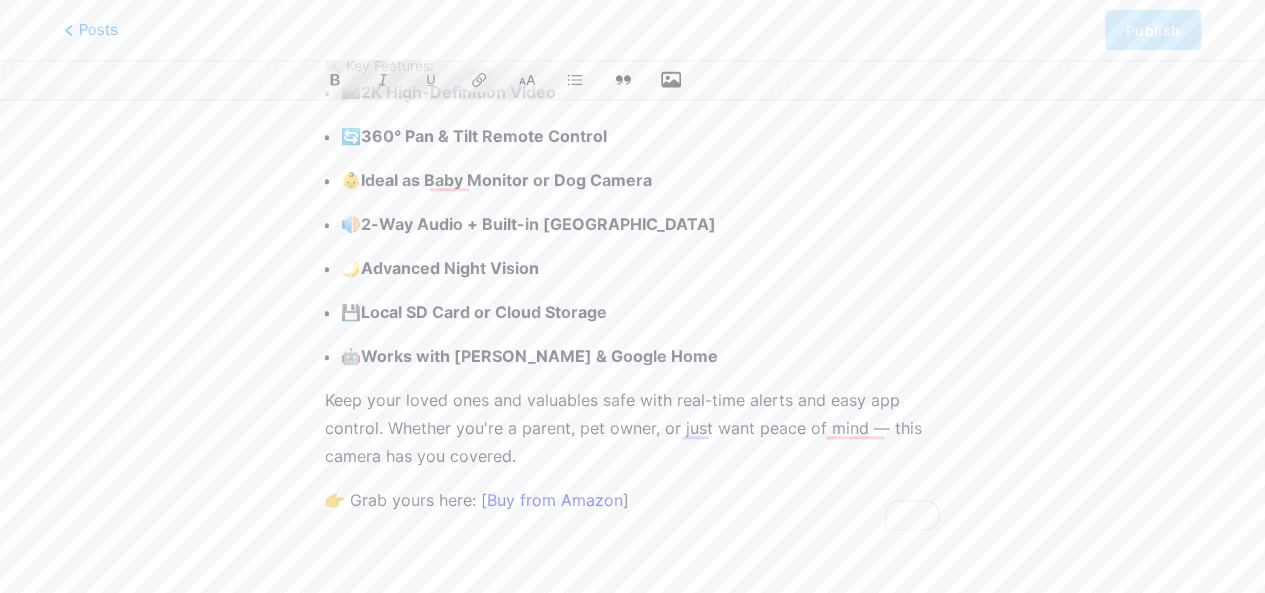 click on "This feature is only available for Pro
users.       Try Pro for free
Posts     Publish                                 Looking for a powerful and affordable smart security camera? Meet the  TP-Link Tapo 2K Pan/Tilt WiFi Camera (C210P2)  – perfect for keeping an eye on your  baby, pets, or home  from anywhere! 🏡📱 This 2-pack setup includes high-resolution 2K video,  motion detection ,  2-way audio ,  night vision , and storage options via  cloud or SD card . Compatible with  Alexa  and  Google Home , it fits seamlessly into any smart home system. 🔍 Key Features: 📸  2K High-Definition Video 🔄  360° Pan & Tilt Remote Control 👶  Ideal as Baby Monitor or Dog Camera 🔊  2-Way Audio + Built-in Siren 🌙  Advanced Night Vision 💾  Local SD Card or Cloud Storage 🤖  Works with Alexa & Google Home 👉 Grab yours here: [ Buy from Amazon ]" at bounding box center [632, -118] 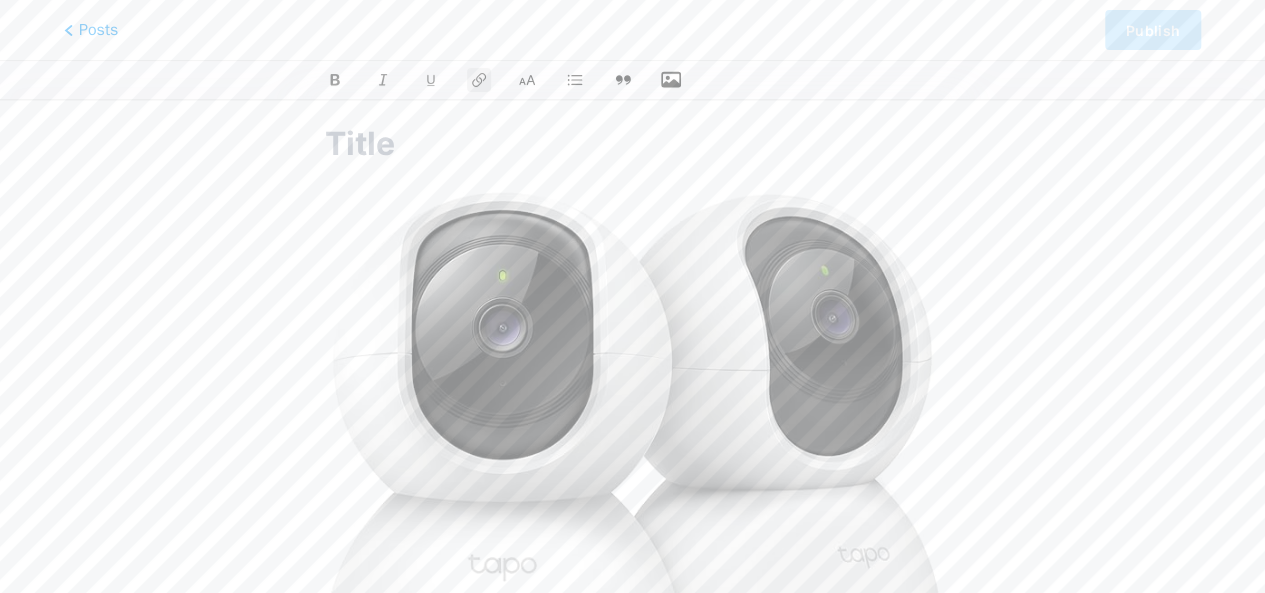 scroll, scrollTop: 0, scrollLeft: 0, axis: both 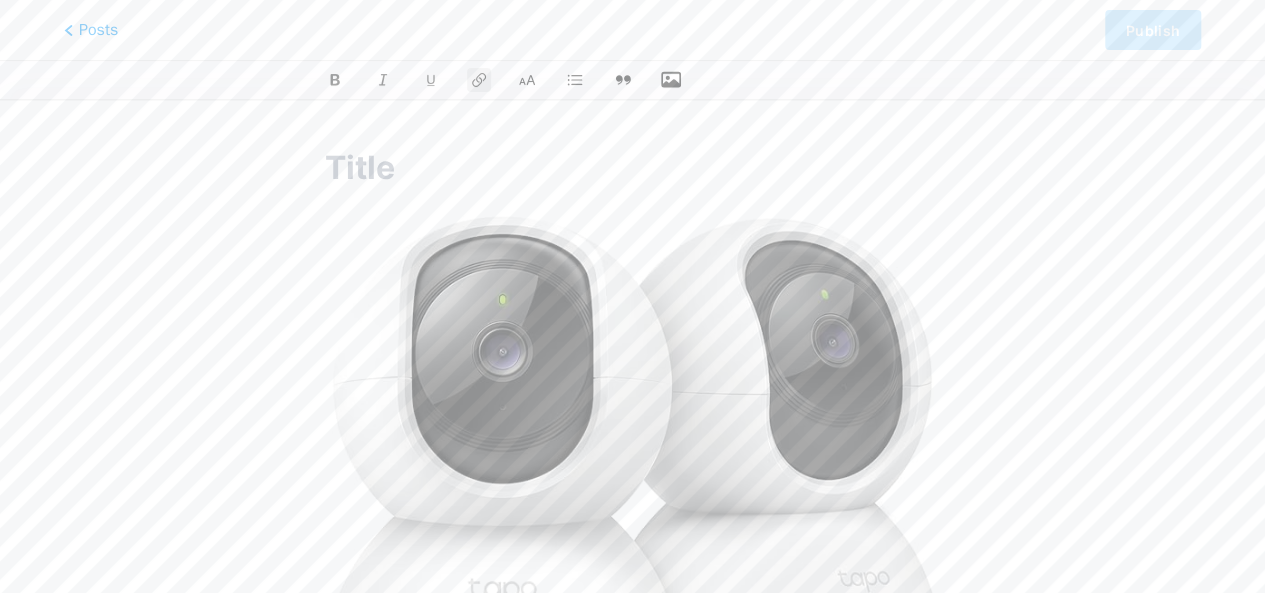 click at bounding box center [632, 168] 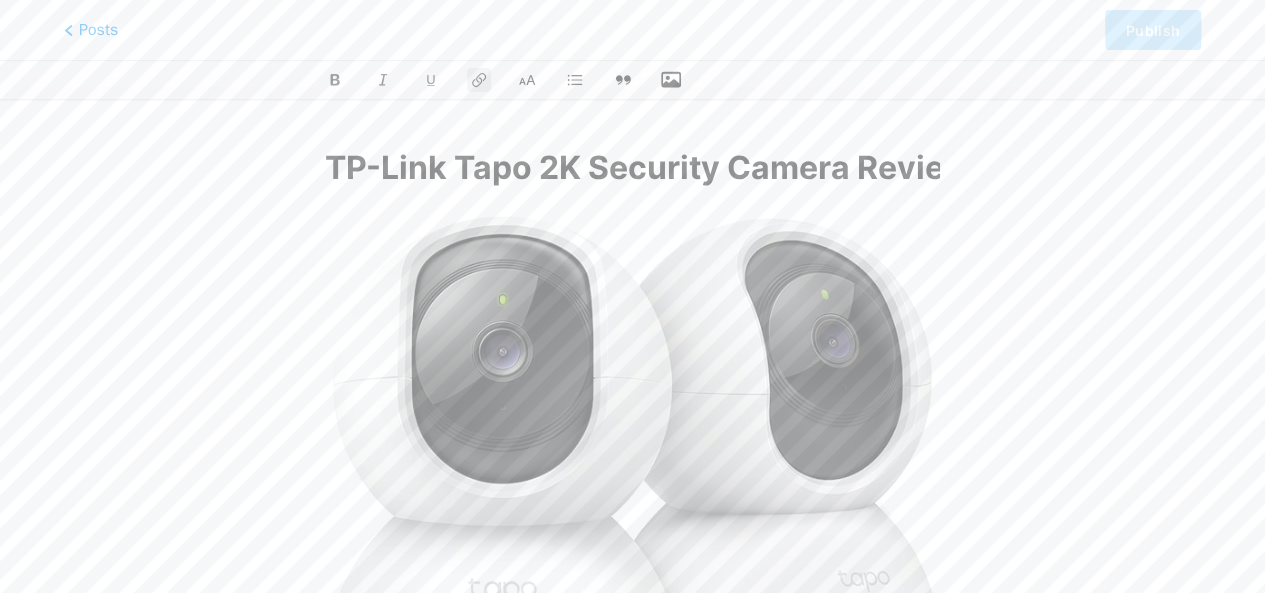 scroll, scrollTop: 0, scrollLeft: 706, axis: horizontal 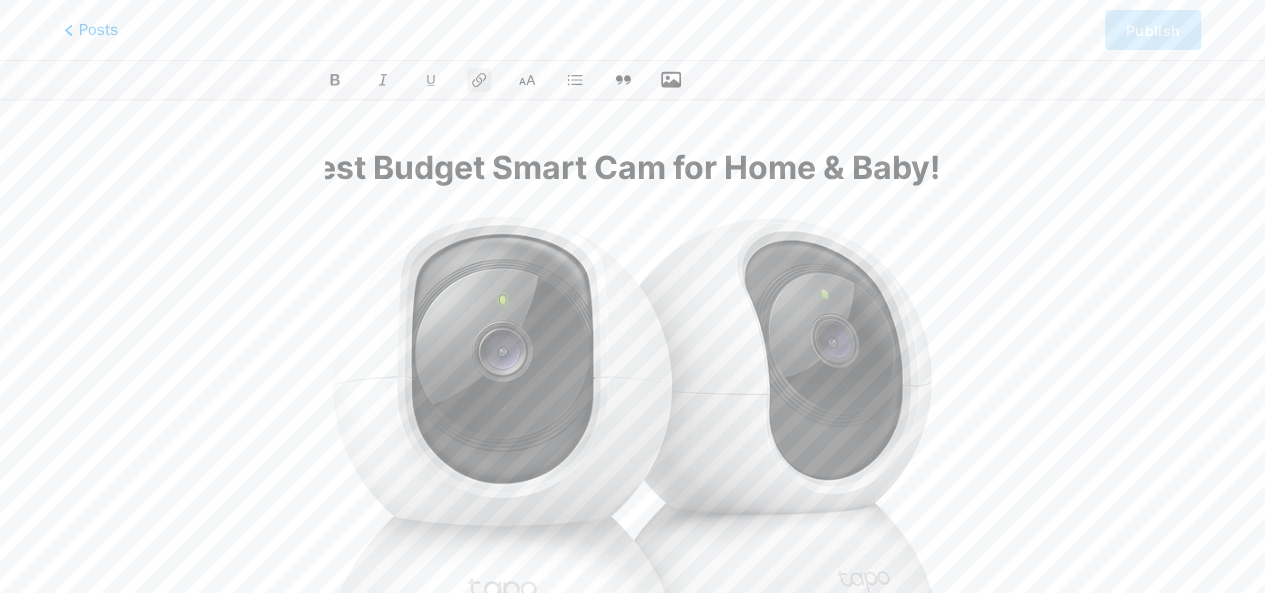 type on "TP-Link Tapo 2K Security Camera Review | Best Budget Smart Cam for Home & Baby!" 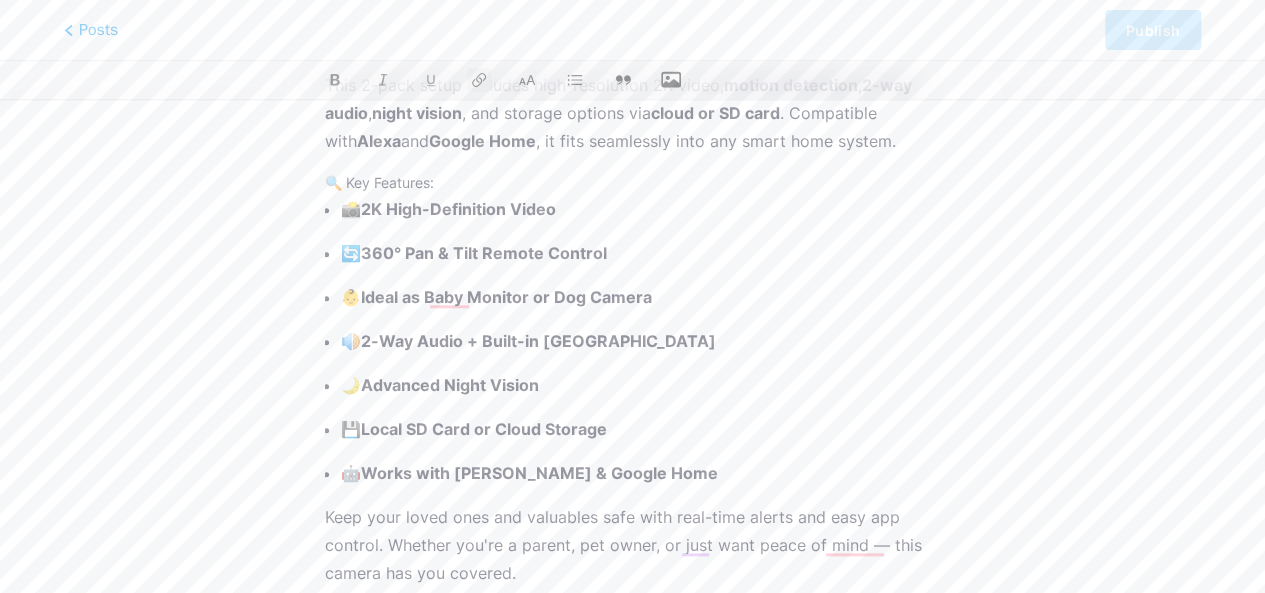 scroll, scrollTop: 917, scrollLeft: 0, axis: vertical 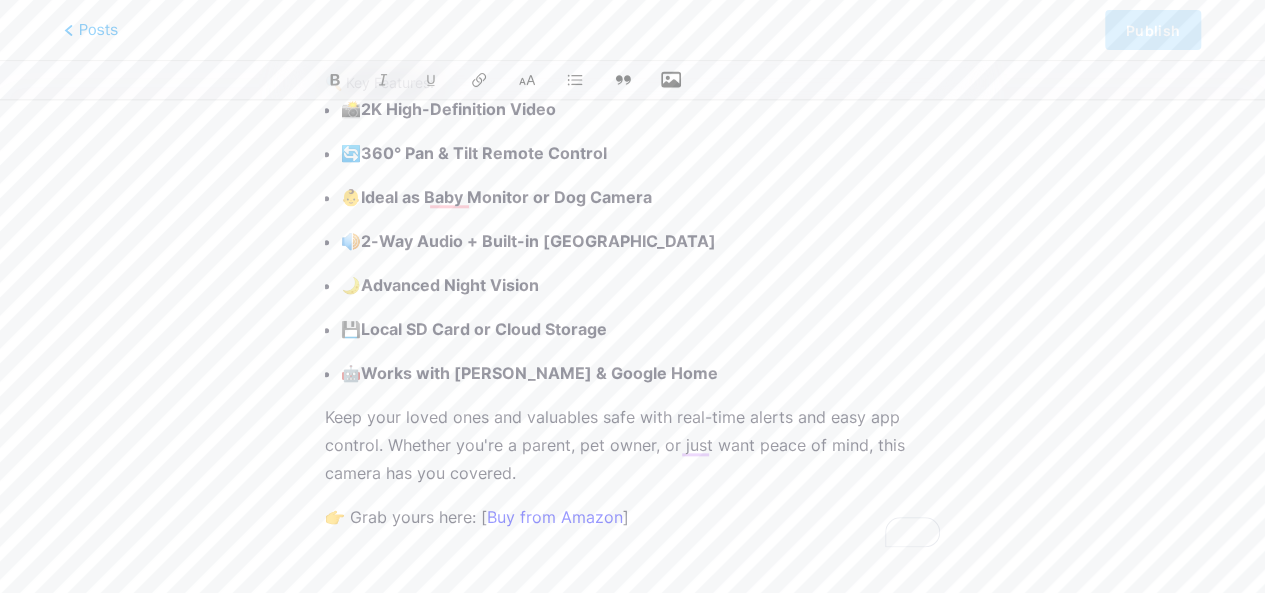click on "This feature is only available for Pro
users.       Try Pro for free
Posts     Publish                         TP-Link Tapo 2K Security Camera Review | Best Budget Smart Cam for Home & Baby!         Looking for a powerful and affordable smart security camera? Meet the  TP-Link Tapo 2K Pan/Tilt WiFi Camera (C210P2)  – perfect for keeping an eye on your  baby, pets, or home  from anywhere! 🏡📱 This 2-pack setup includes high-resolution 2K video,  motion detection ,  2-way audio ,  night vision , and storage options via  cloud or SD card . Compatible with  Alexa  and  Google Home , it fits seamlessly into any smart home system. 🔍 Key Features: 📸  2K High-Definition Video 🔄  360° Pan & Tilt Remote Control 👶  Ideal as Baby Monitor or Dog Camera 🔊  2-Way Audio + Built-in Siren 🌙  Advanced Night Vision 💾  Local SD Card or Cloud Storage 🤖  Works with Alexa & Google Home 👉 Grab yours here: [ Buy from Amazon ]" at bounding box center [632, -101] 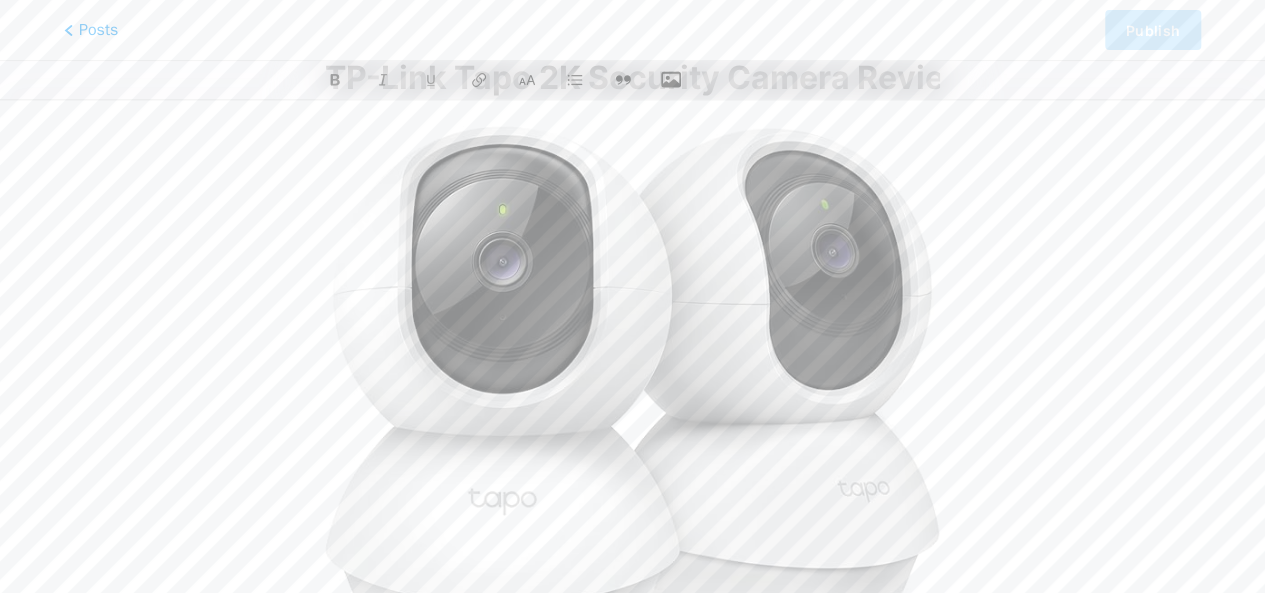 scroll, scrollTop: 0, scrollLeft: 0, axis: both 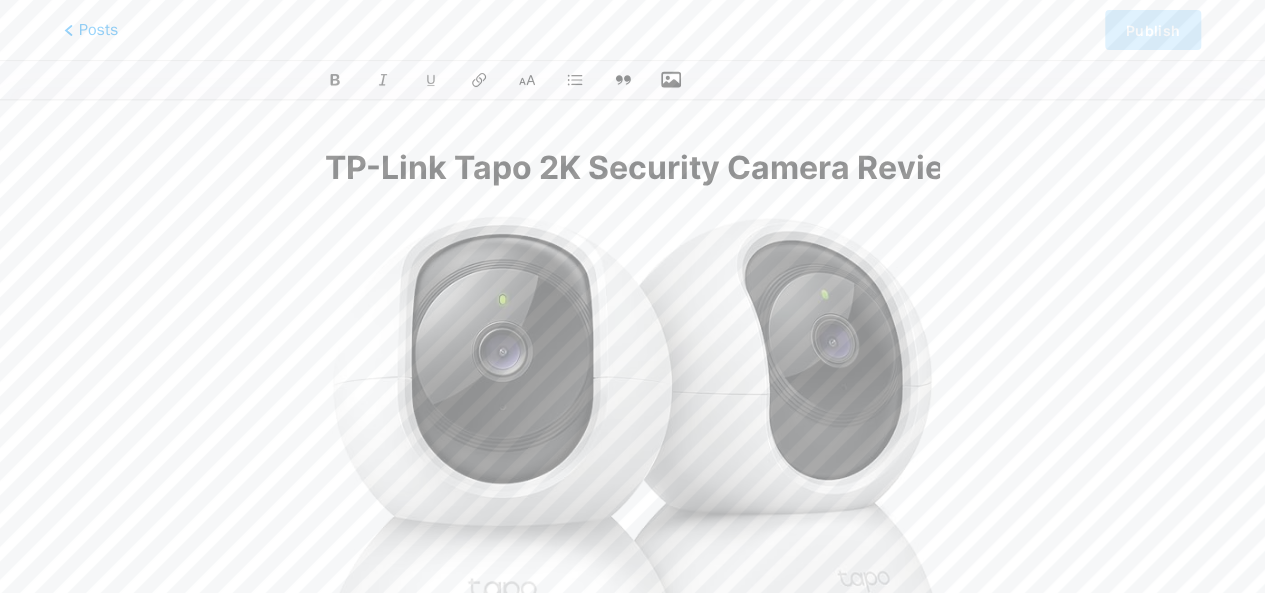 click on "TP-Link Tapo 2K Security Camera Review | Best Budget Smart Cam for Home & Baby!         Looking for a powerful and affordable smart security camera? Meet the  TP-Link Tapo 2K Pan/Tilt WiFi Camera (C210P2)  – perfect for keeping an eye on your  baby, pets, or home  from anywhere! 🏡📱 This 2-pack setup includes high-resolution 2K video,  motion detection ,  2-way audio ,  night vision , and storage options via  cloud or SD card . Compatible with  Alexa  and  Google Home , it fits seamlessly into any smart home system. 🔍 Key Features: 📸  2K High-Definition Video 🔄  360° Pan & Tilt Remote Control 👶  Ideal as Baby Monitor or Dog Camera 🔊  2-Way Audio + Built-in Siren 🌙  Advanced Night Vision 💾  Local SD Card or Cloud Storage 🤖  Works with Alexa & Google Home Keep your loved ones and valuables safe with real-time alerts and easy app control. Whether you're a parent, pet owner, or just want peace of mind, this camera has you covered. 👉 Grab yours here: [ Buy from Amazon ]" at bounding box center (632, 799) 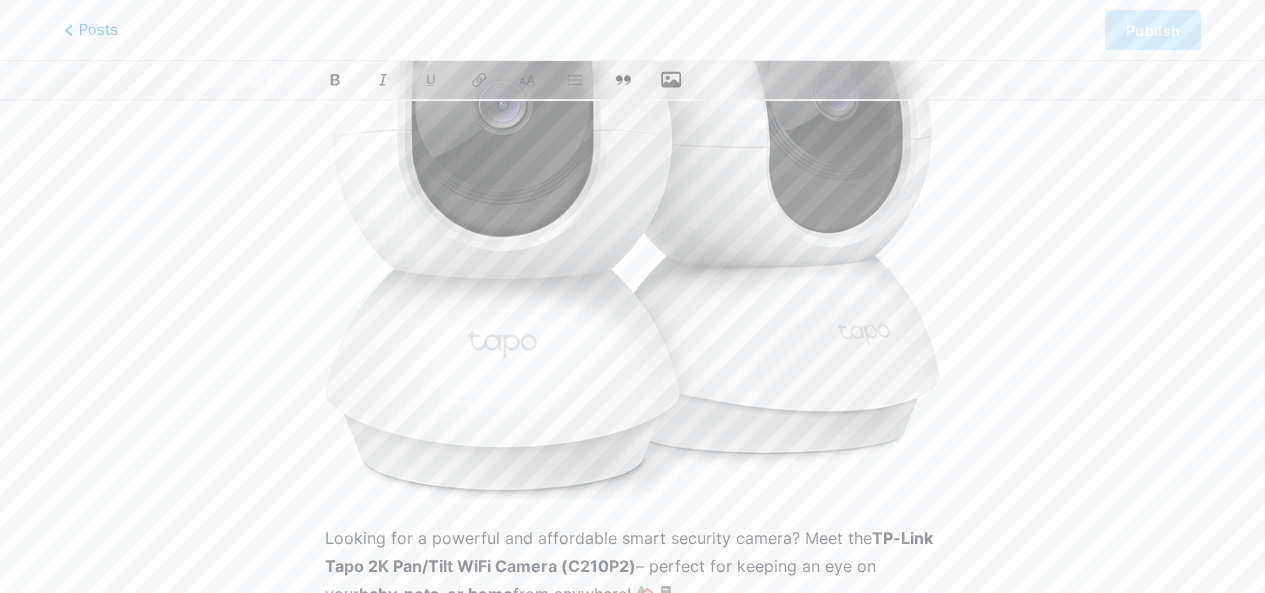 scroll, scrollTop: 400, scrollLeft: 0, axis: vertical 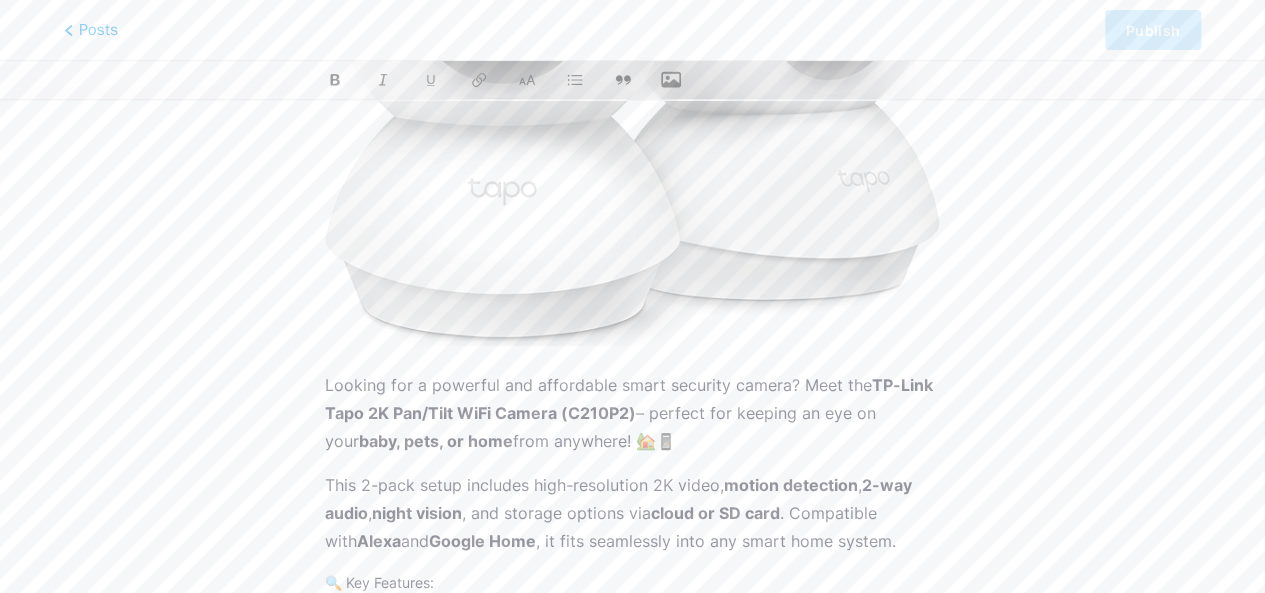 click at bounding box center [632, 81] 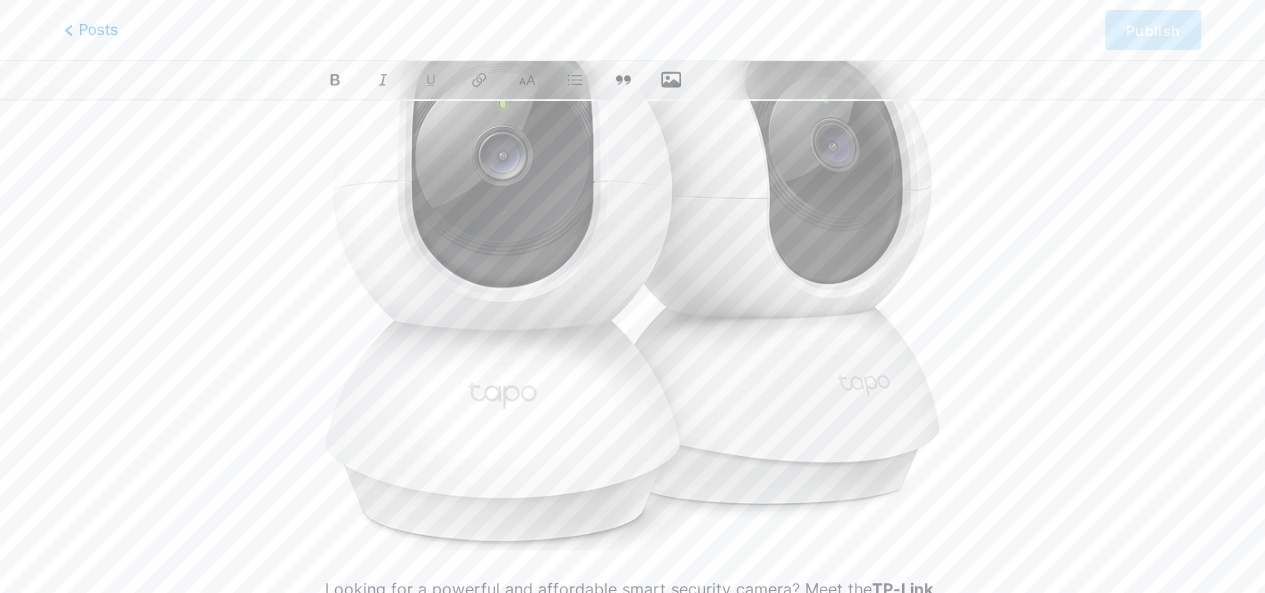 scroll, scrollTop: 0, scrollLeft: 0, axis: both 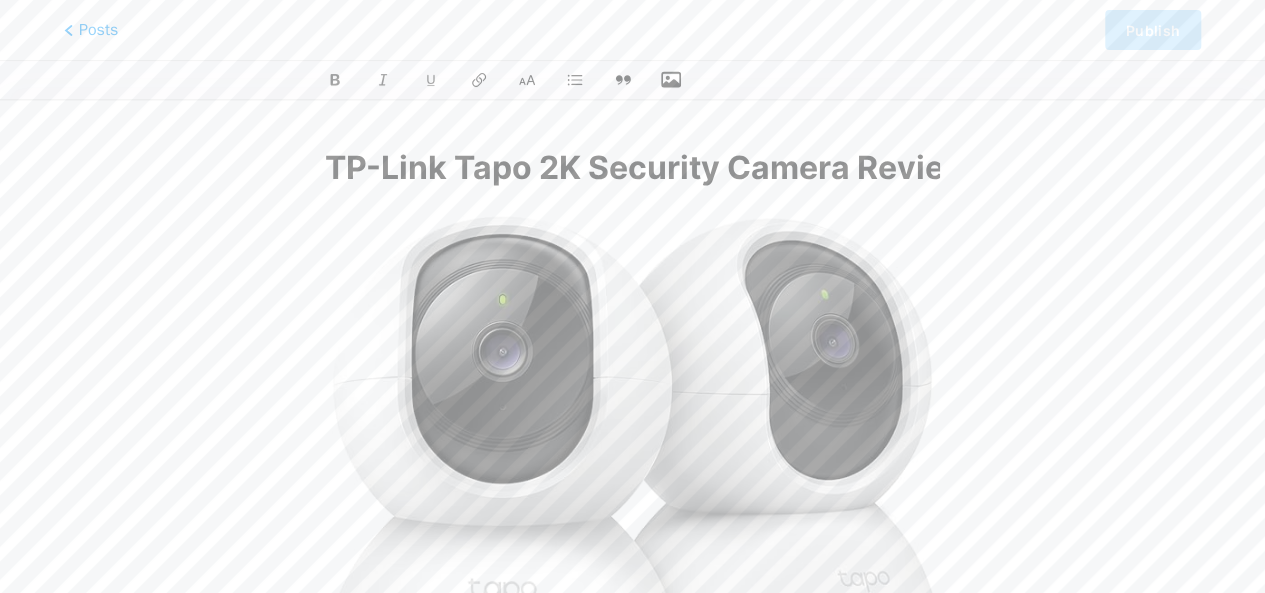 click at bounding box center (632, 481) 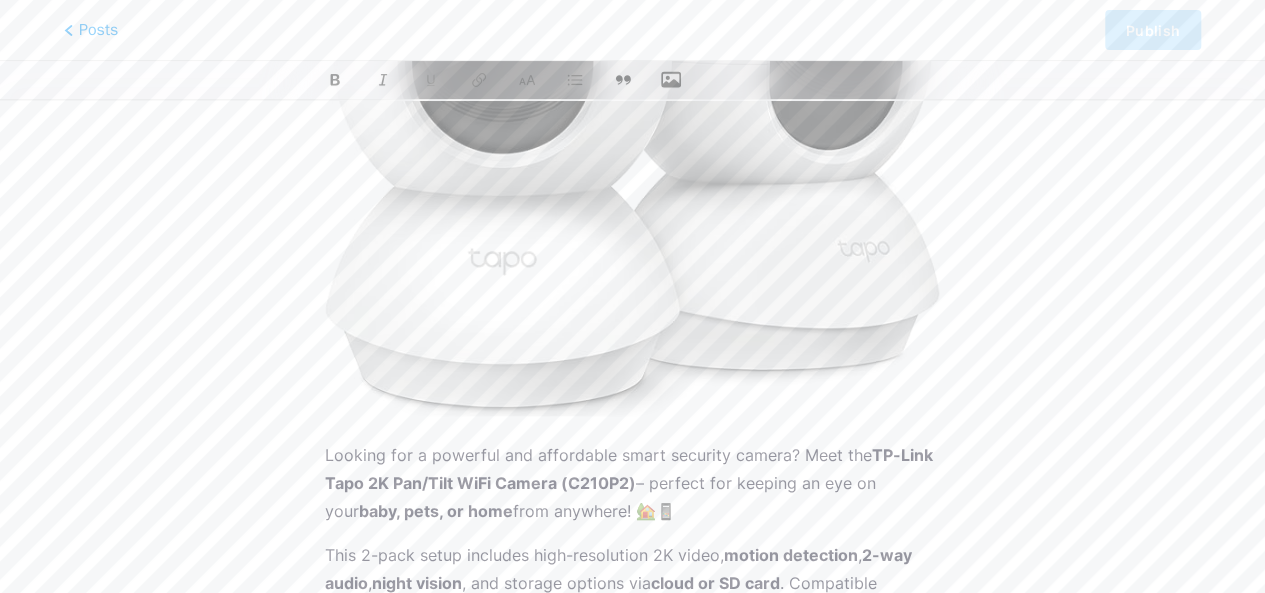 scroll, scrollTop: 300, scrollLeft: 0, axis: vertical 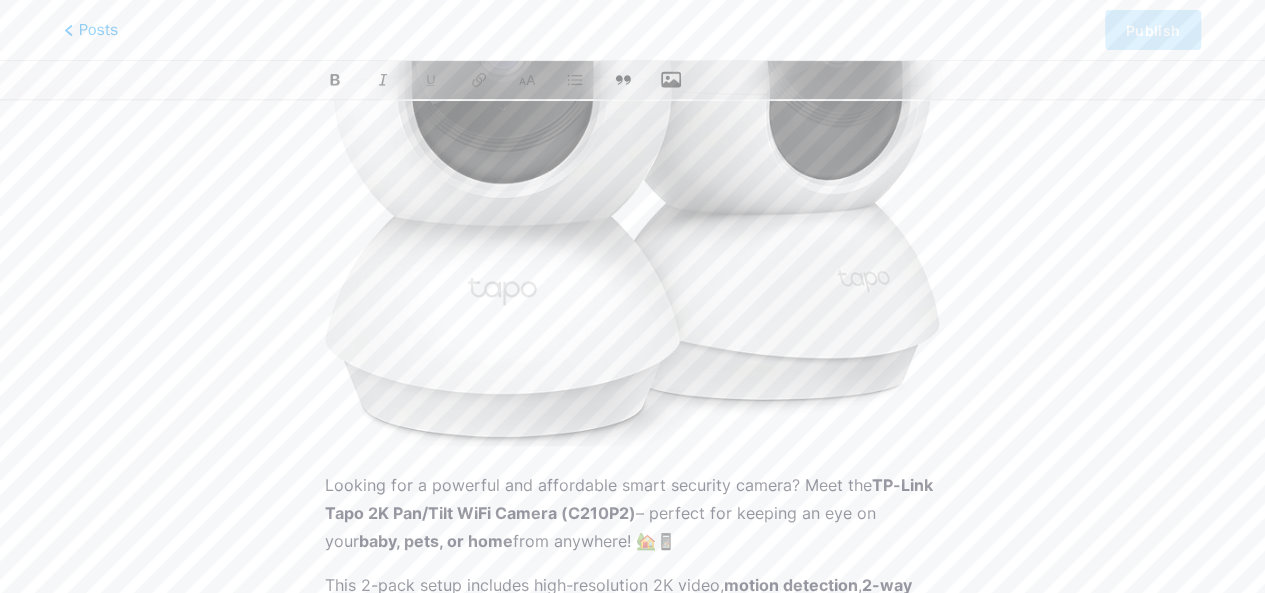 click at bounding box center [632, 181] 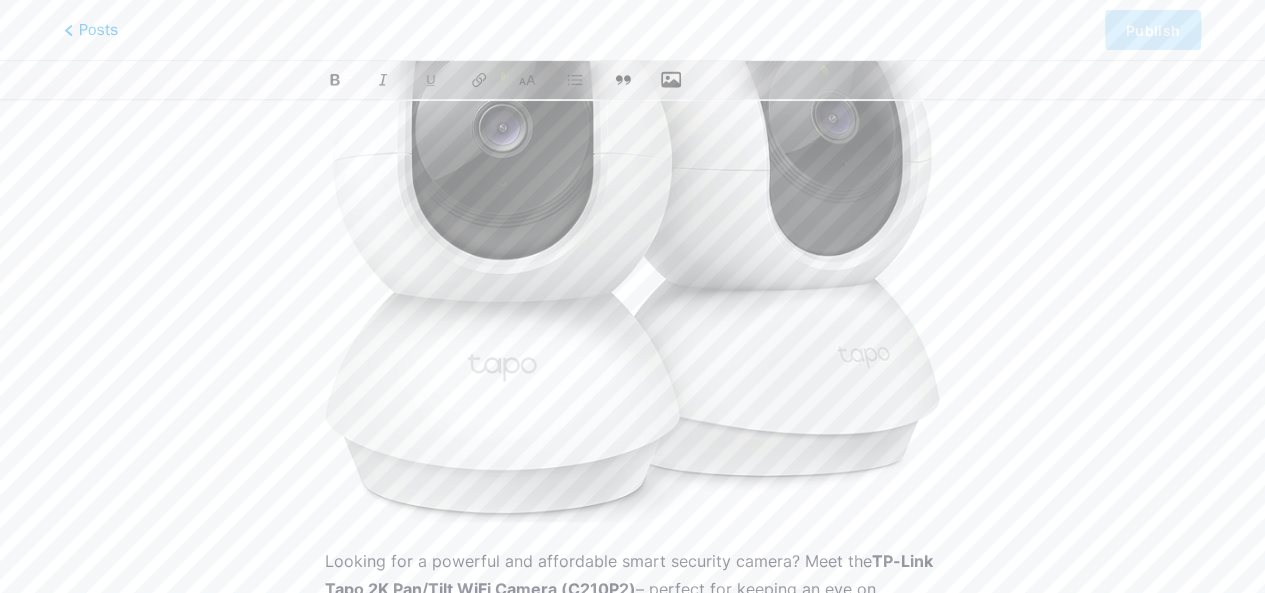 scroll, scrollTop: 0, scrollLeft: 0, axis: both 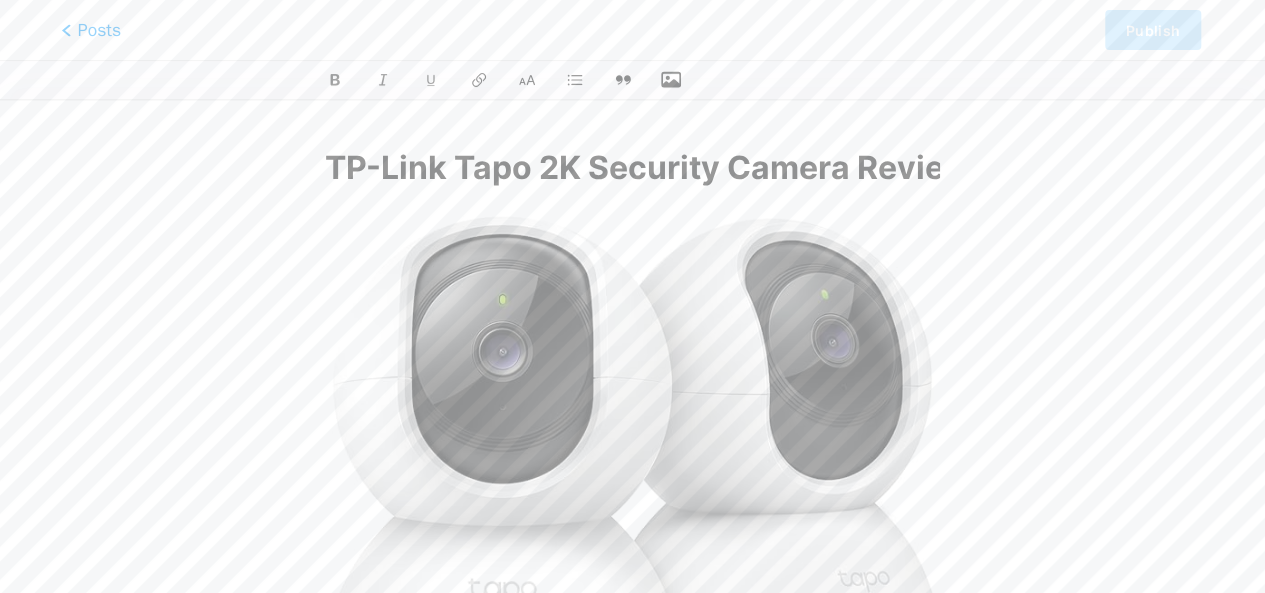 click on "Posts" at bounding box center (91, 30) 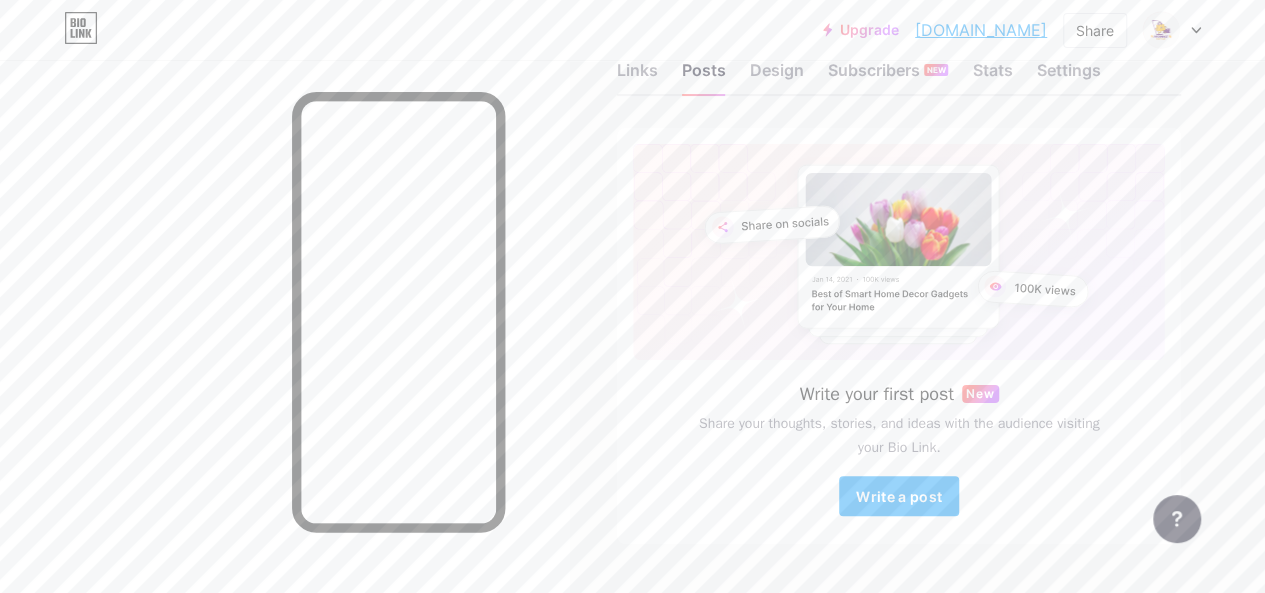 scroll, scrollTop: 106, scrollLeft: 0, axis: vertical 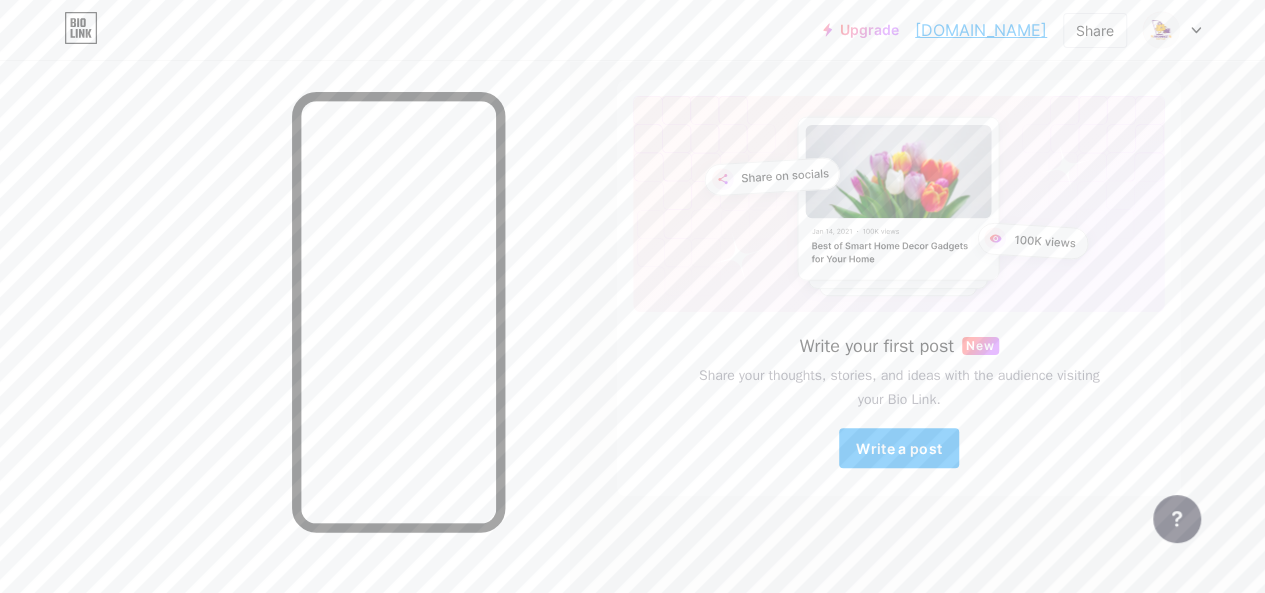 click on "Write a post" at bounding box center [899, 448] 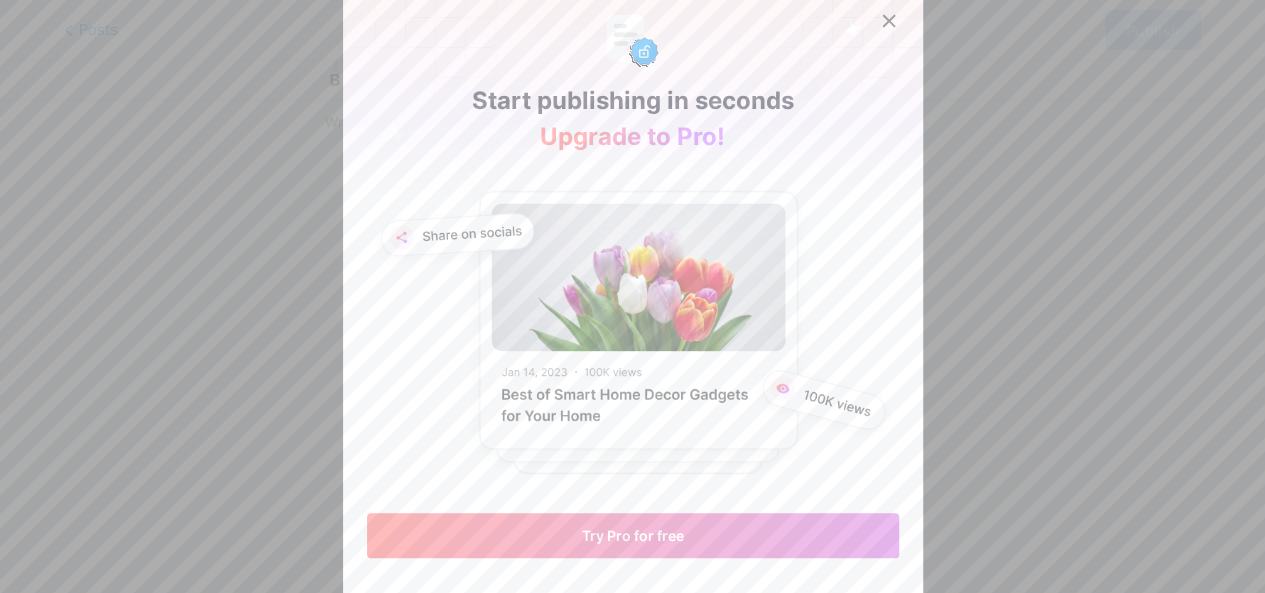scroll, scrollTop: 0, scrollLeft: 0, axis: both 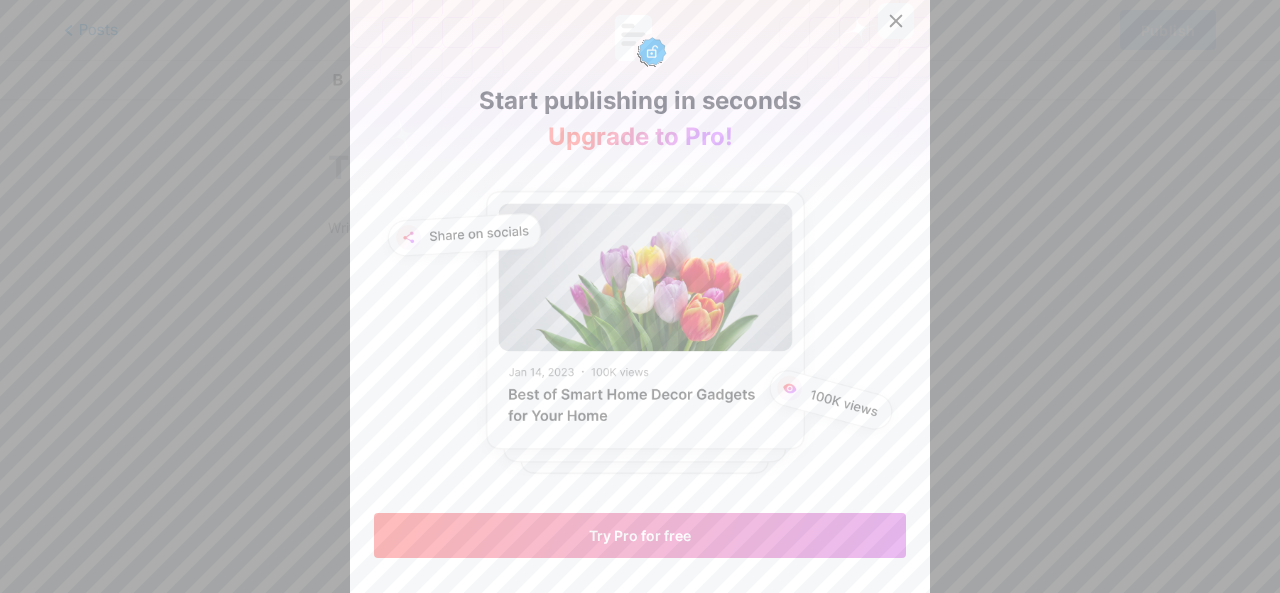 click 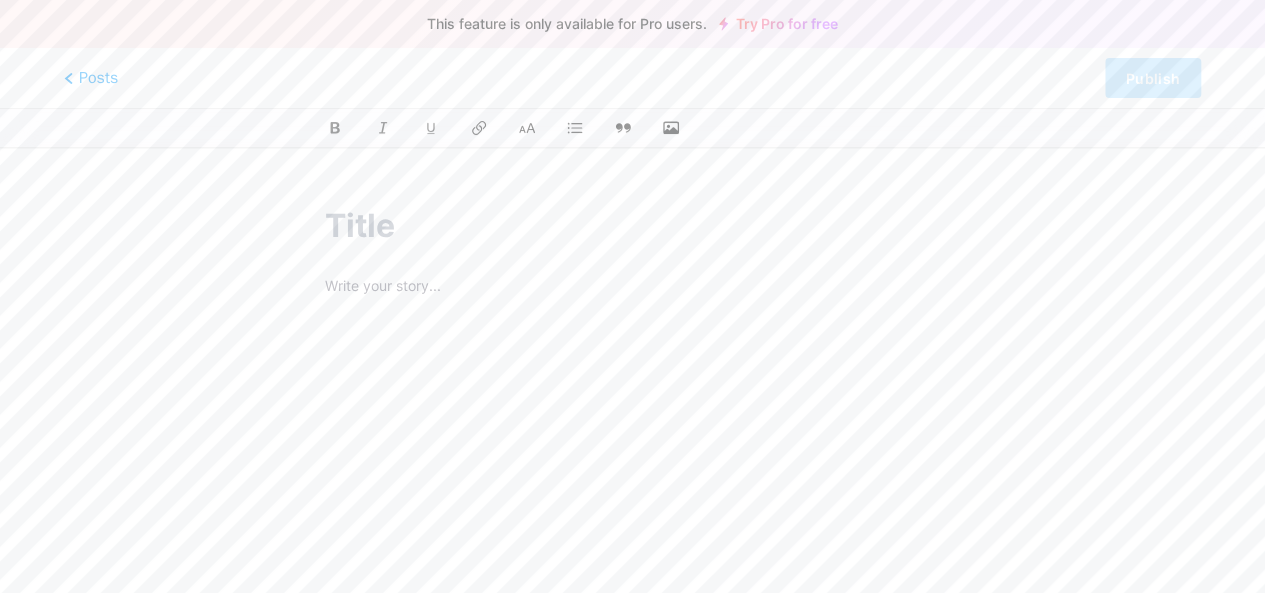 click at bounding box center [632, 226] 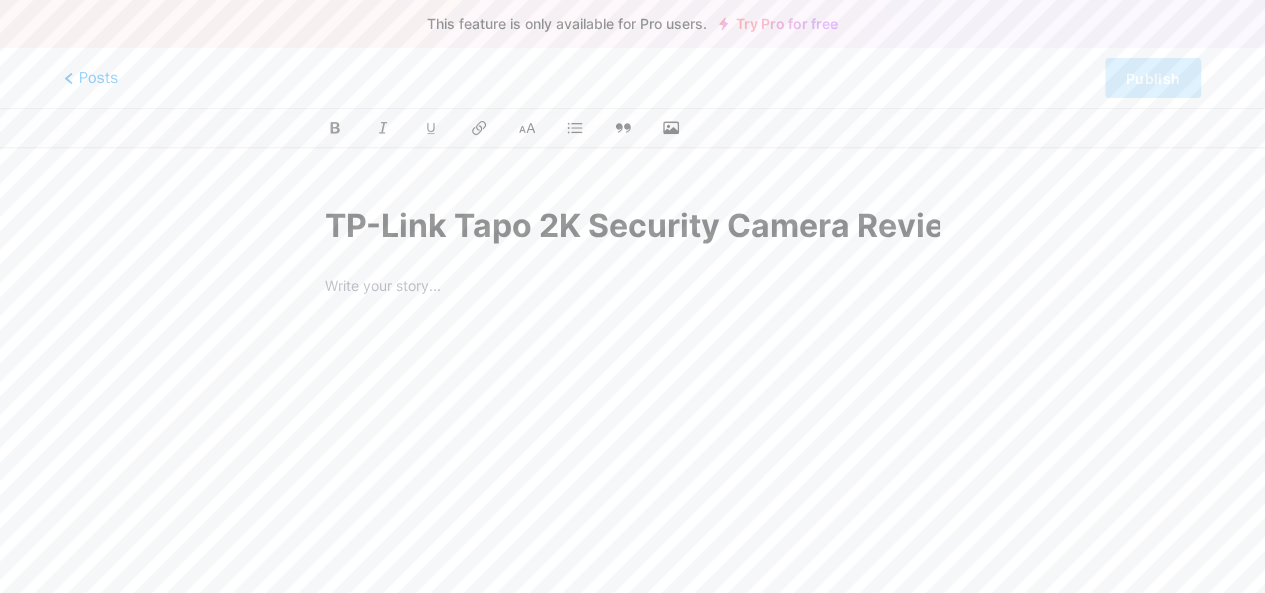 scroll, scrollTop: 0, scrollLeft: 706, axis: horizontal 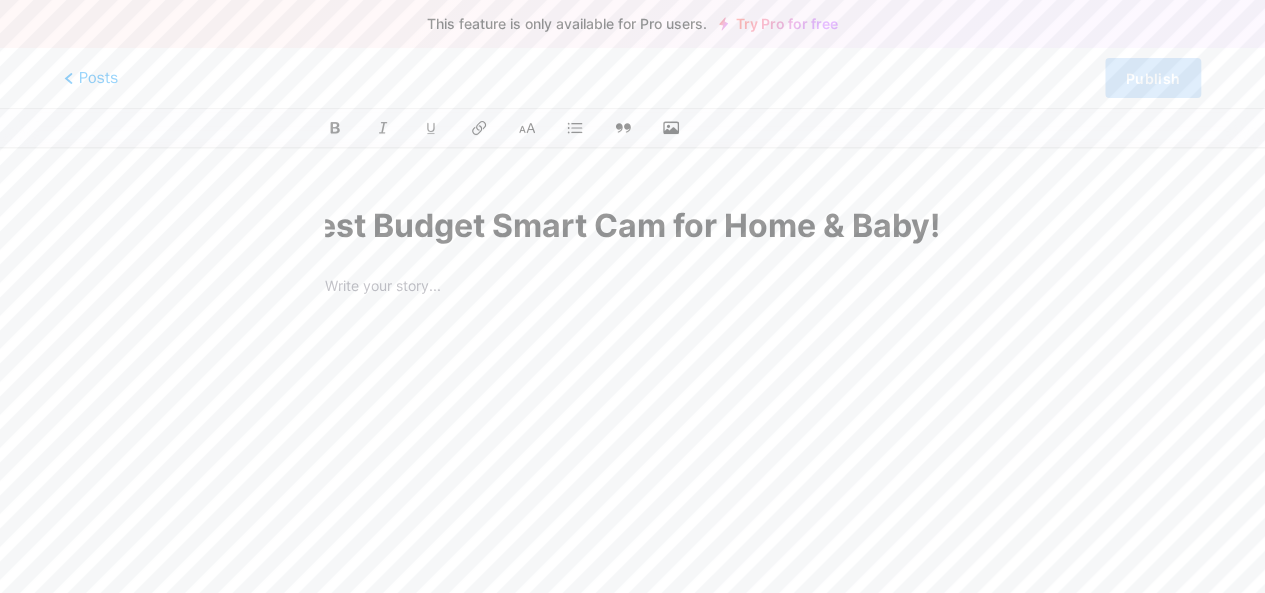 type on "TP-Link Tapo 2K Security Camera Review | Best Budget Smart Cam for Home & Baby!" 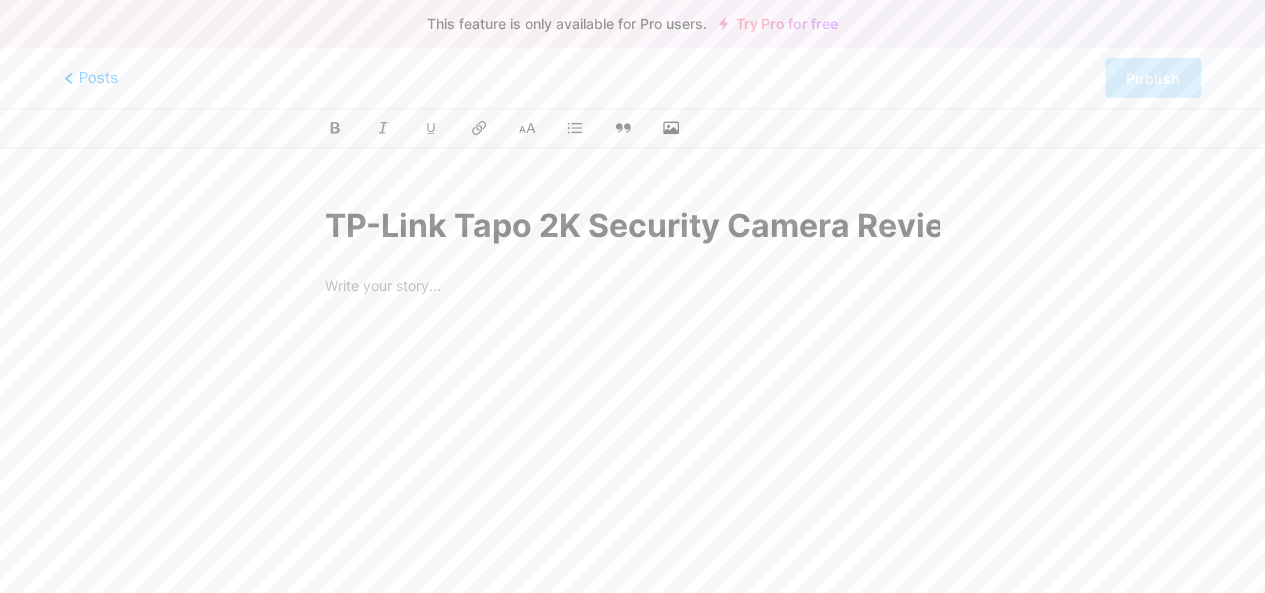 click at bounding box center (632, 288) 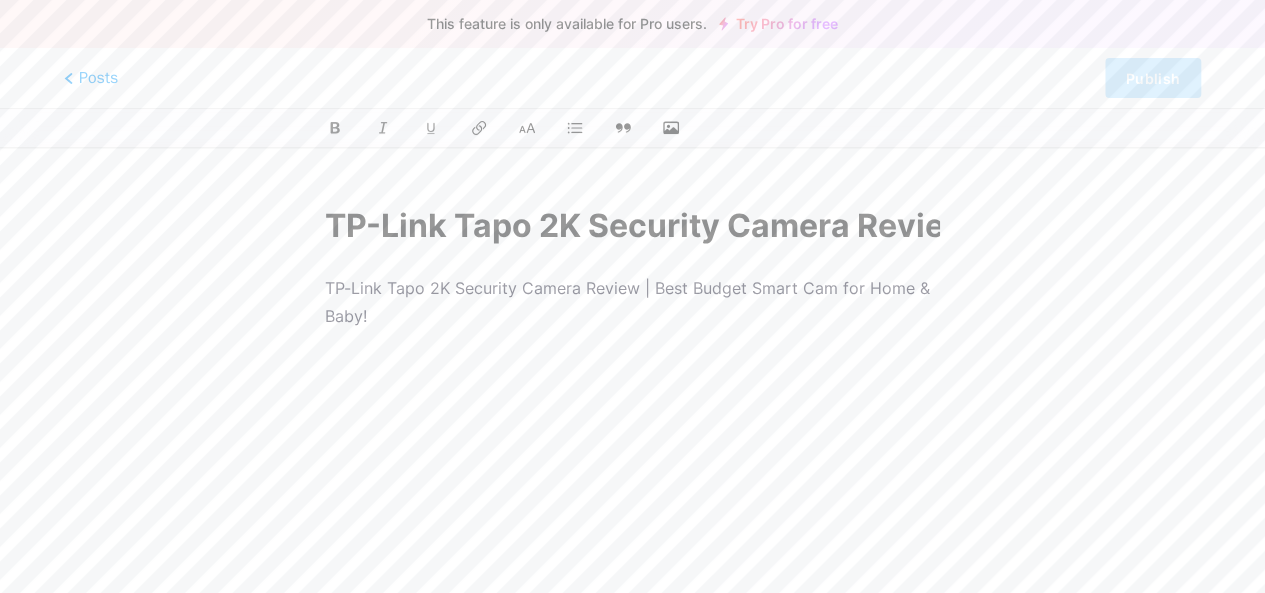 click on "Try Pro for free" at bounding box center (778, 24) 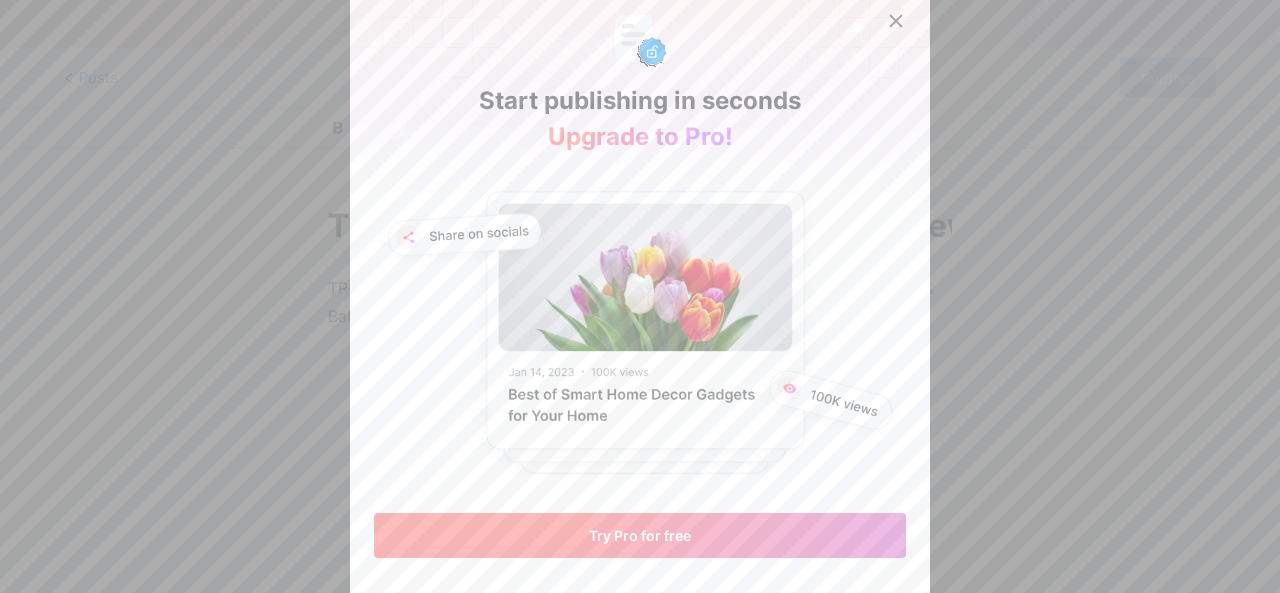click on "Try Pro for free" at bounding box center [640, 535] 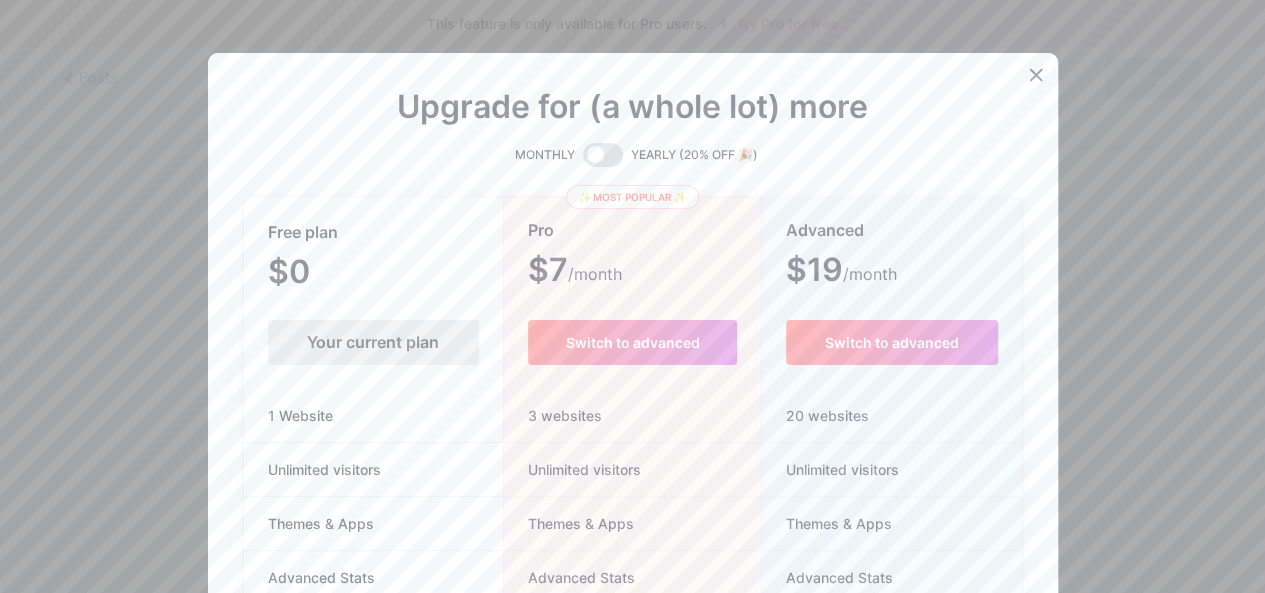 click on "Your current plan" at bounding box center [373, 342] 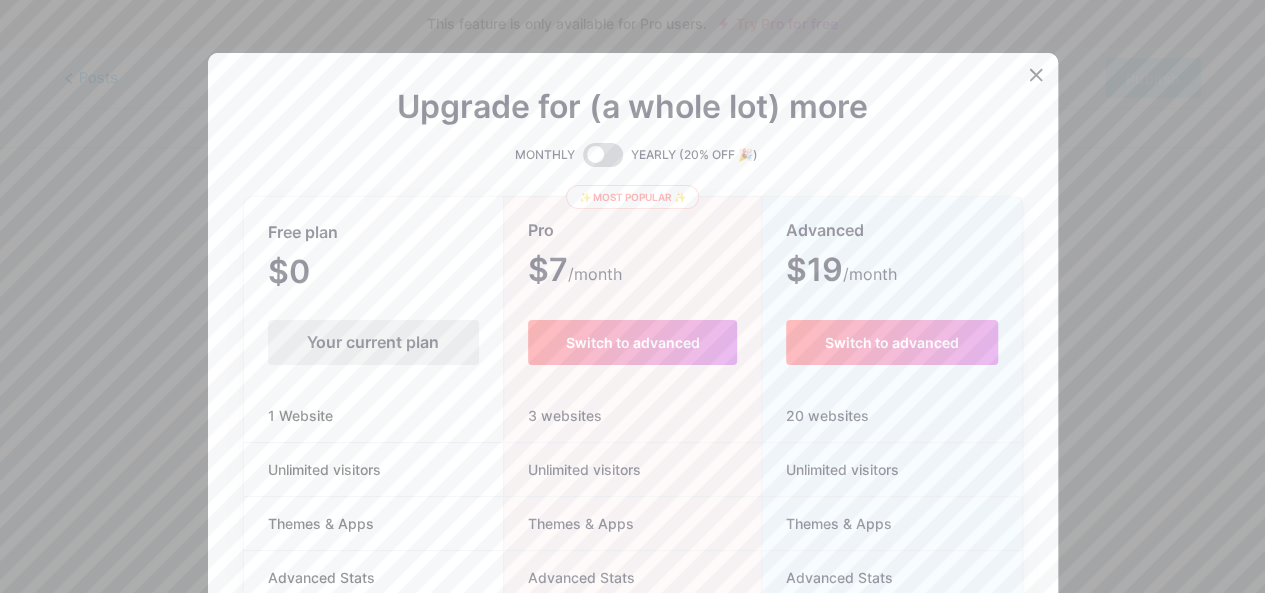 click at bounding box center [603, 155] 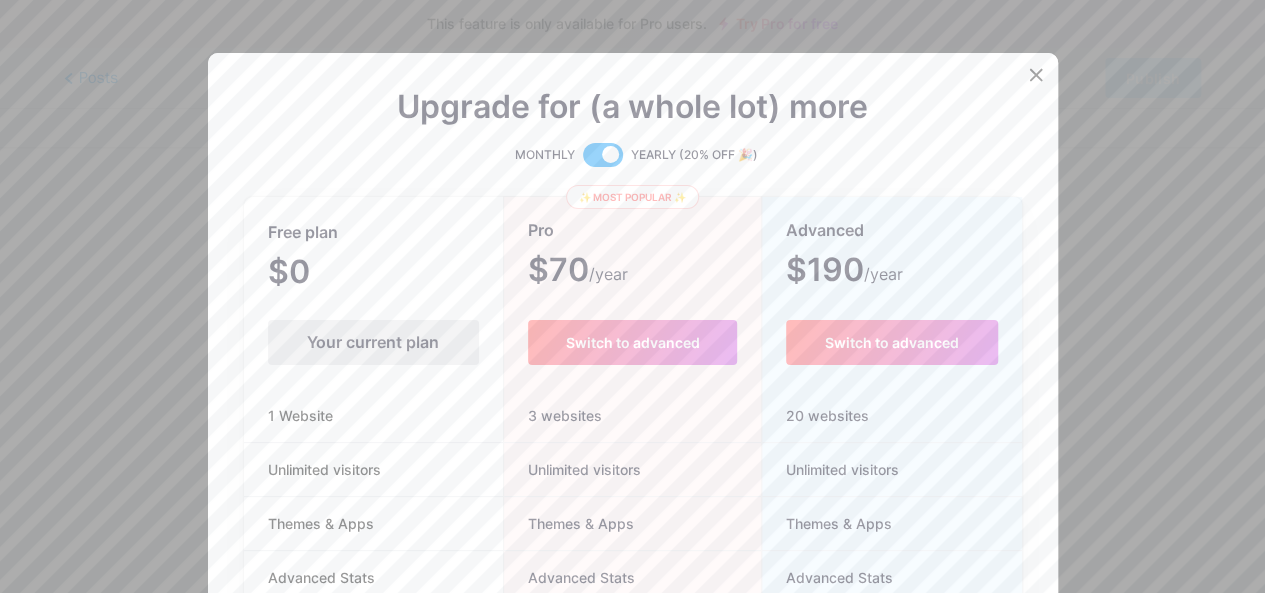 click at bounding box center [603, 155] 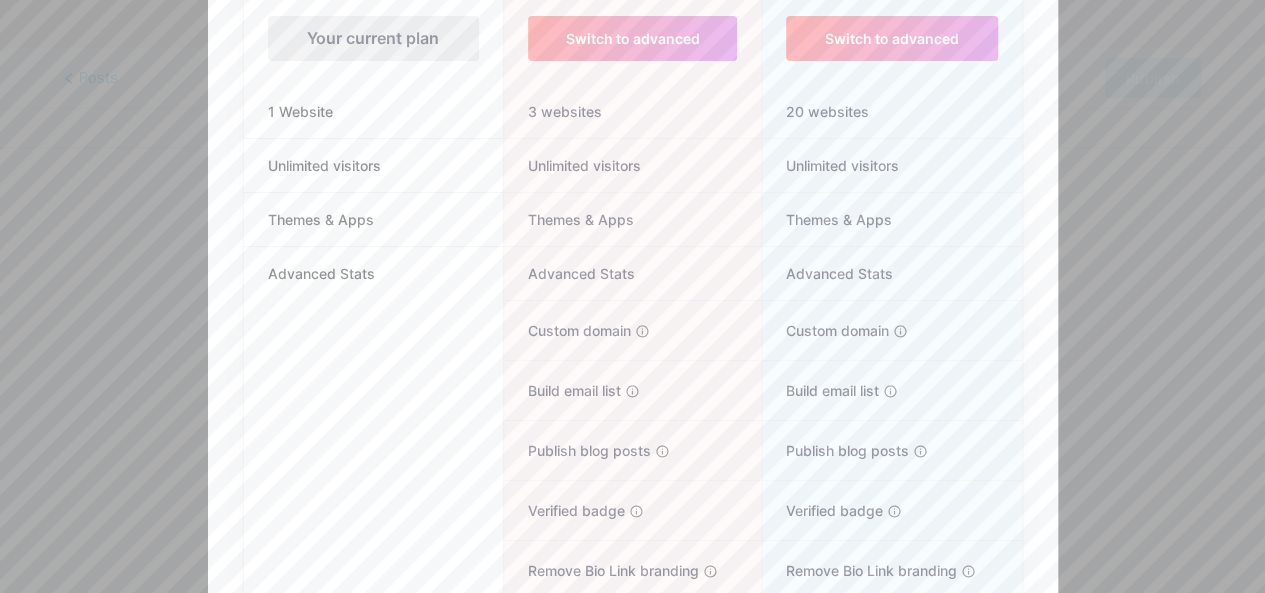 scroll, scrollTop: 346, scrollLeft: 0, axis: vertical 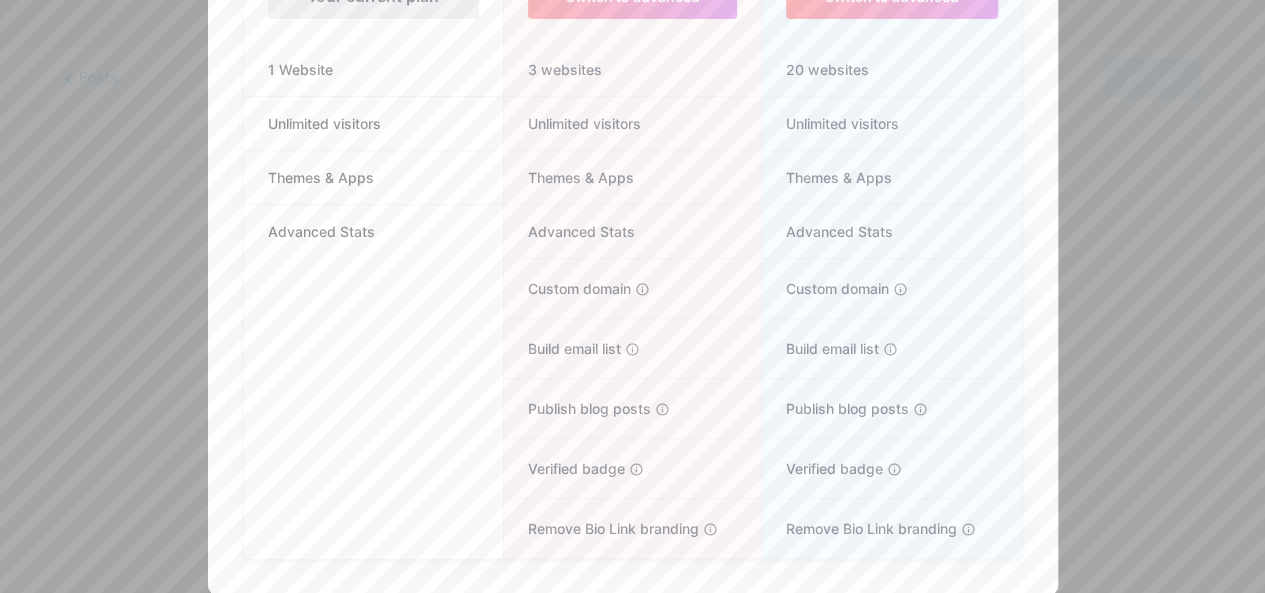 click on "Remove Bio Link branding" at bounding box center (601, 528) 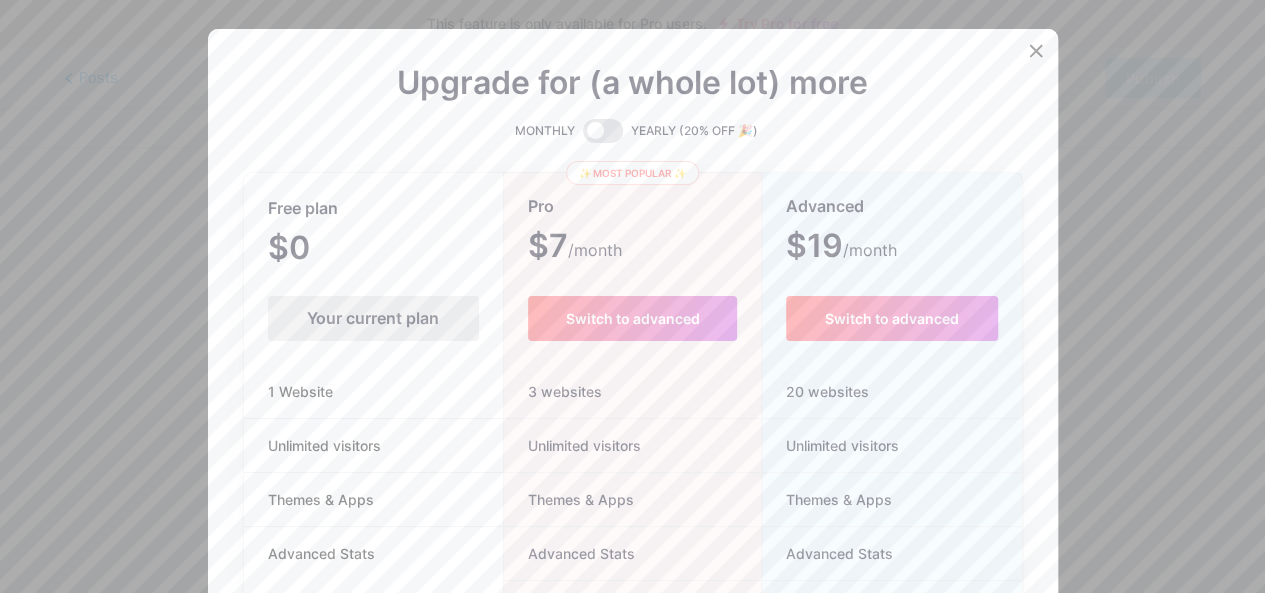 scroll, scrollTop: 0, scrollLeft: 0, axis: both 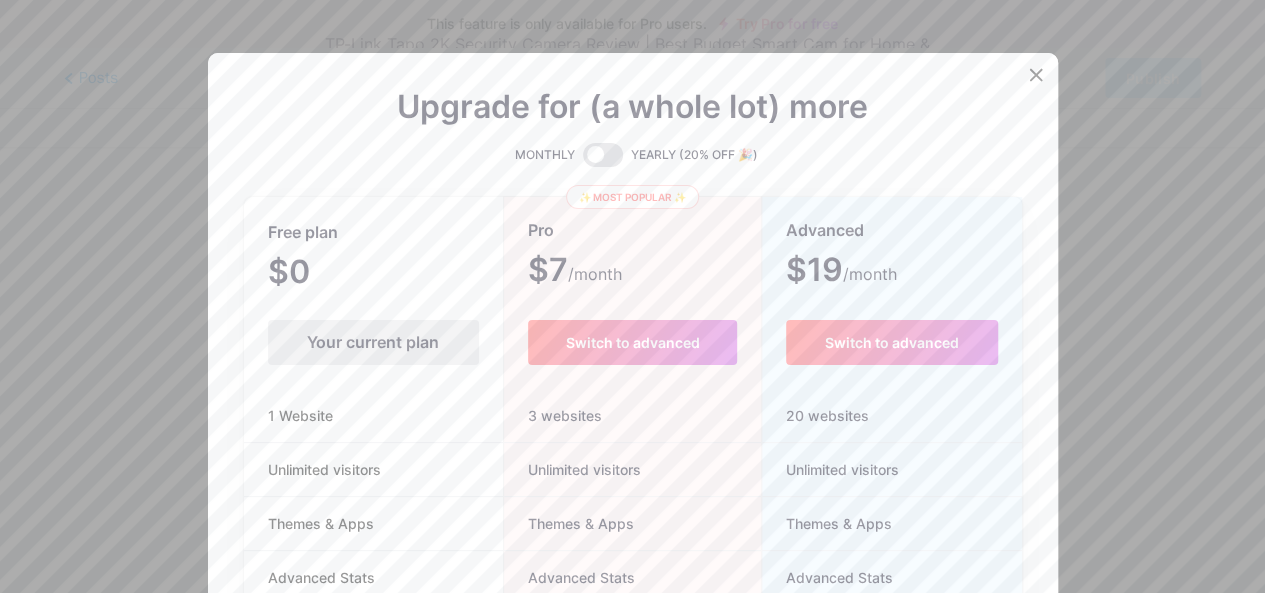 click on "Pro   $7   /month     Switch to advanced      3 websites
Unlimited visitors     Themes & Apps     Advanced Stats     Custom domain        Host it on your own personal domain    Build email list        Collect emails of your visitors and send them email updates    Publish blog posts        Start a blog in seconds, powered by a powerful editor    Verified badge        Add authenticity by showing a blue checkmark    Remove Bio Link branding        Remove all credits and make it fully white-label" at bounding box center (632, 558) 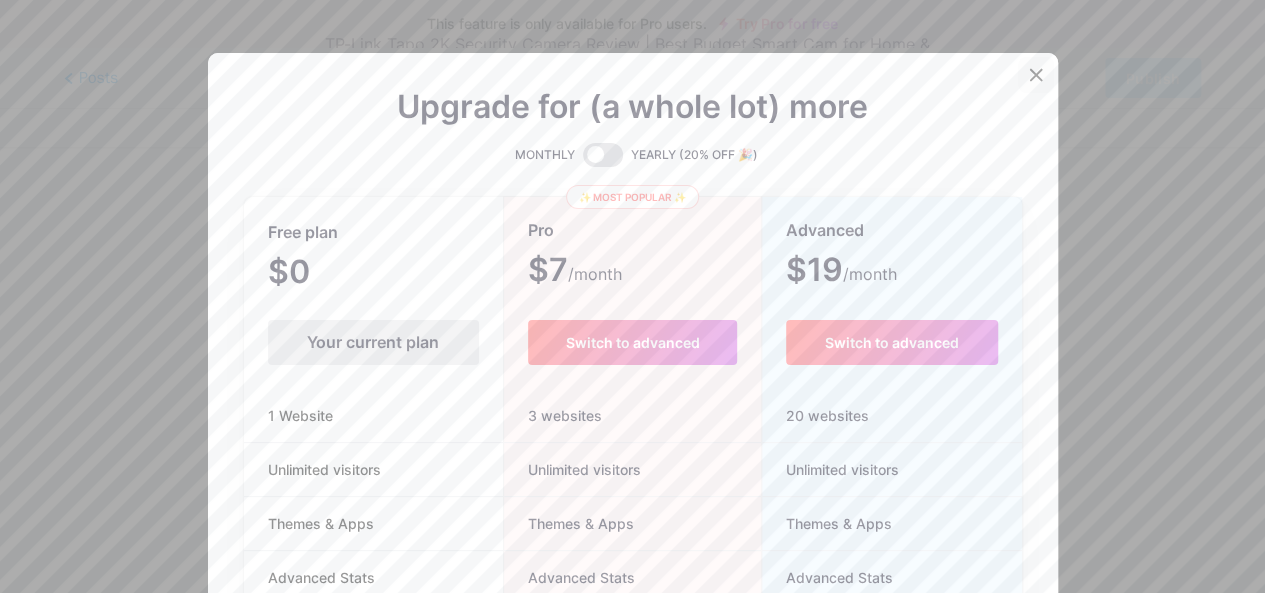 click at bounding box center [1036, 75] 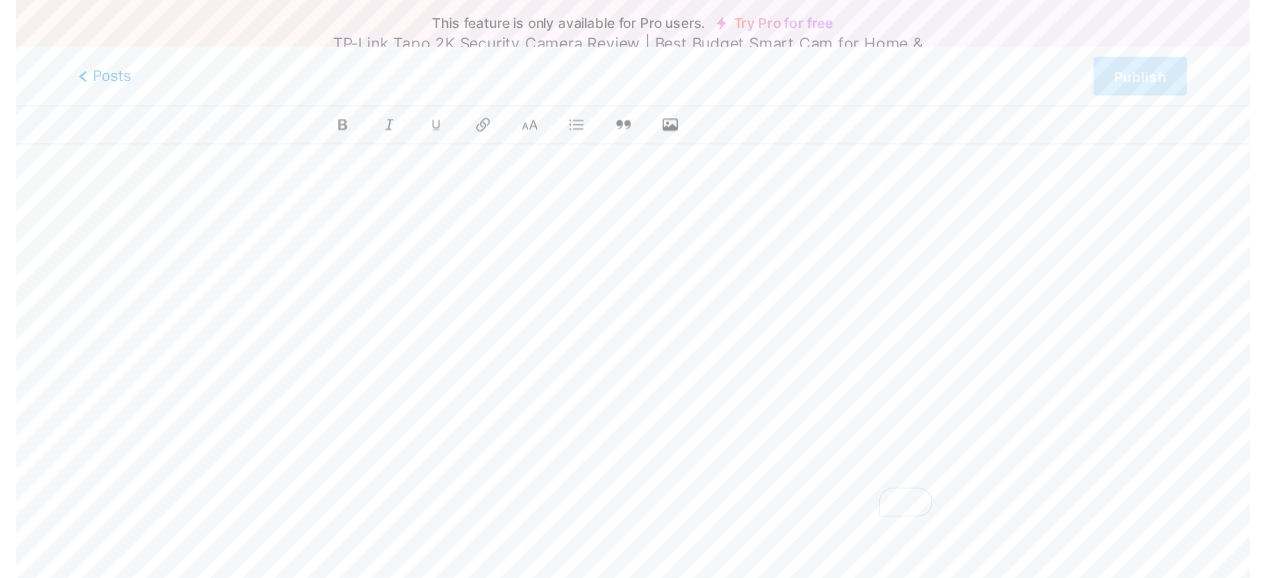 scroll, scrollTop: 0, scrollLeft: 0, axis: both 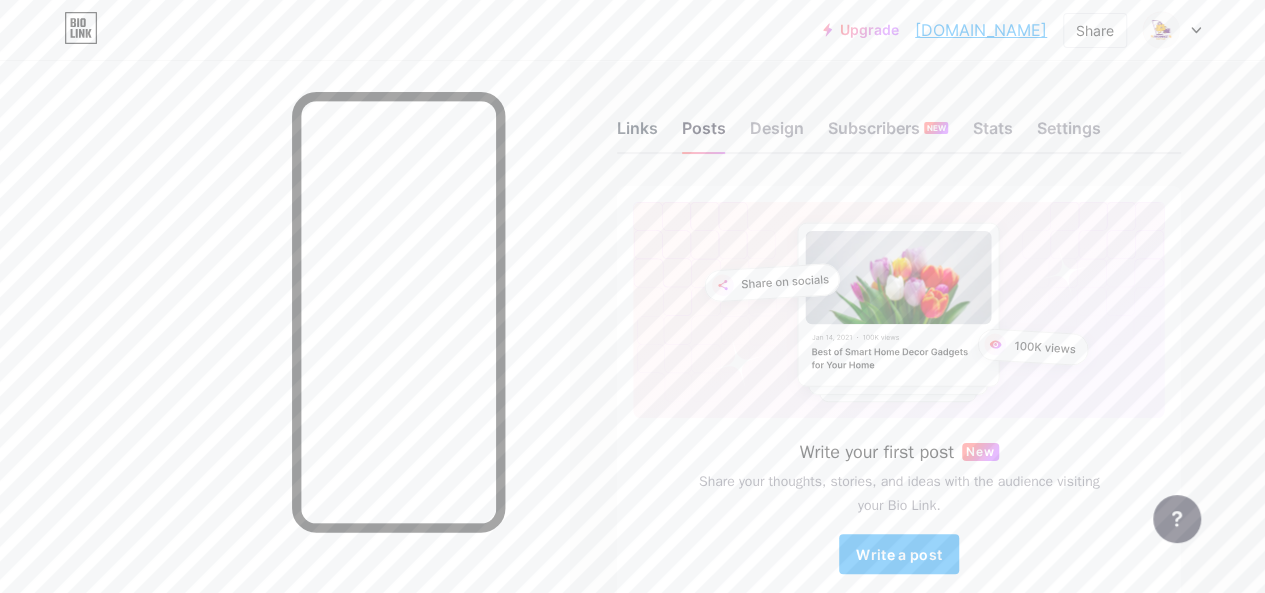 click on "Links" at bounding box center (637, 134) 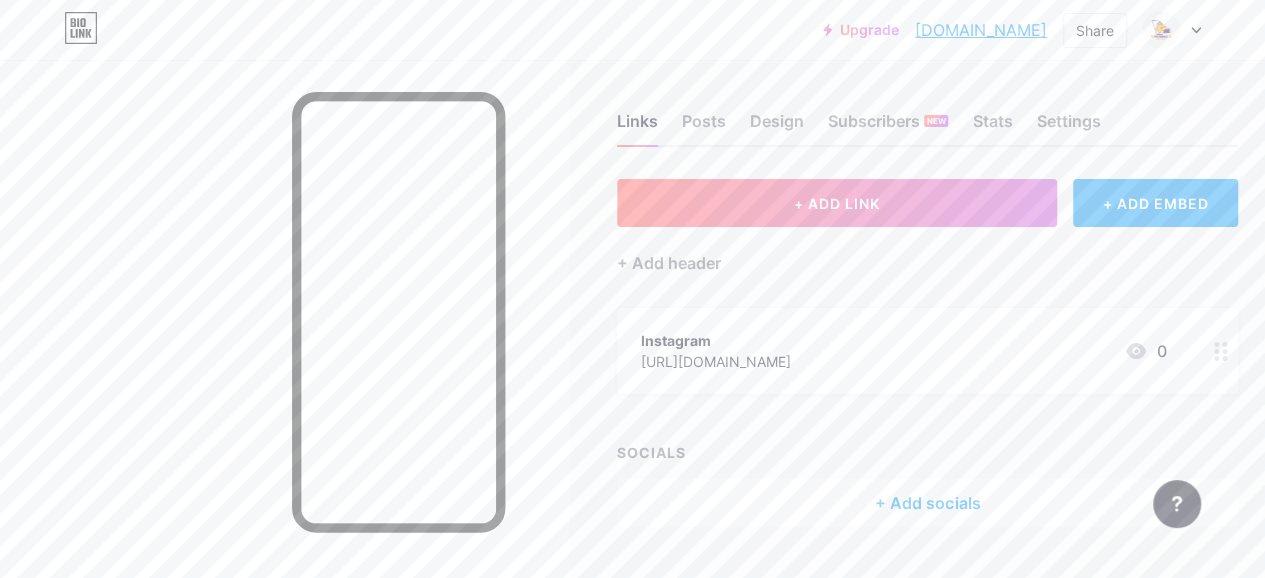 scroll, scrollTop: 55, scrollLeft: 0, axis: vertical 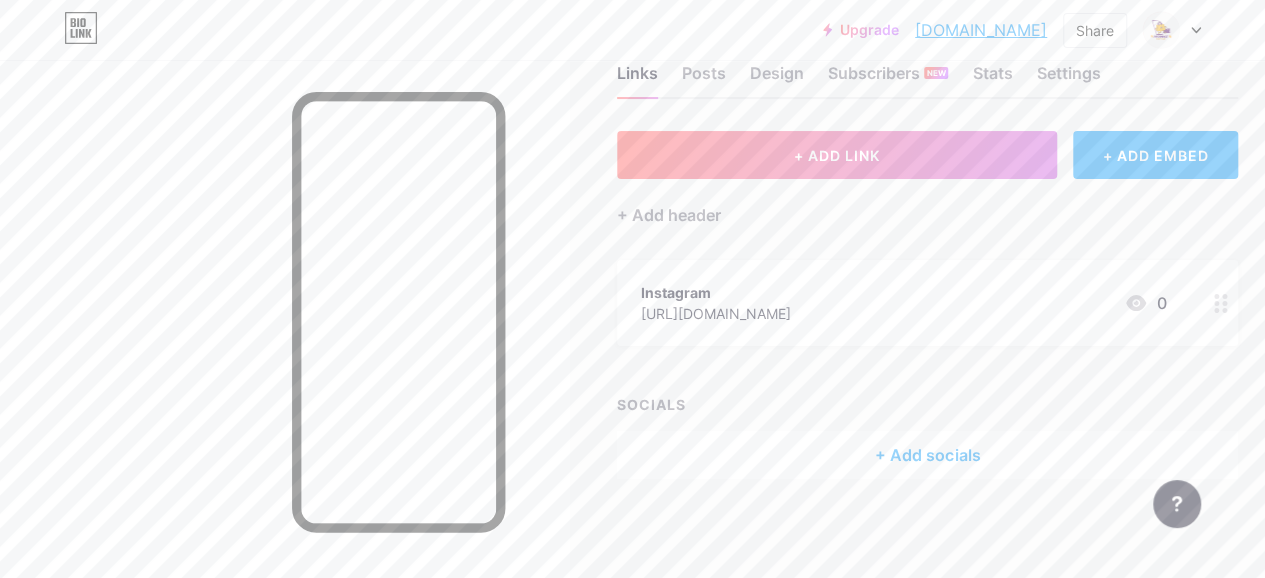 click on "+ Add socials" at bounding box center (927, 455) 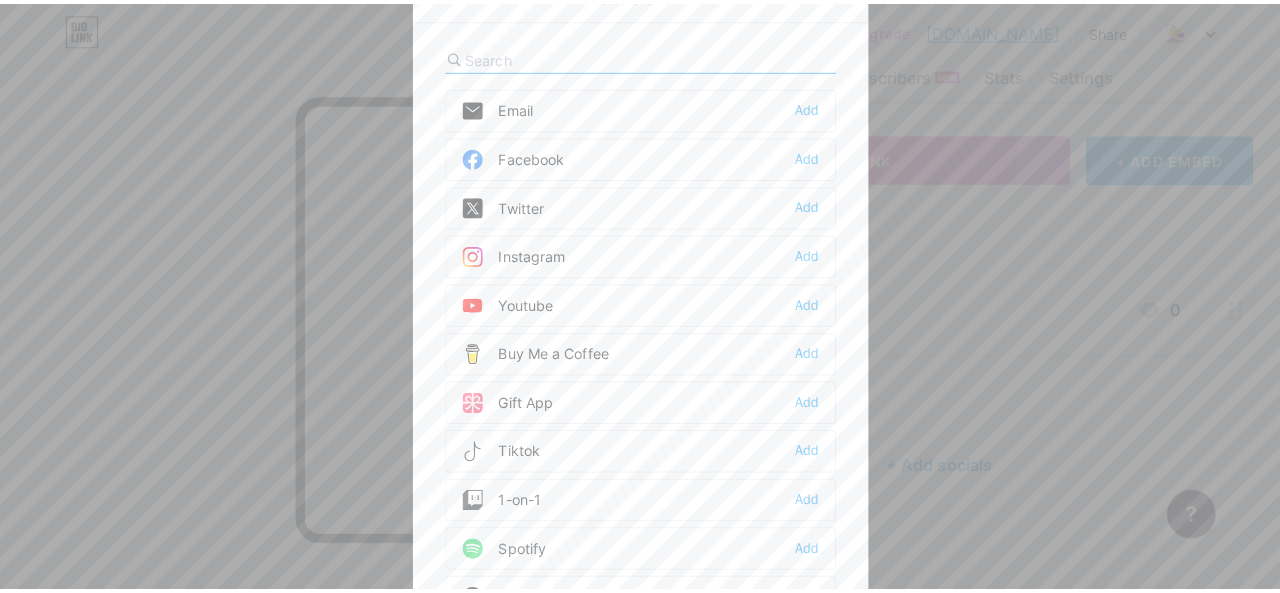 scroll, scrollTop: 40, scrollLeft: 0, axis: vertical 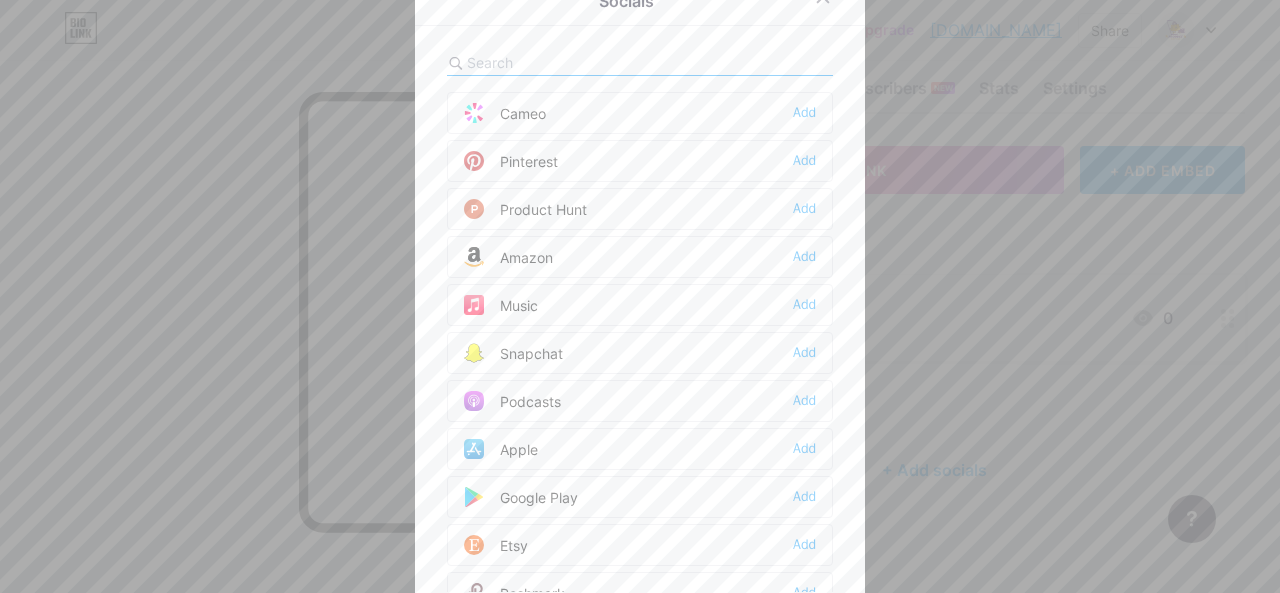 click on "Amazon
Add" at bounding box center (640, 257) 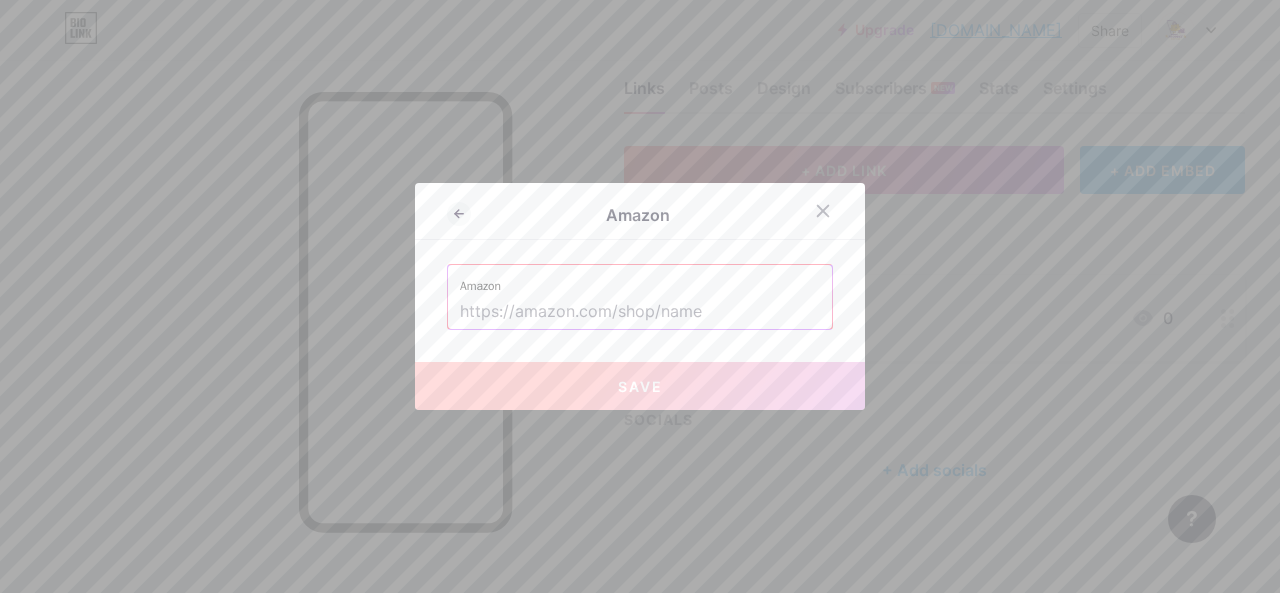 click at bounding box center [640, 312] 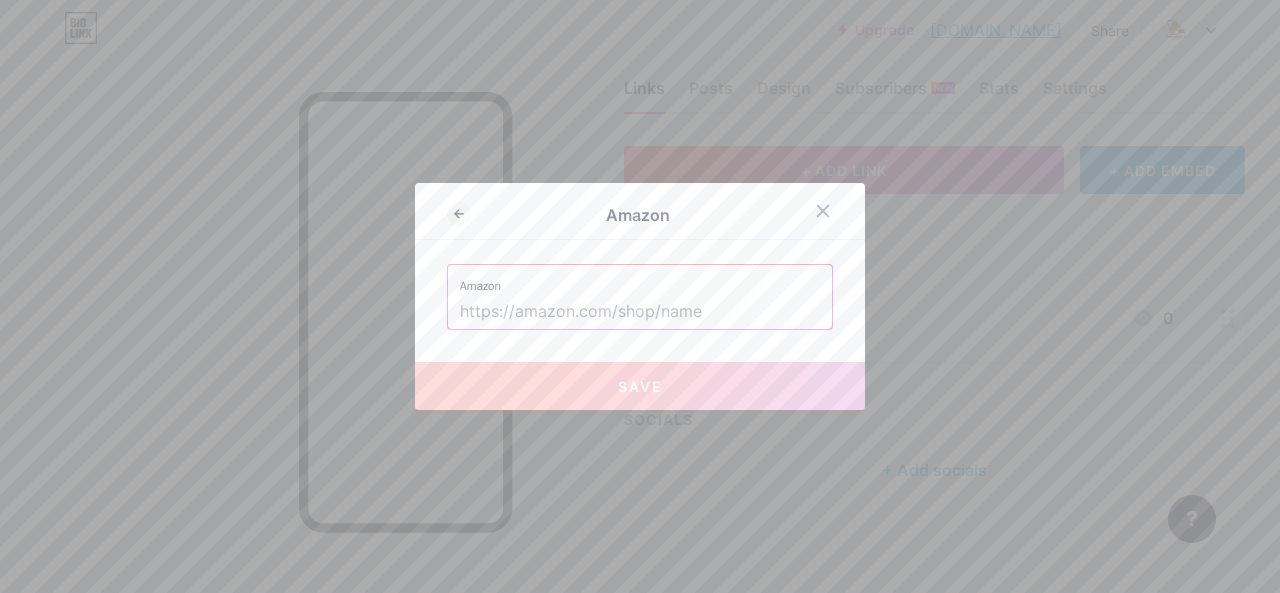 paste on "[URL][DOMAIN_NAME]" 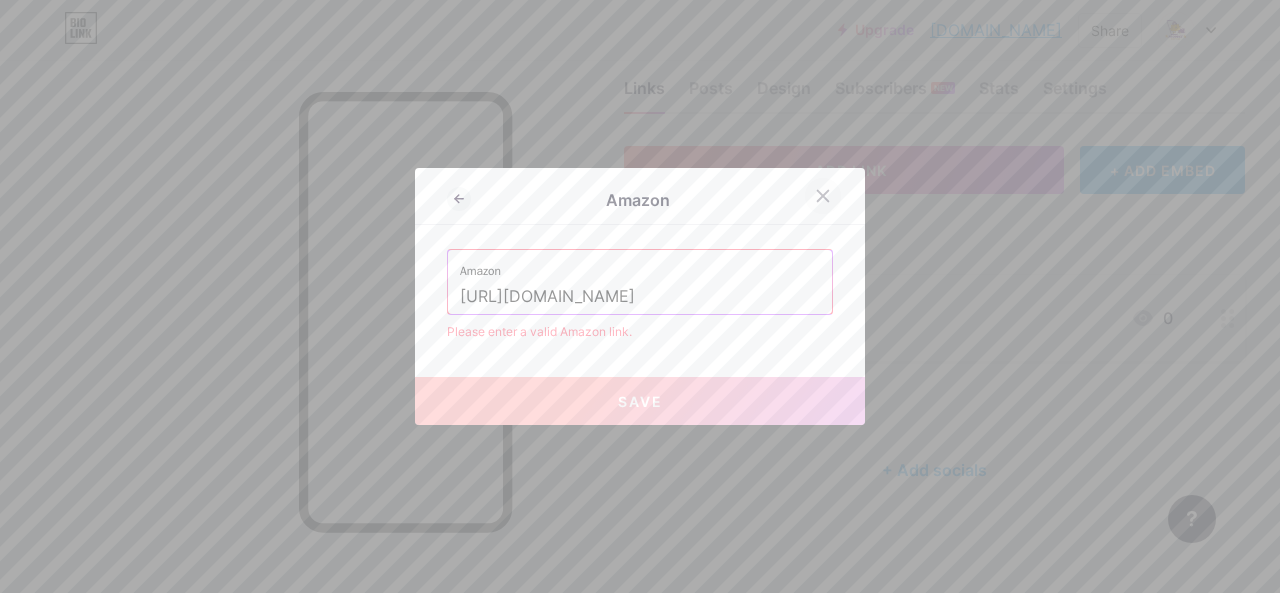 type on "[URL][DOMAIN_NAME]" 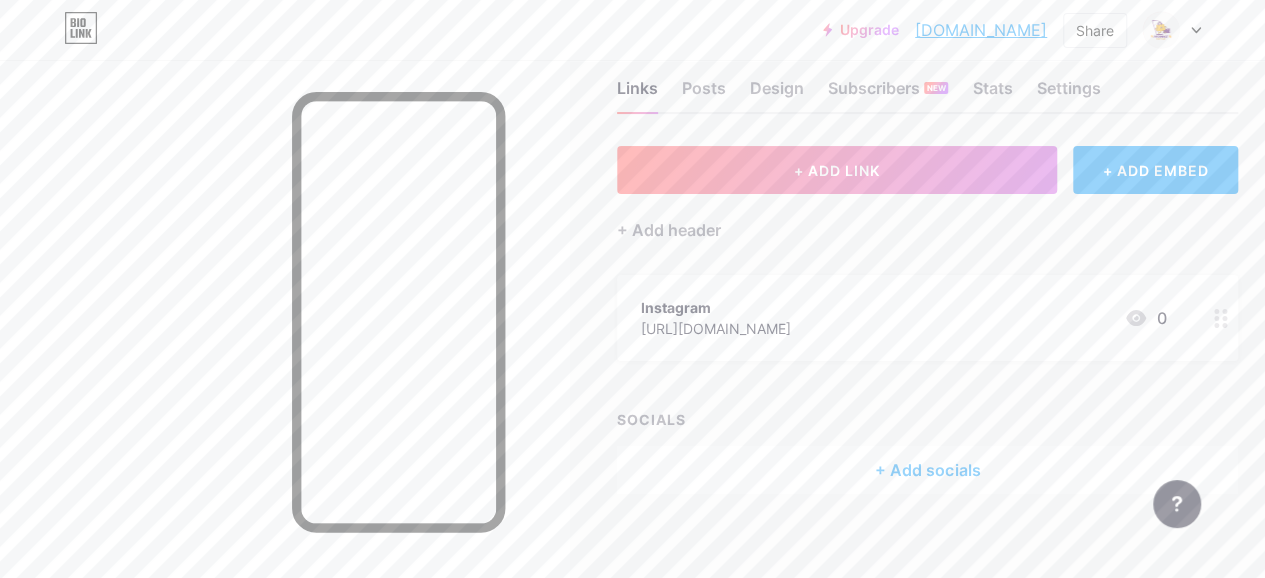 click on "+ Add socials" at bounding box center [927, 470] 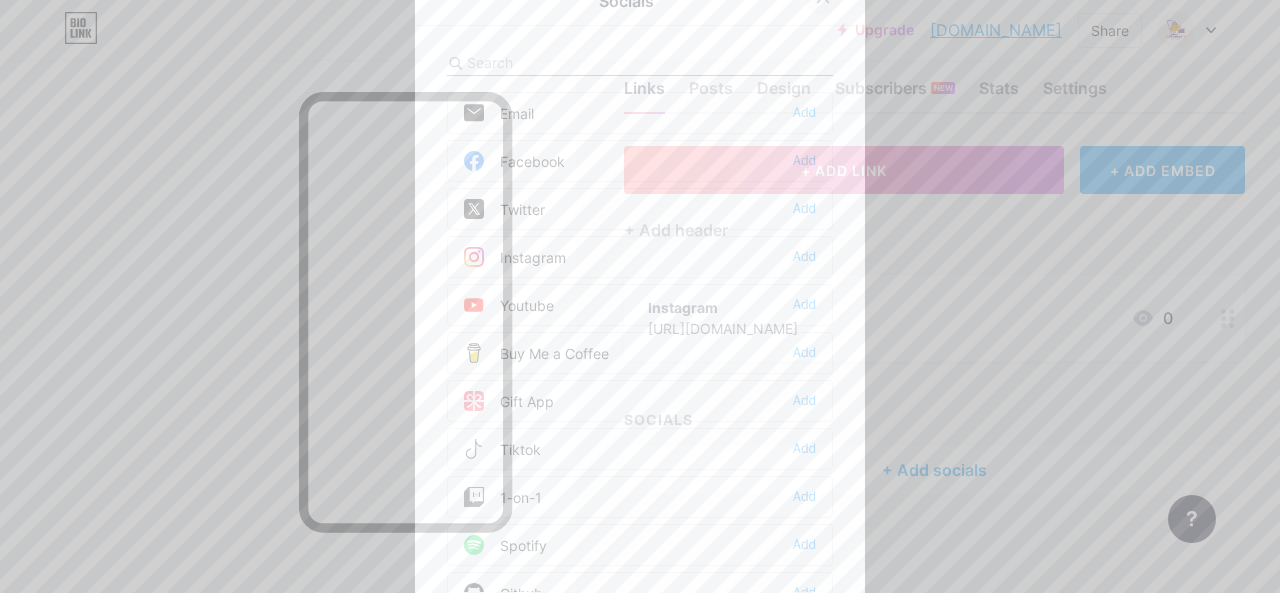 click 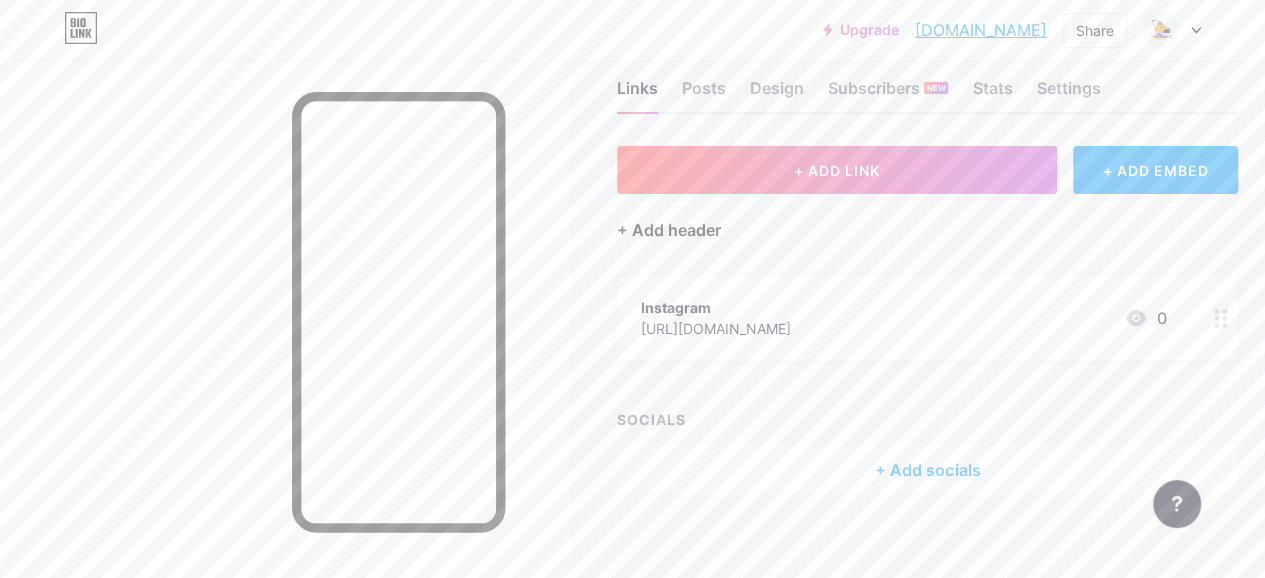 click on "+ Add header" at bounding box center [669, 230] 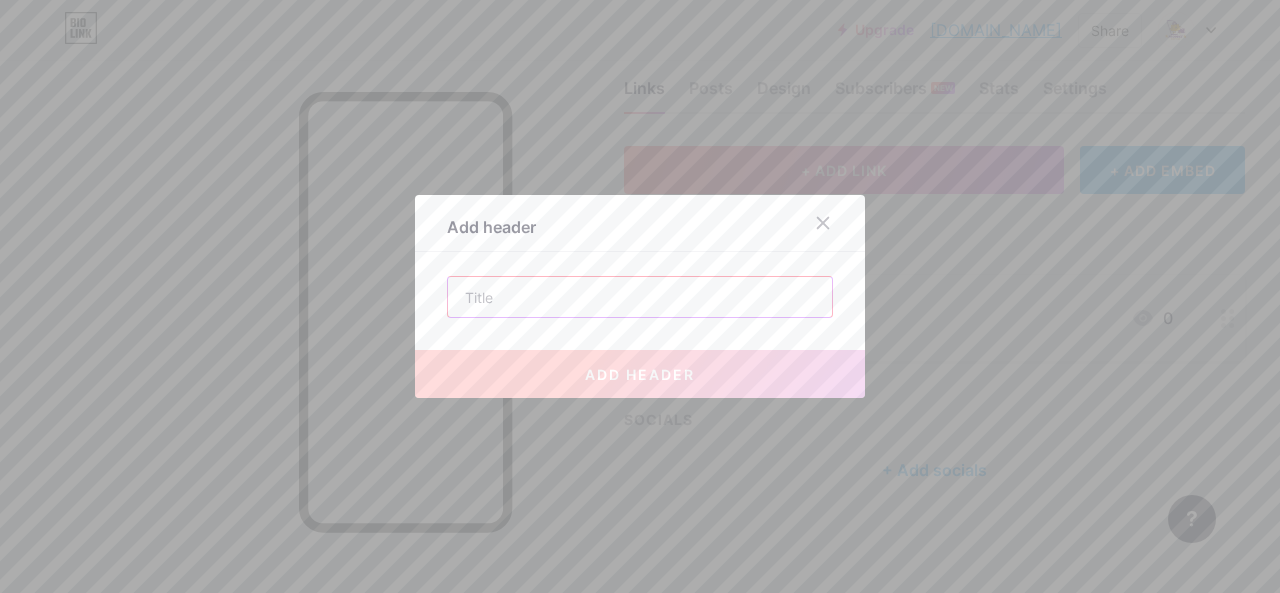 click at bounding box center [640, 297] 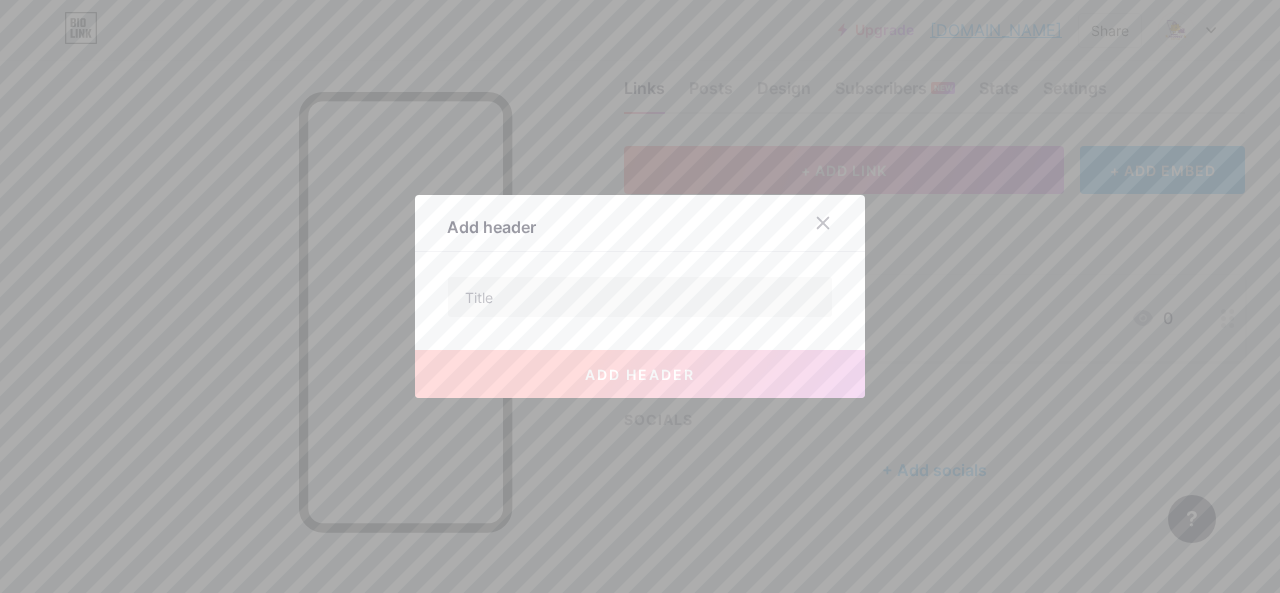 click 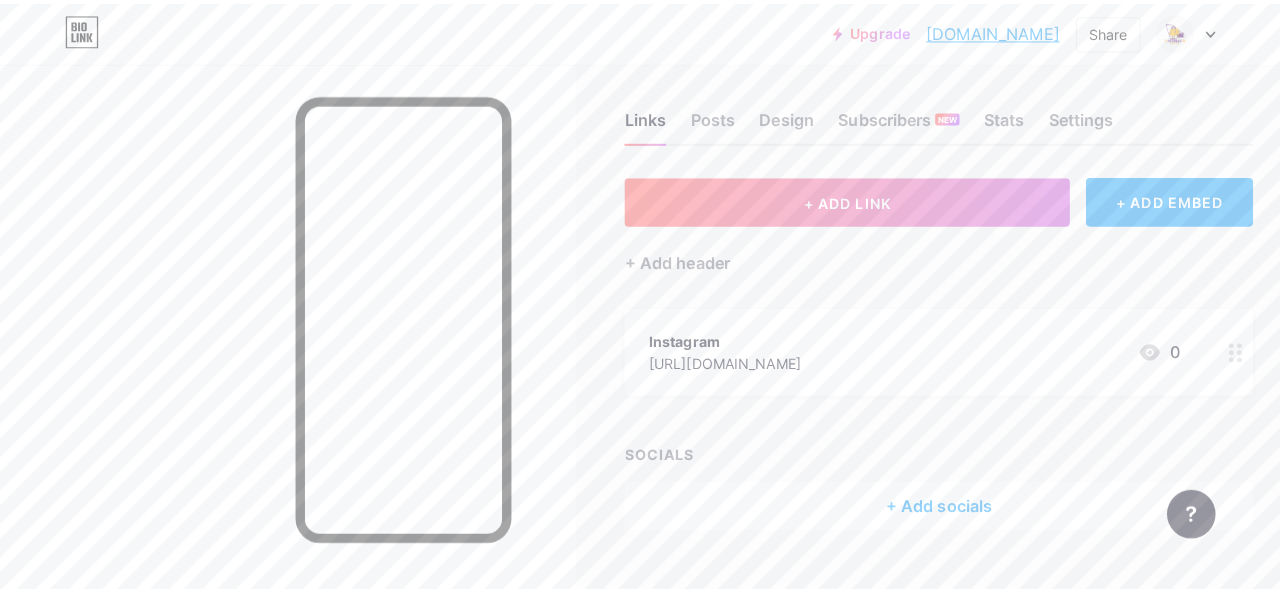 scroll, scrollTop: 0, scrollLeft: 0, axis: both 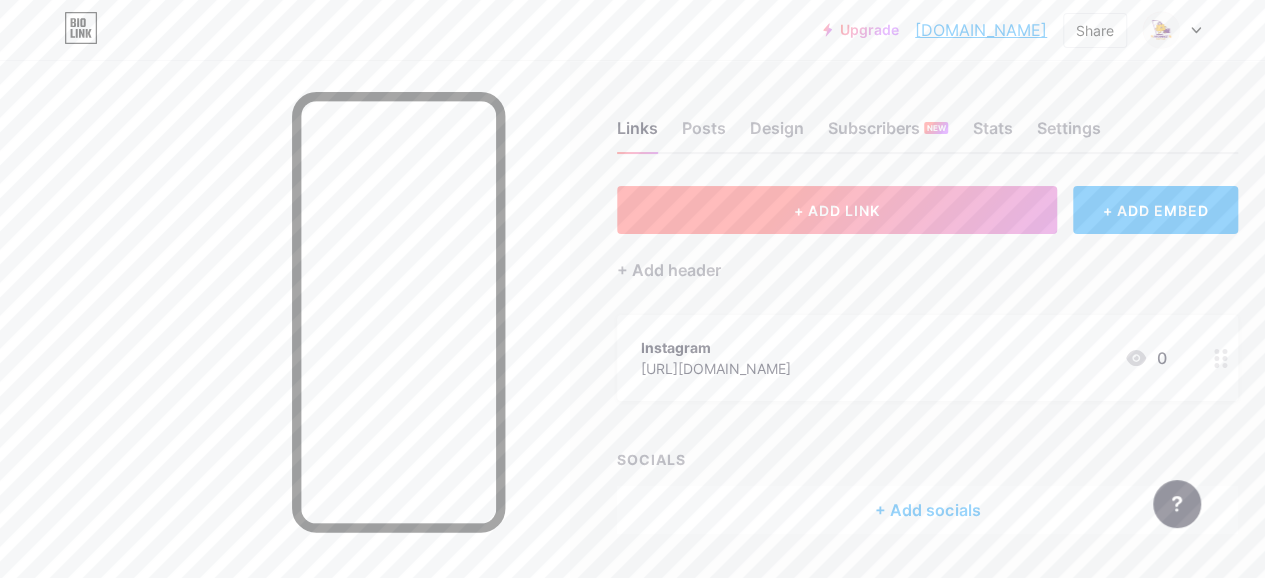 click on "+ ADD LINK" at bounding box center (837, 210) 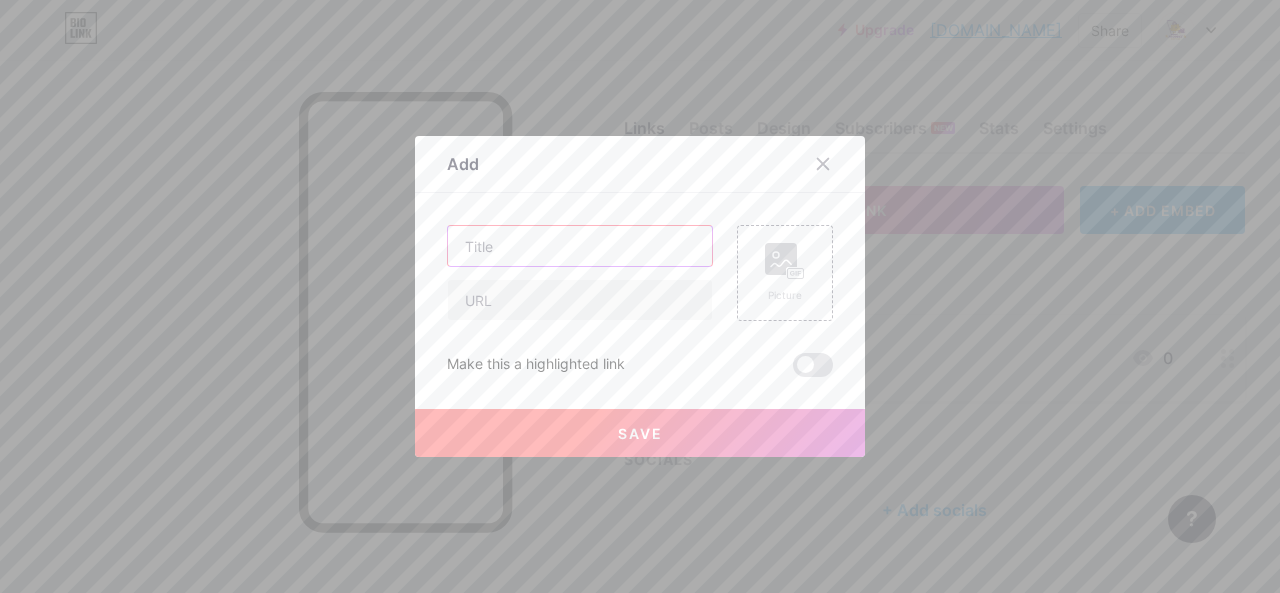 click at bounding box center [580, 246] 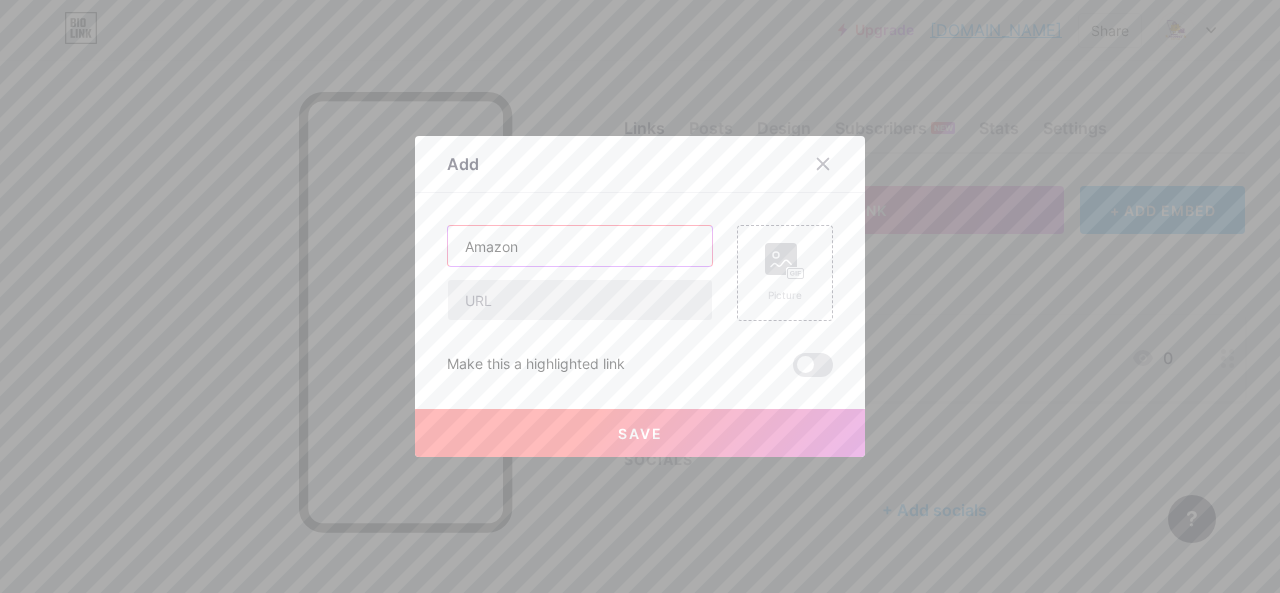 type on "Amazon" 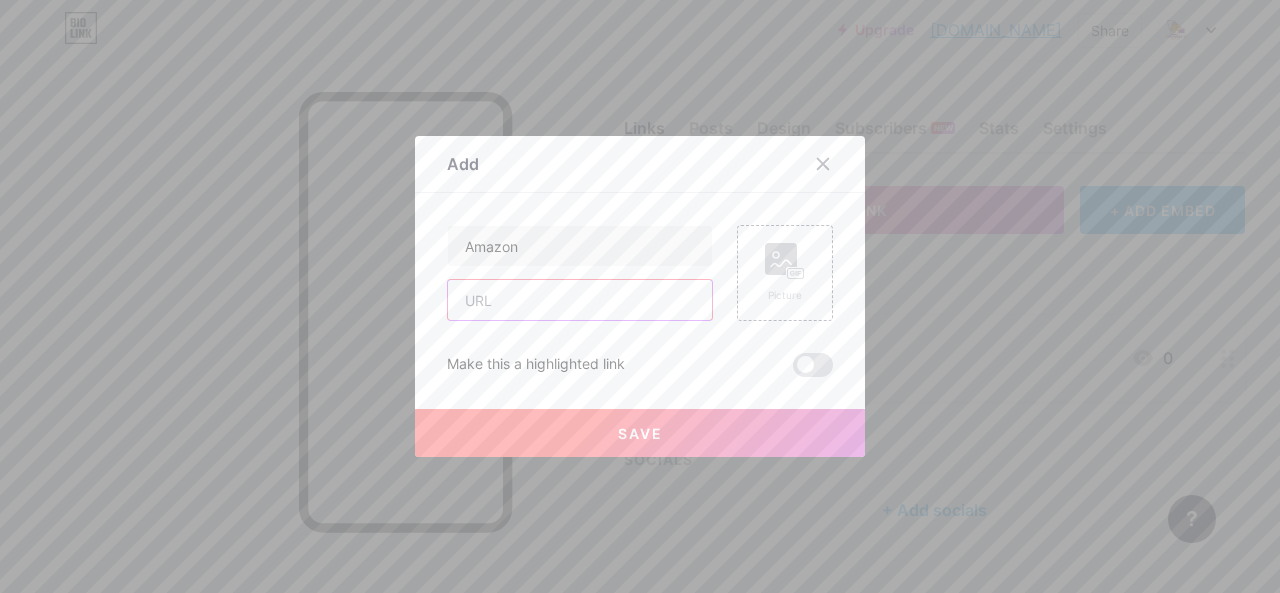 click at bounding box center (580, 300) 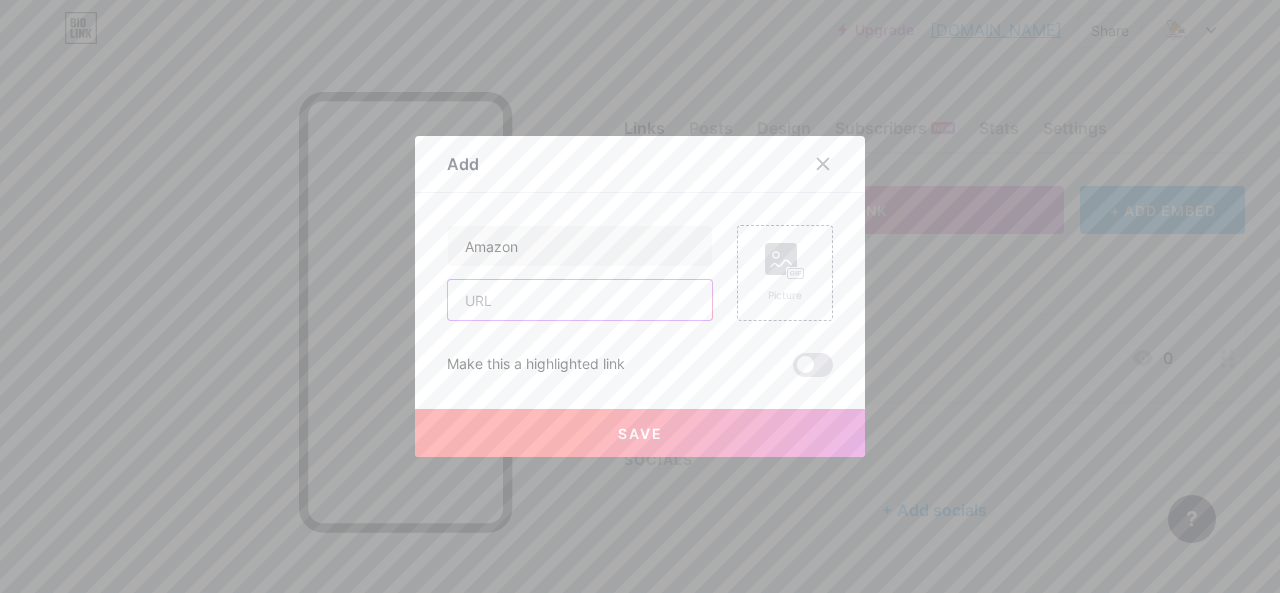 paste on "[URL][DOMAIN_NAME]" 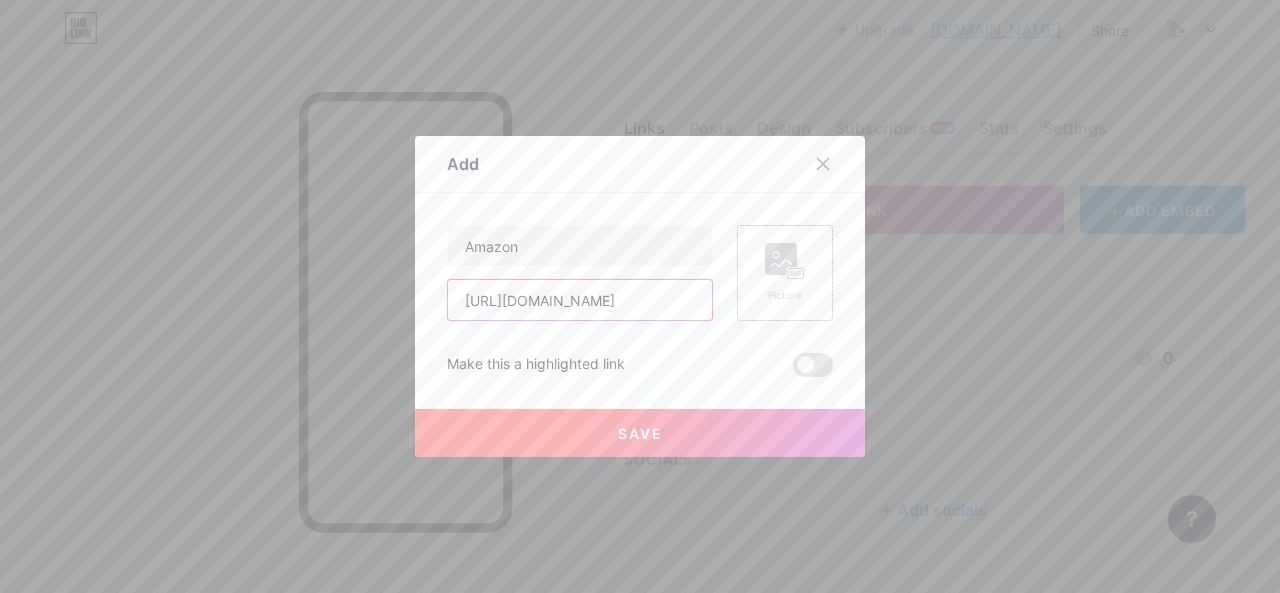 type on "[URL][DOMAIN_NAME]" 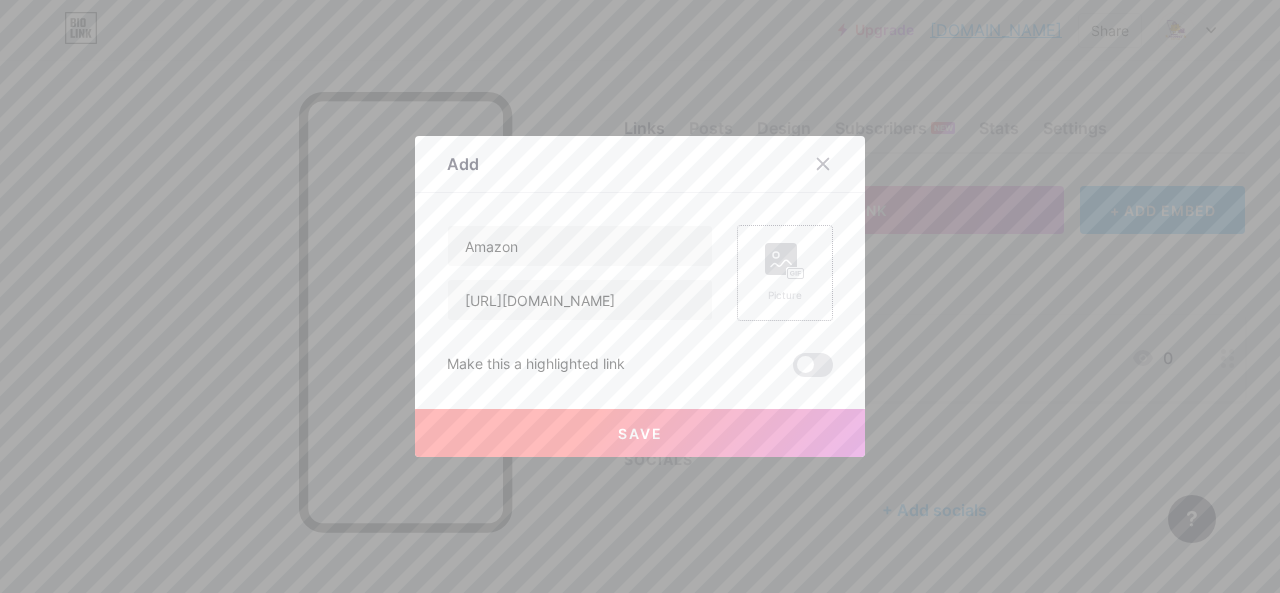 click 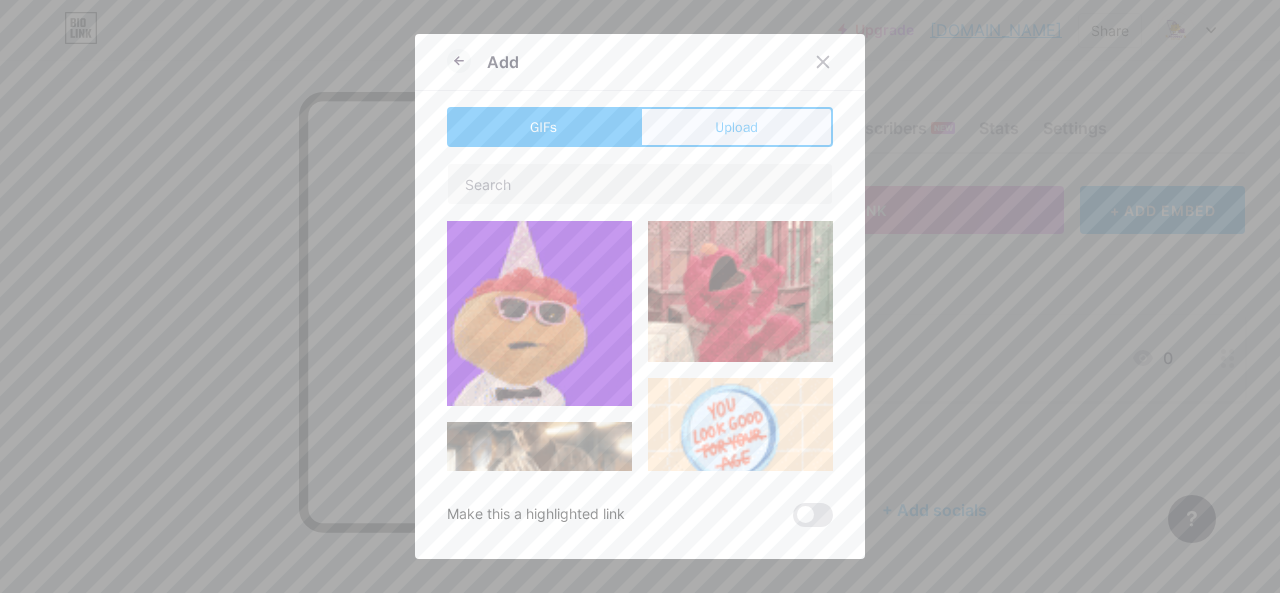 click on "Upload" at bounding box center [736, 127] 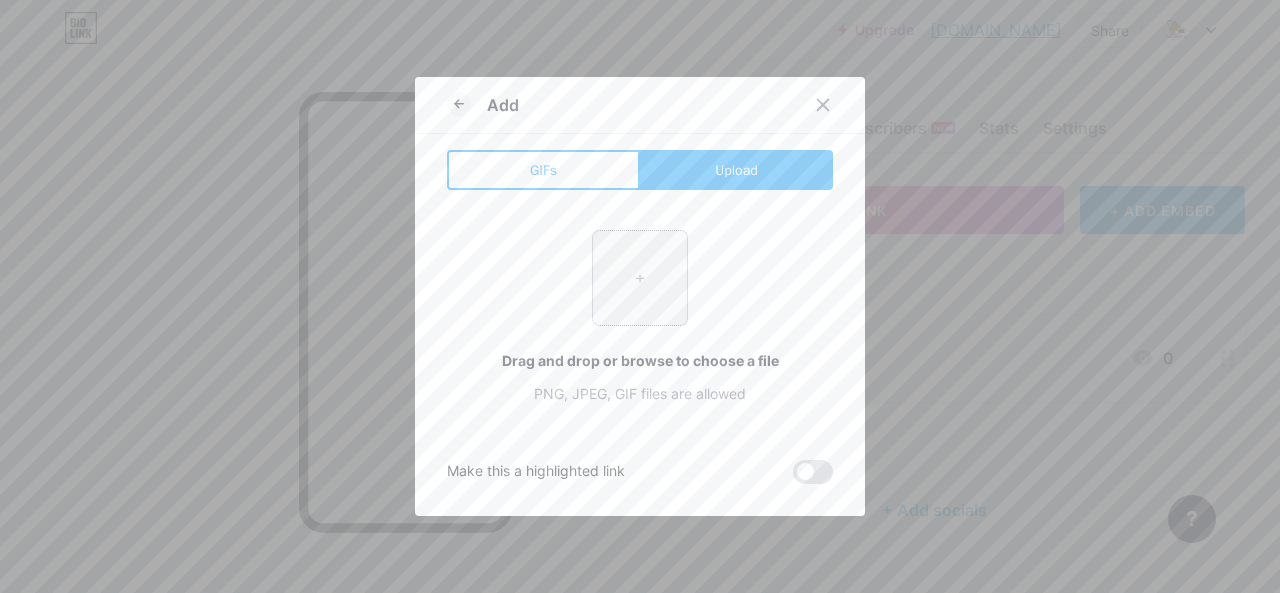 click at bounding box center [640, 278] 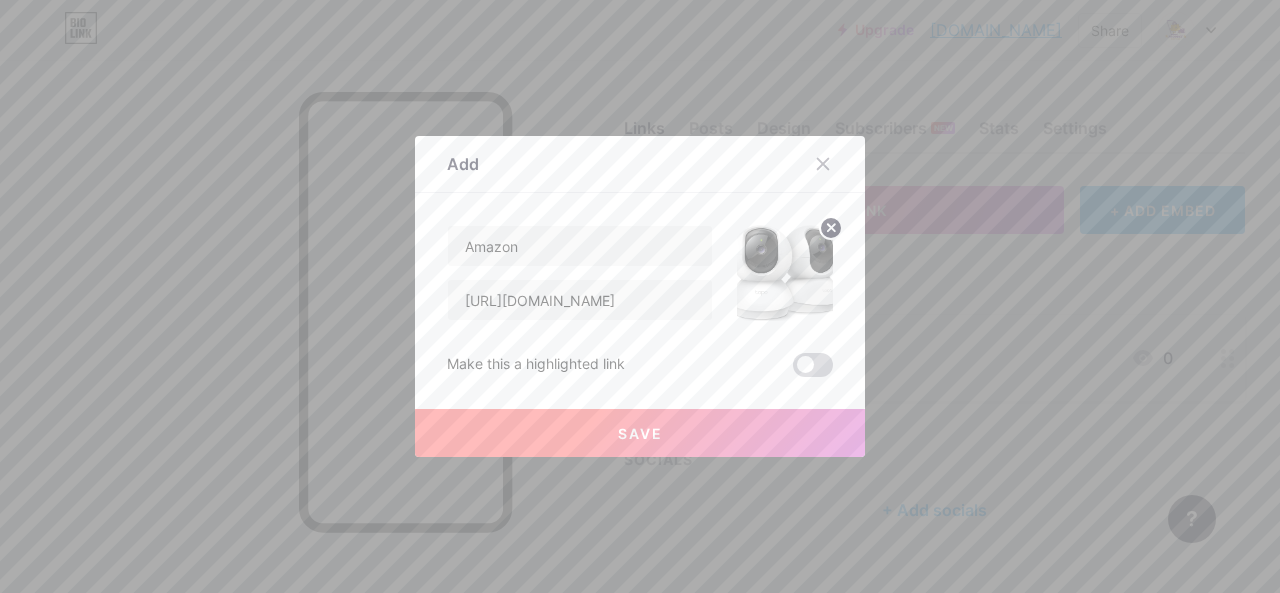 click at bounding box center [813, 365] 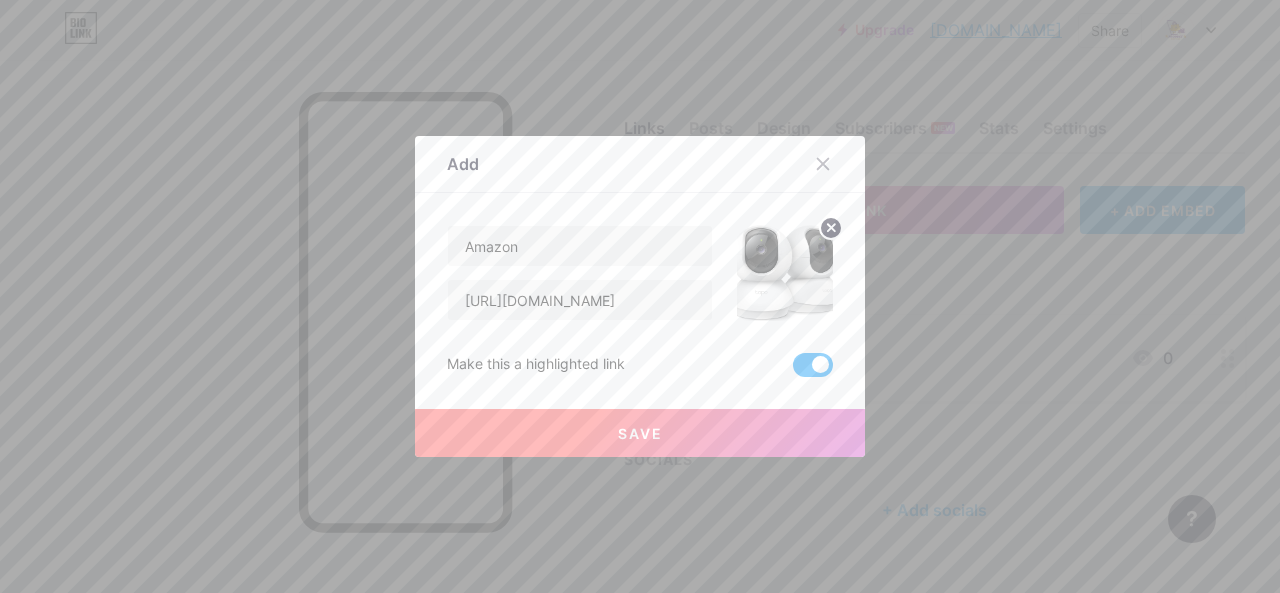 click on "Save" at bounding box center (640, 433) 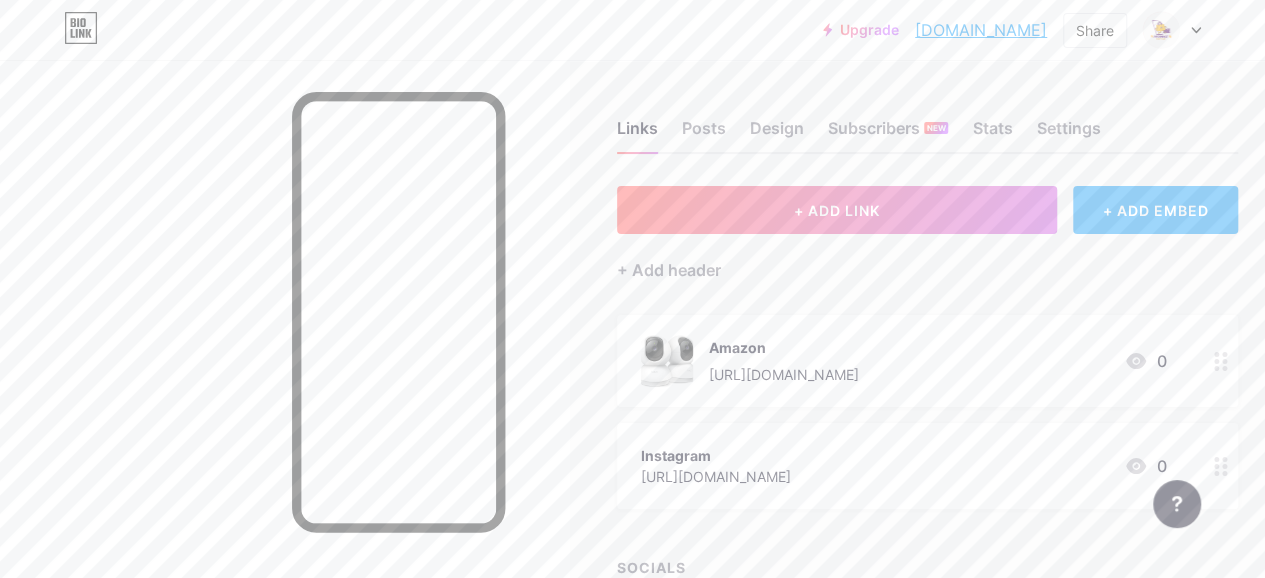 click on "+ ADD EMBED" at bounding box center [1155, 210] 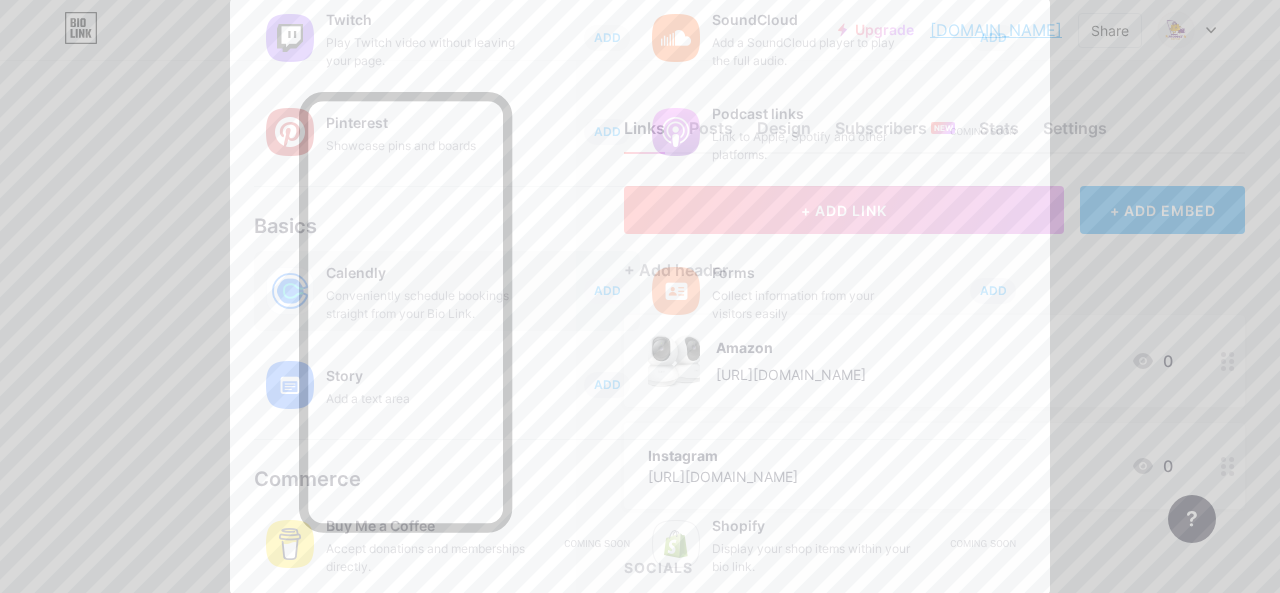 scroll, scrollTop: 422, scrollLeft: 0, axis: vertical 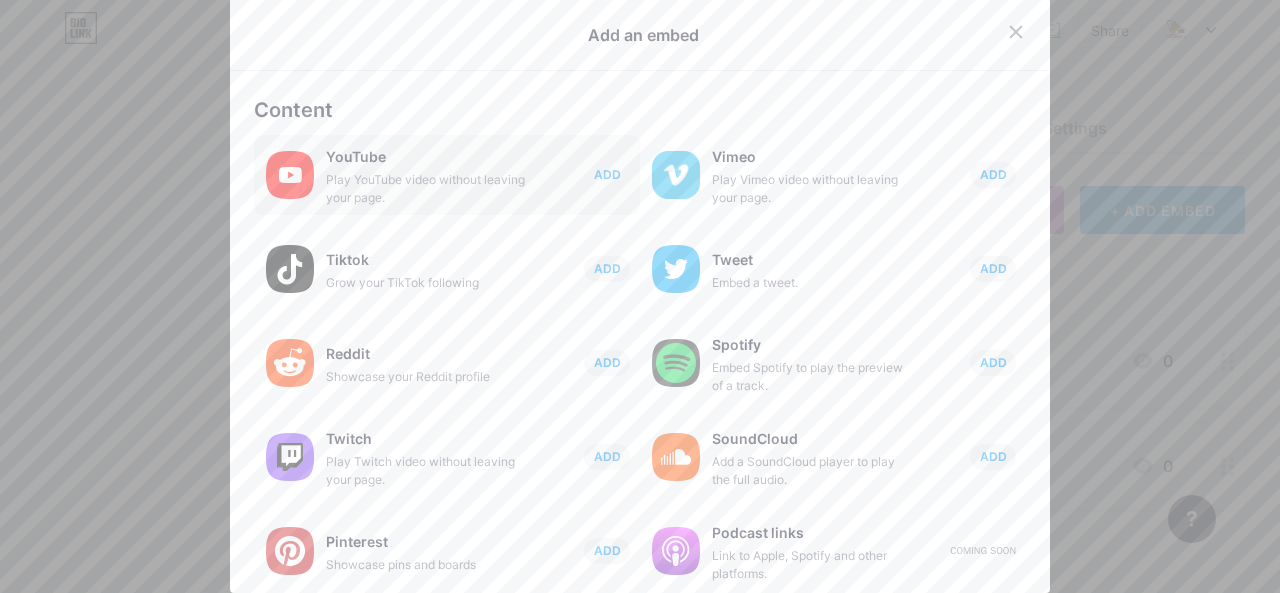 click on "ADD" at bounding box center [607, 174] 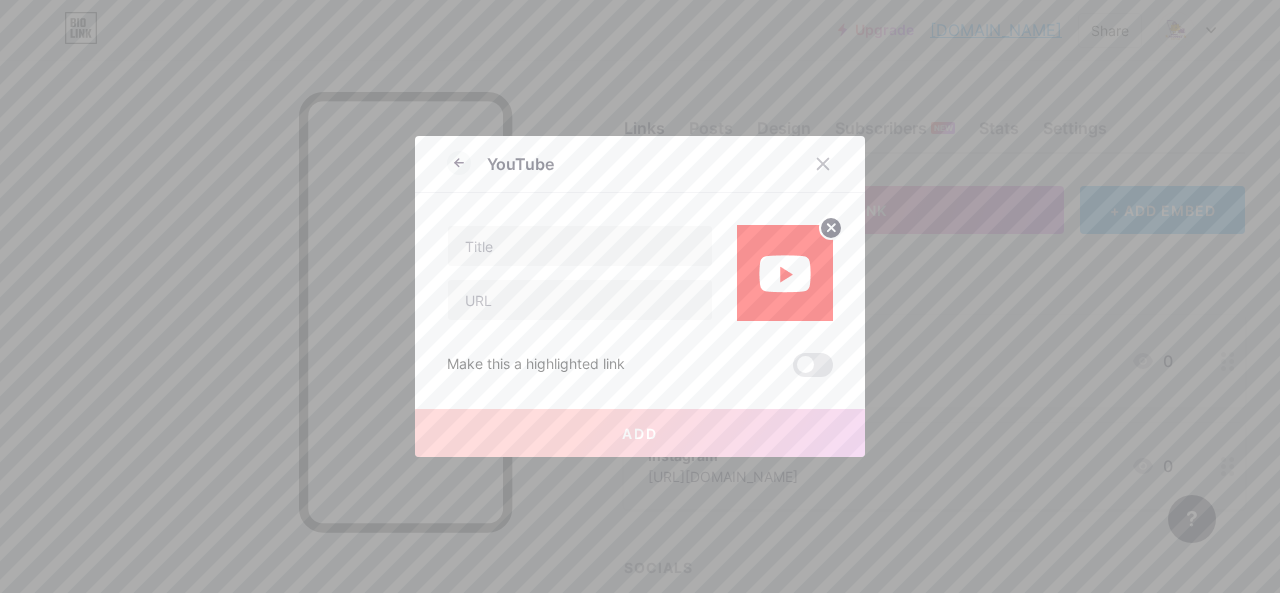 scroll, scrollTop: 0, scrollLeft: 0, axis: both 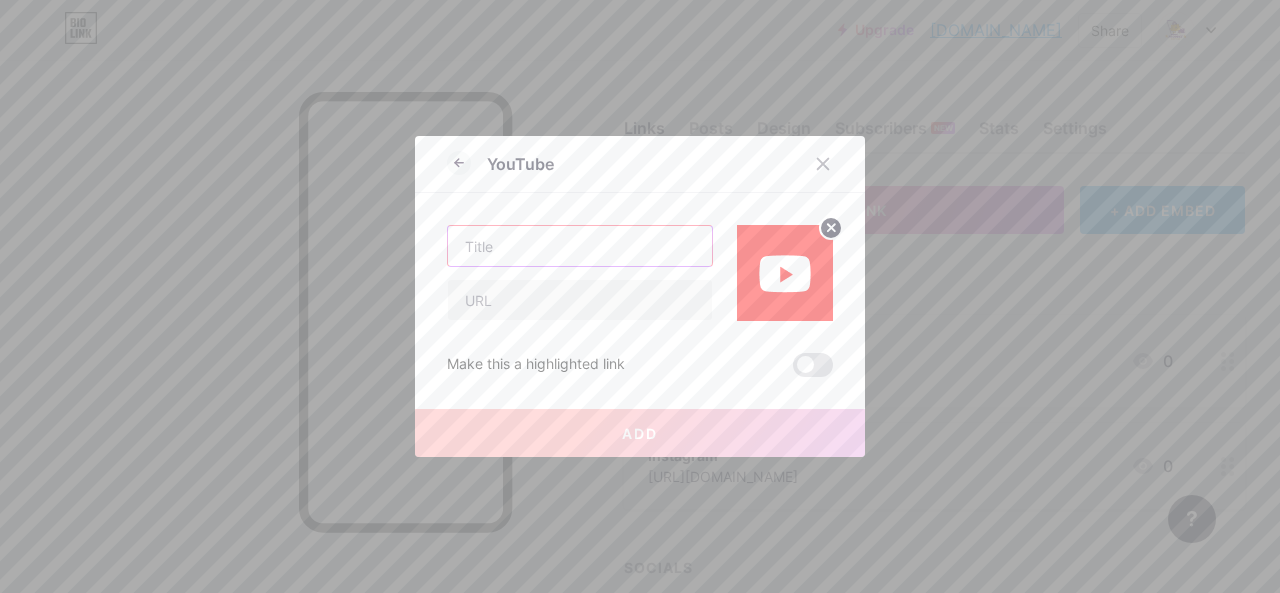 click at bounding box center (580, 246) 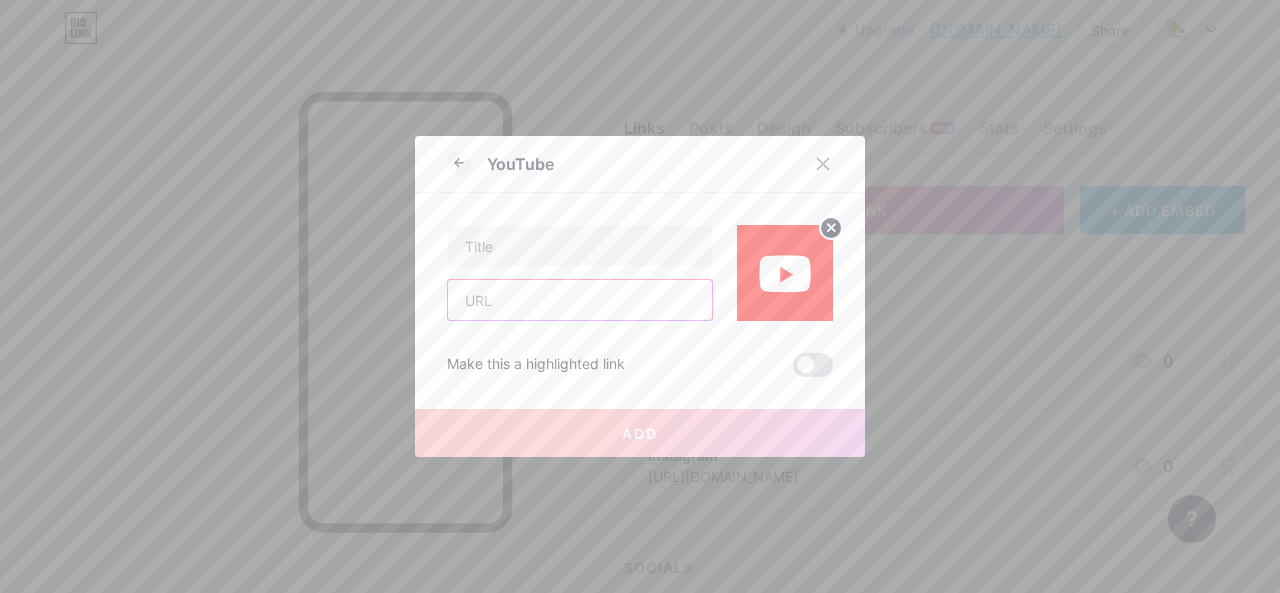 click at bounding box center [580, 300] 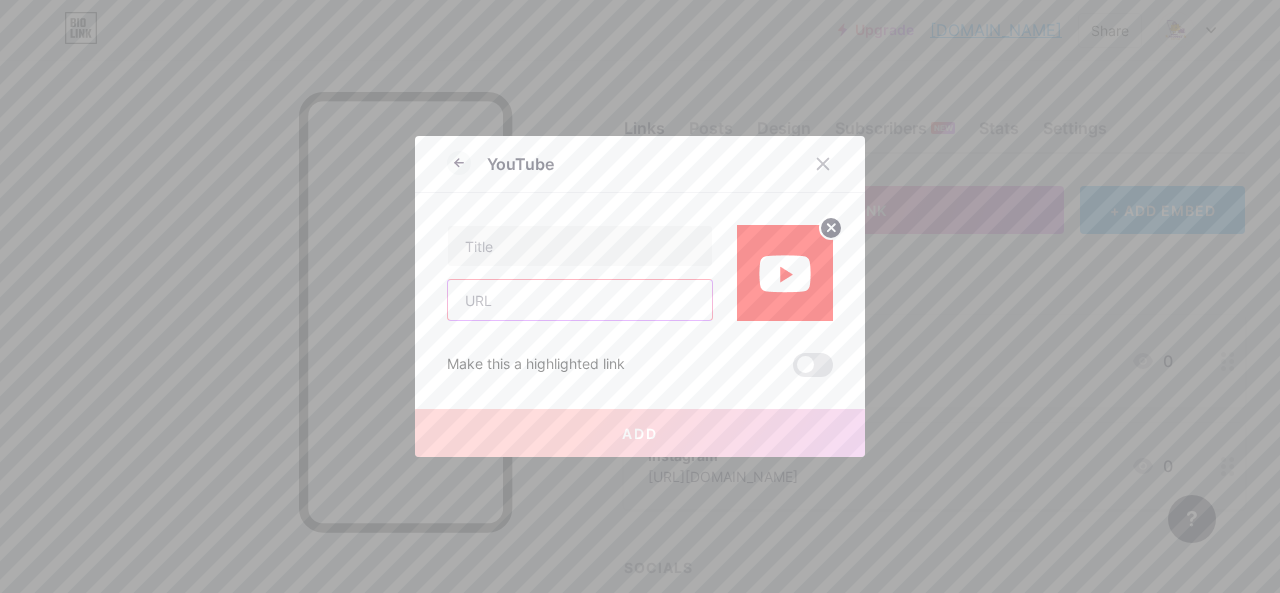 paste on "[URL][DOMAIN_NAME]" 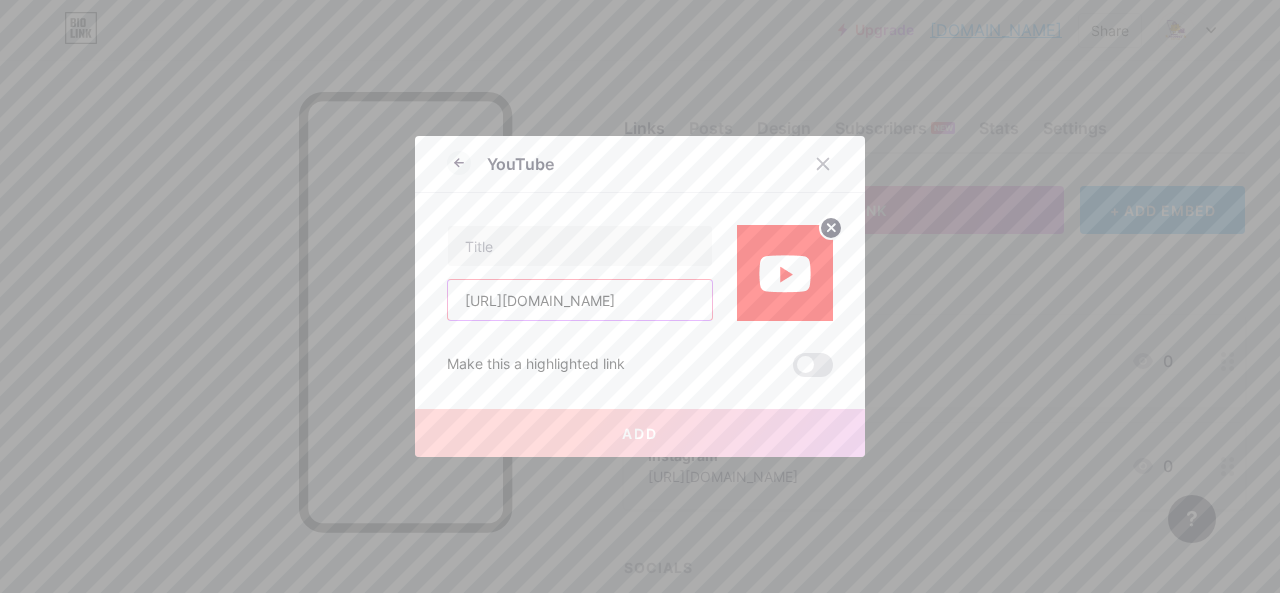 scroll, scrollTop: 0, scrollLeft: 82, axis: horizontal 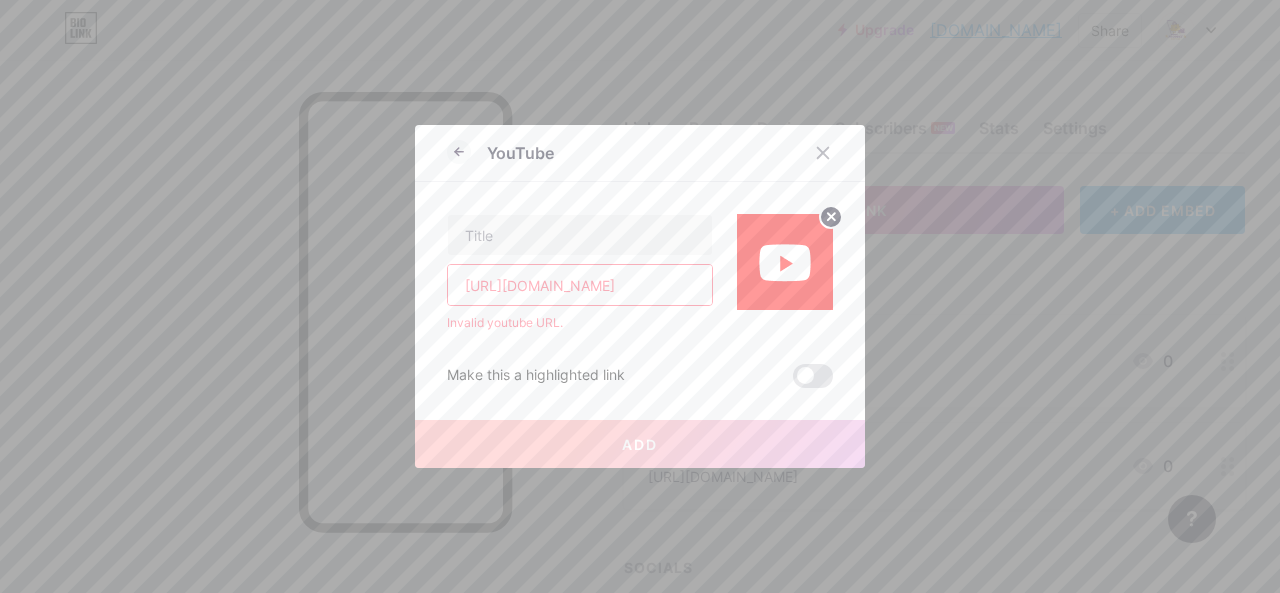 click on "[URL][DOMAIN_NAME]" at bounding box center [580, 285] 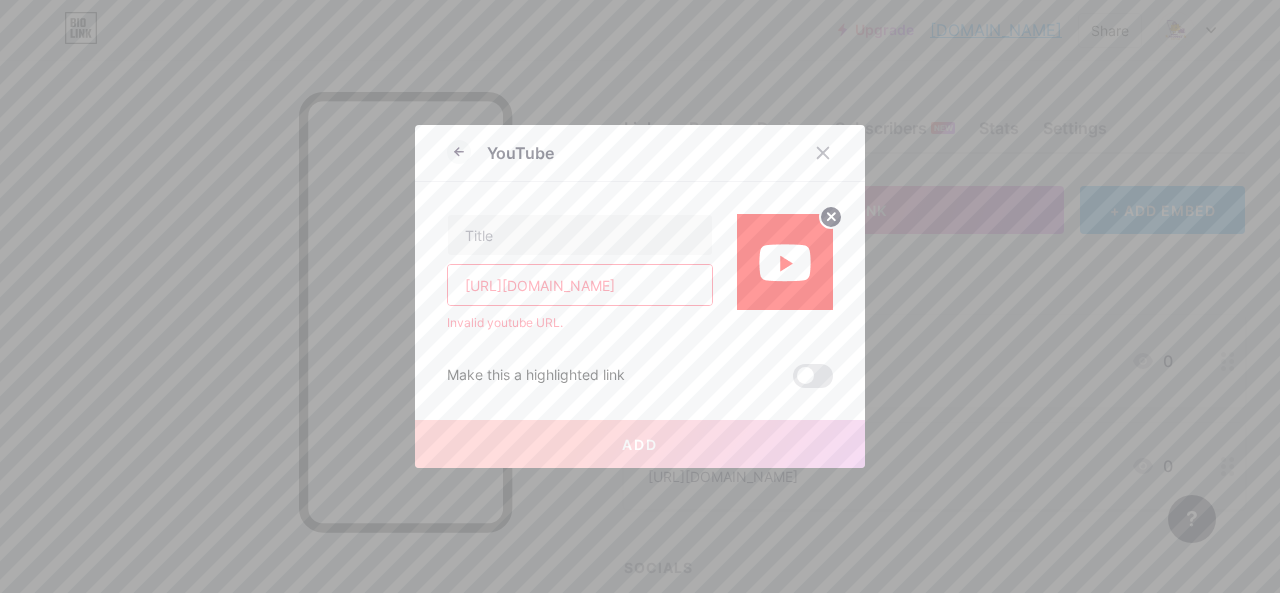 click at bounding box center (773, 262) 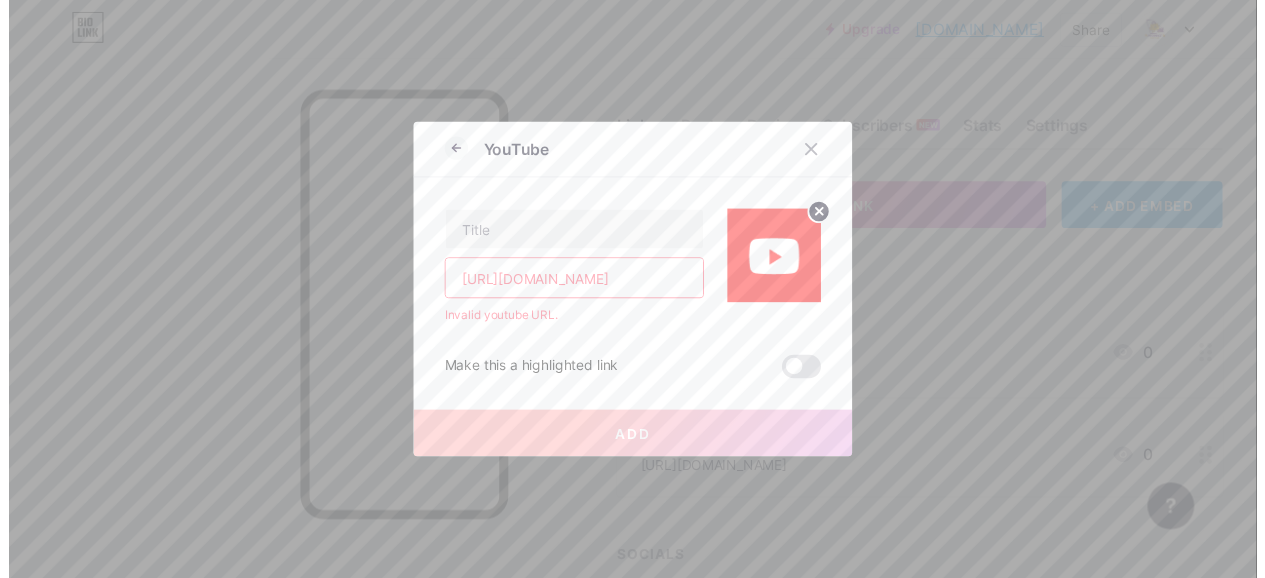 scroll, scrollTop: 0, scrollLeft: 0, axis: both 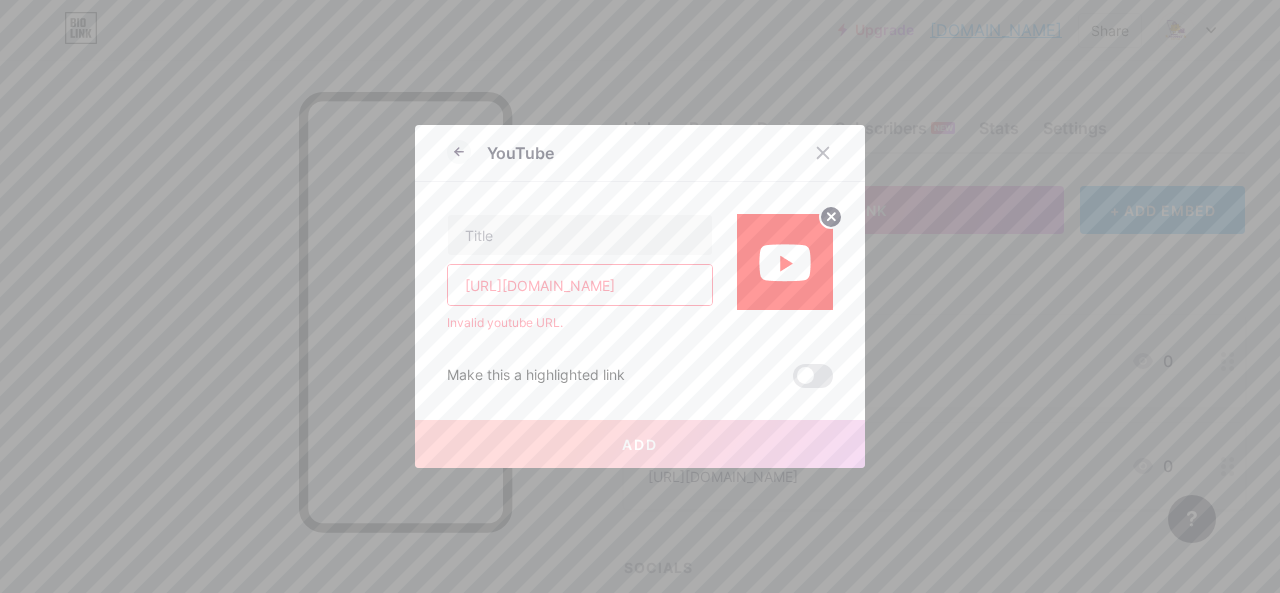 drag, startPoint x: 515, startPoint y: 285, endPoint x: 588, endPoint y: 285, distance: 73 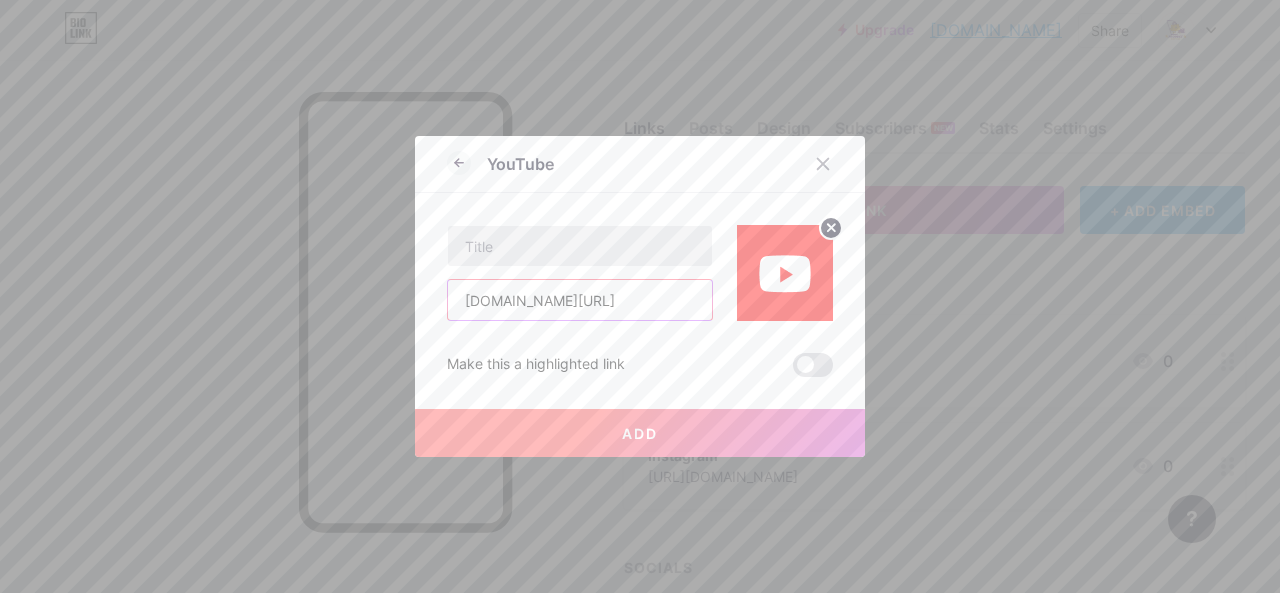 type on "[DOMAIN_NAME][URL]" 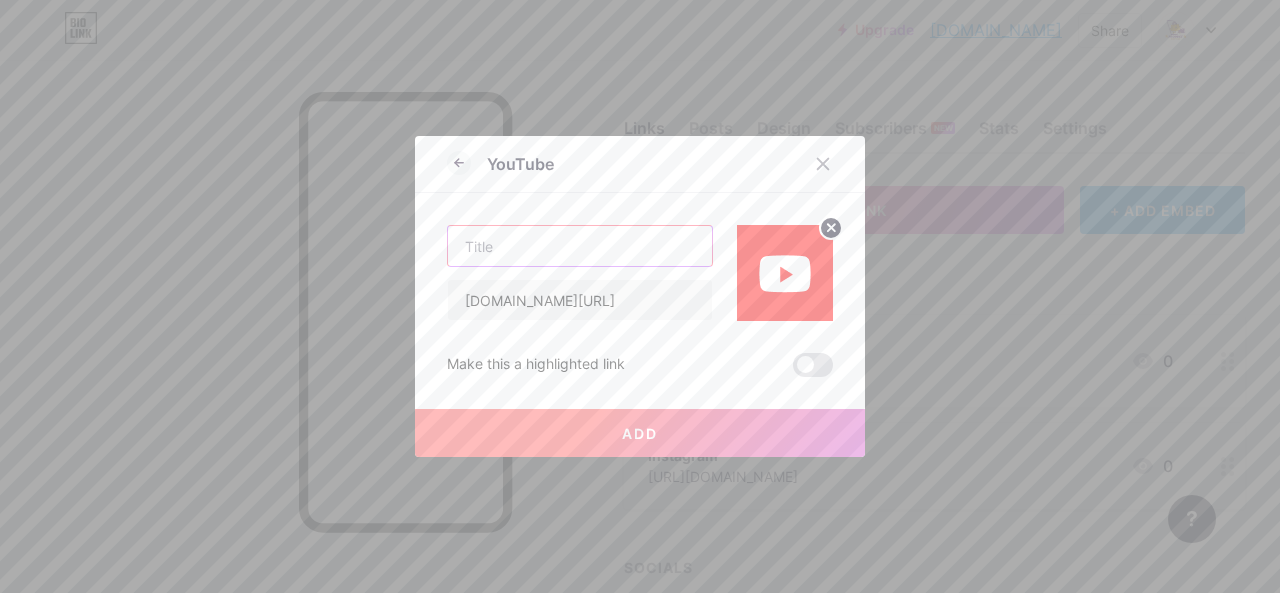 click at bounding box center [580, 246] 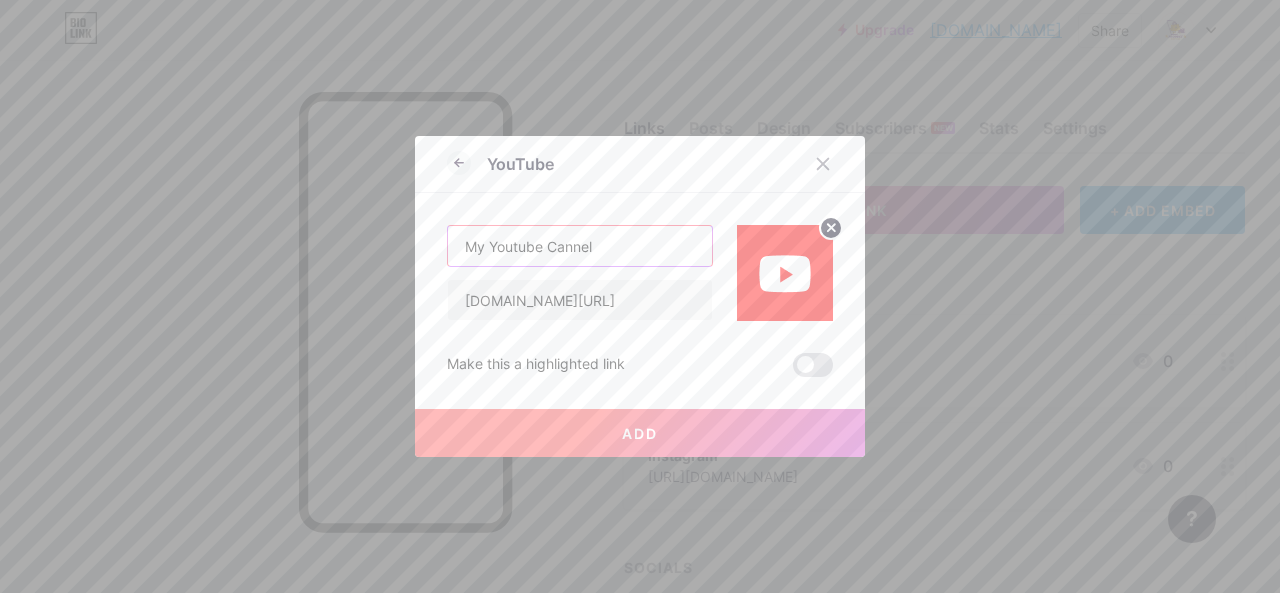 click on "My Youtube Cannel" at bounding box center (580, 246) 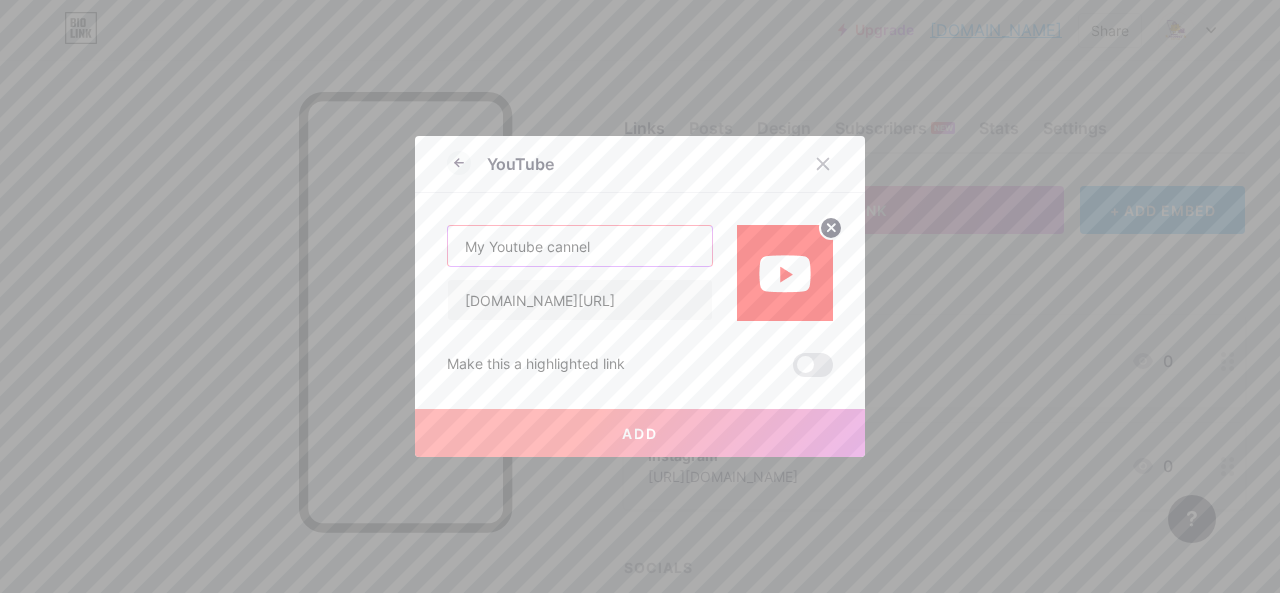click on "My Youtube cannel" at bounding box center [580, 246] 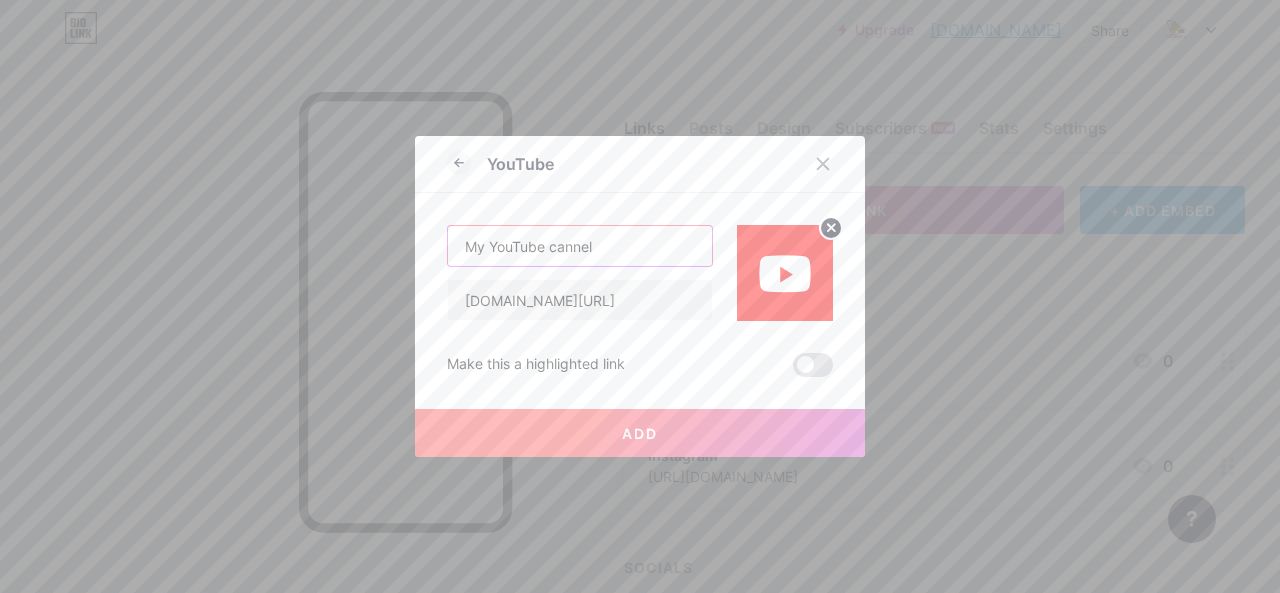 click on "My YouTube cannel" at bounding box center (580, 246) 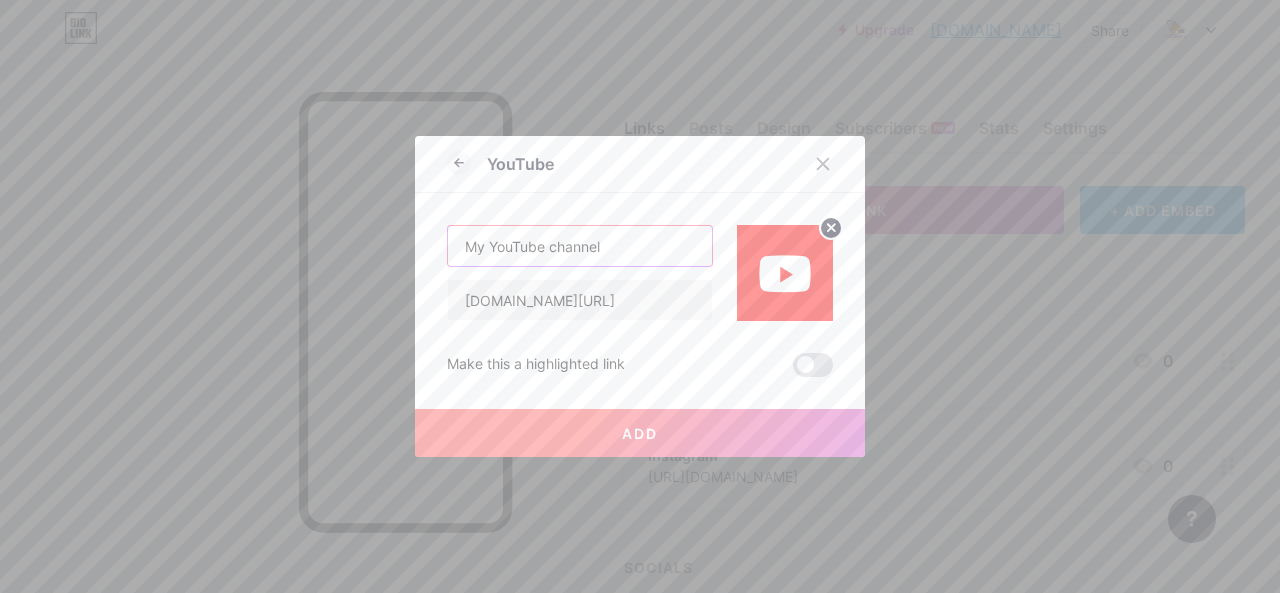 click on "My YouTube channel" at bounding box center [580, 246] 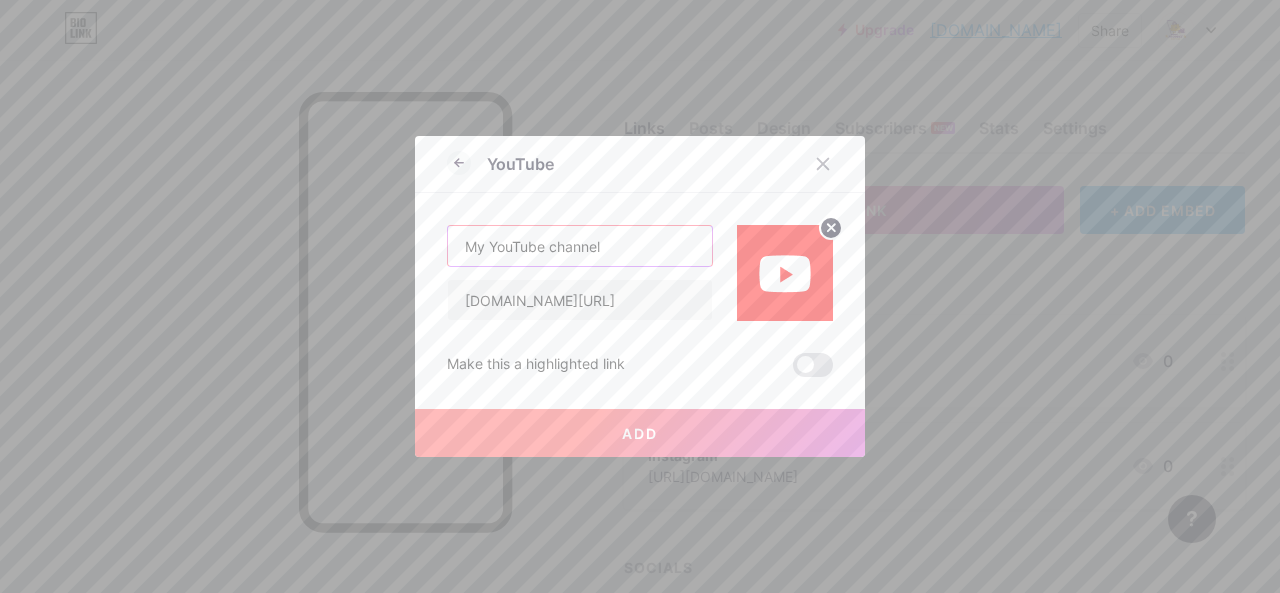 drag, startPoint x: 567, startPoint y: 248, endPoint x: 552, endPoint y: 241, distance: 16.552946 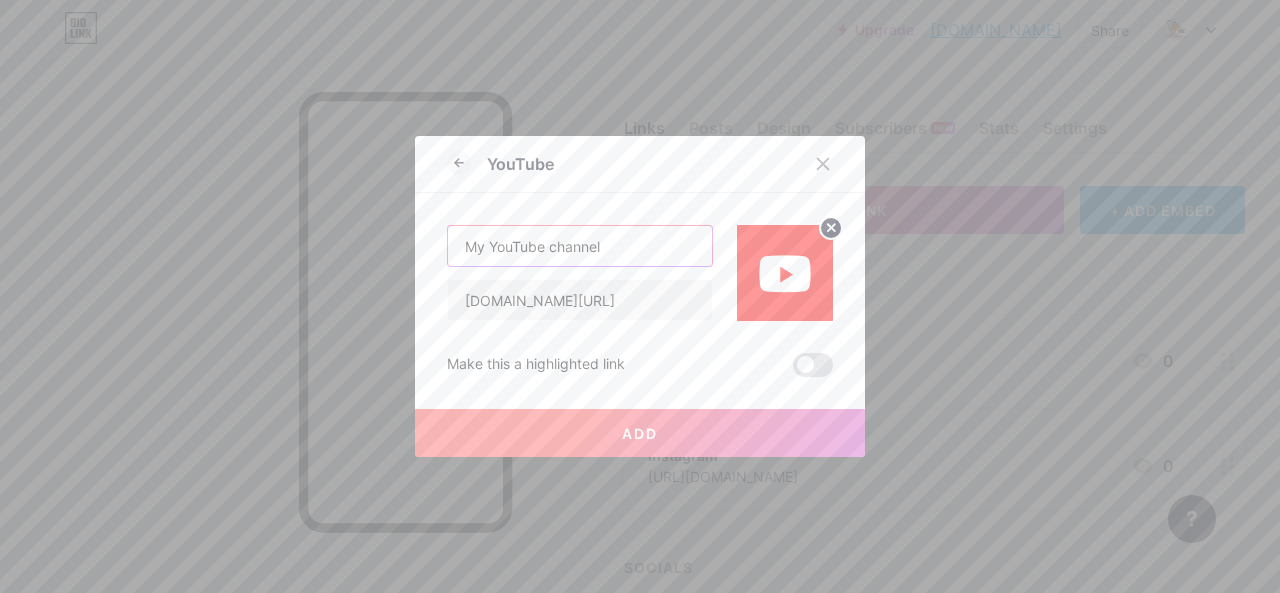 click on "My YouTube channel" at bounding box center (580, 246) 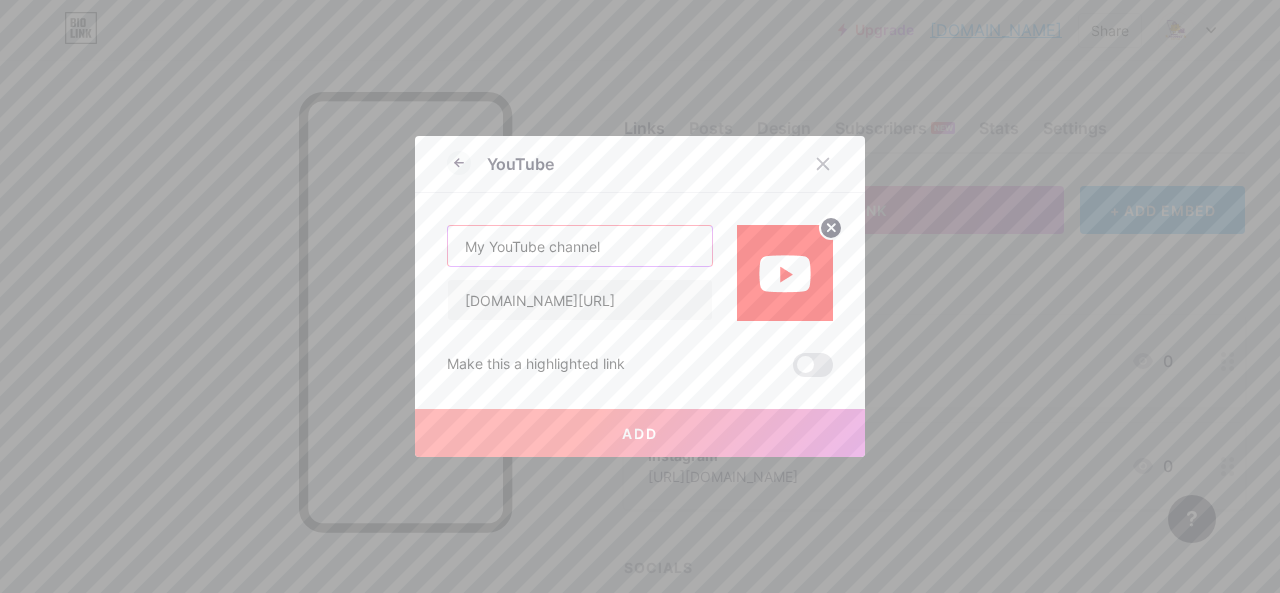 type on "My YouTube channel" 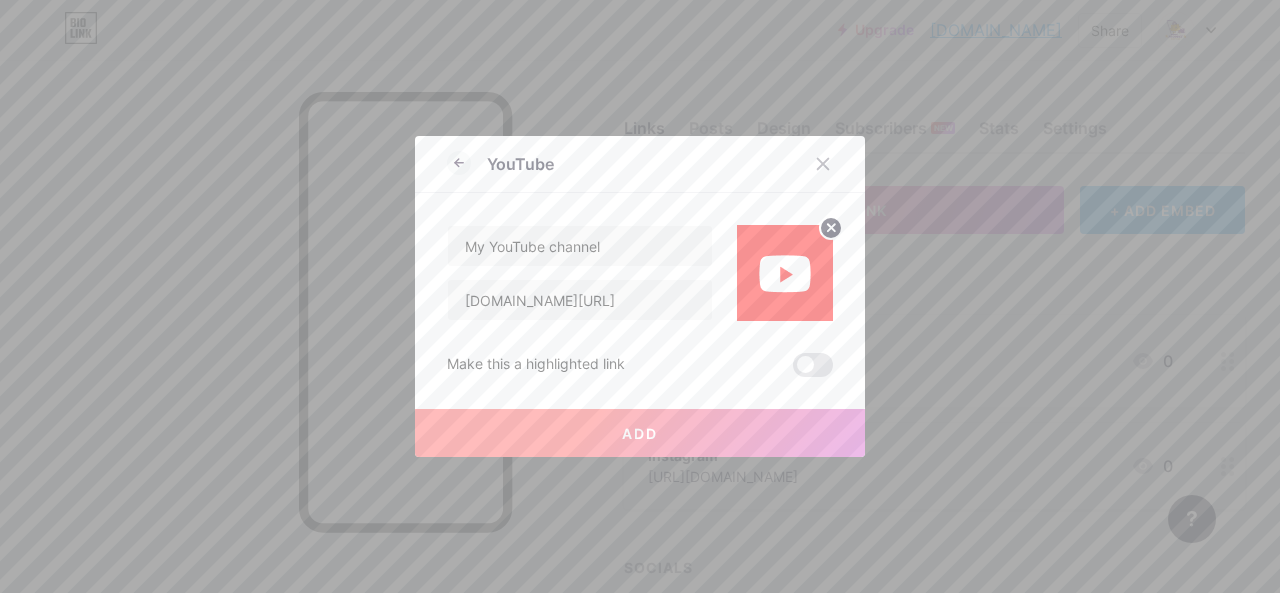 click on "Add" at bounding box center [640, 433] 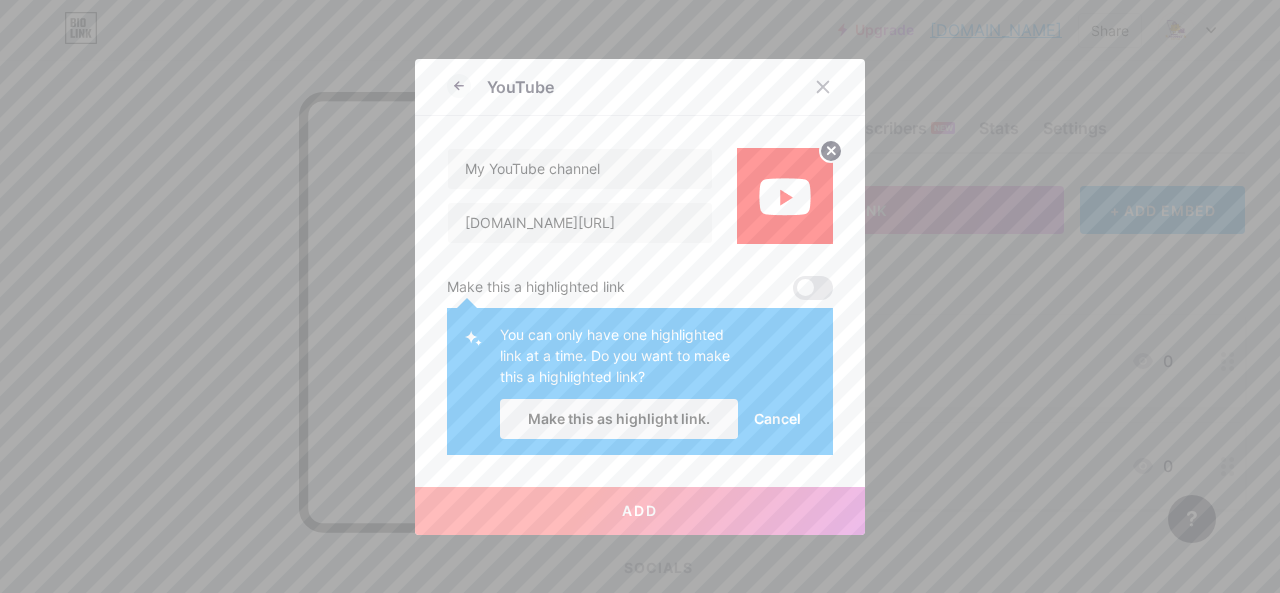 click at bounding box center (813, 288) 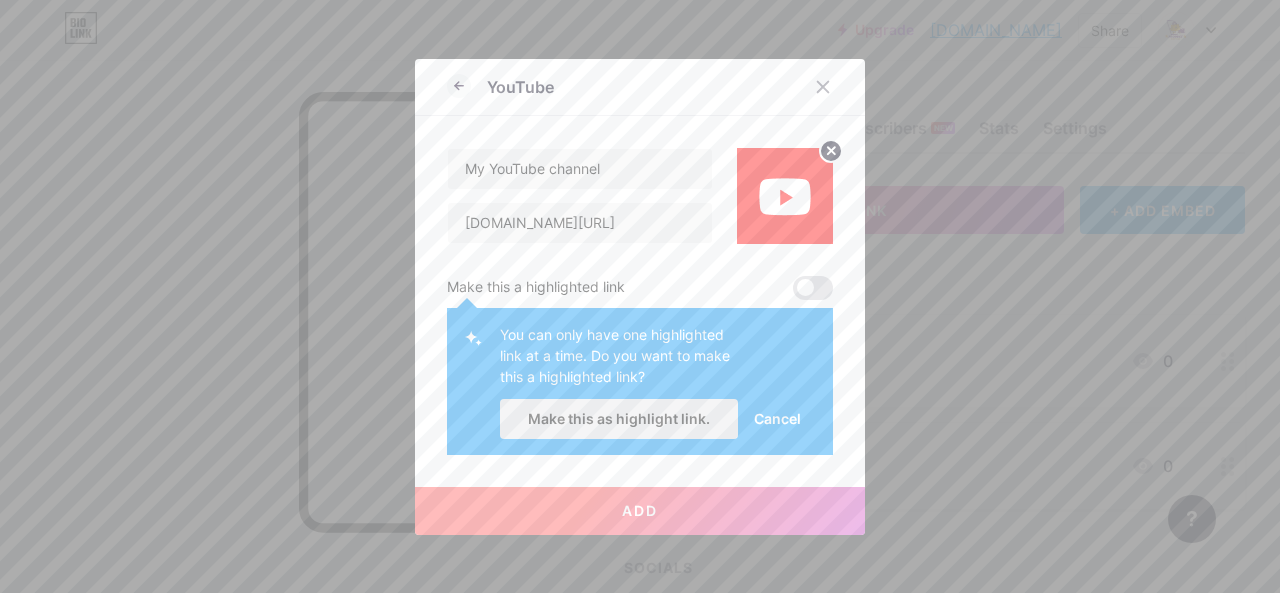 click on "Make this as highlight link." at bounding box center [619, 418] 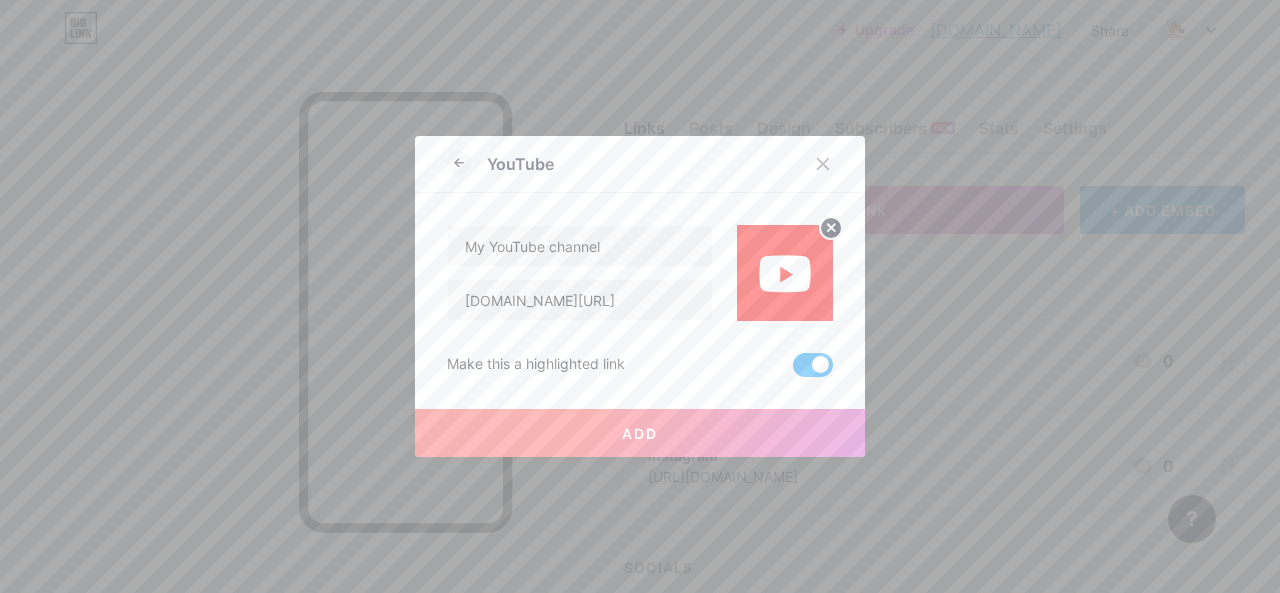 click on "Add" at bounding box center (640, 433) 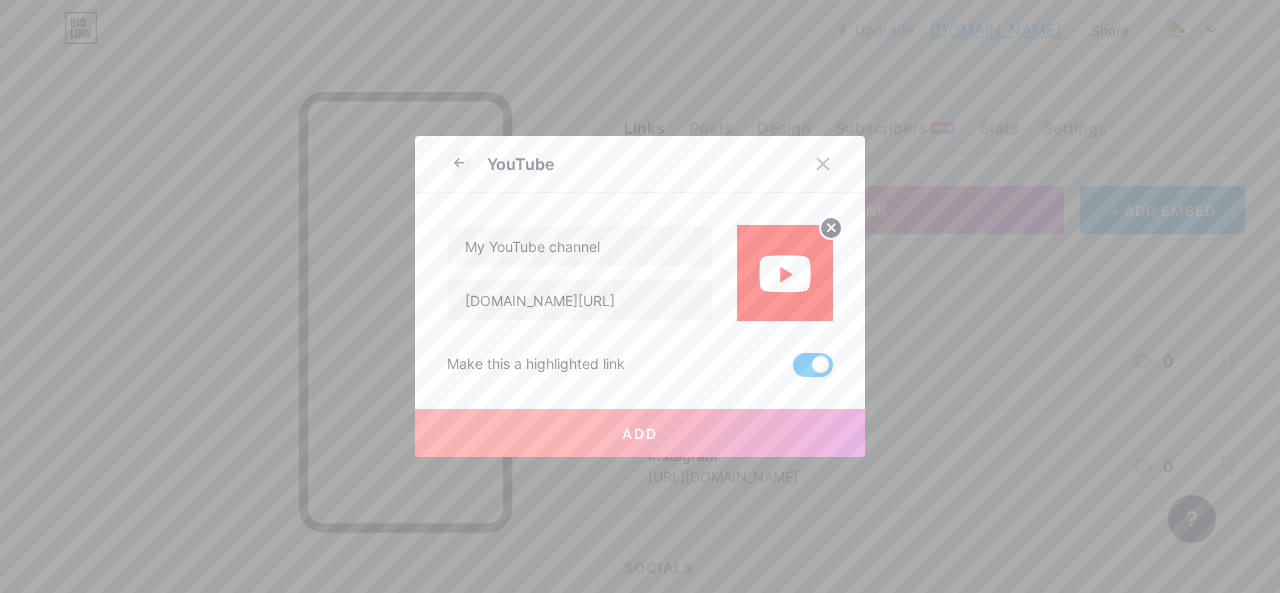 click at bounding box center (813, 365) 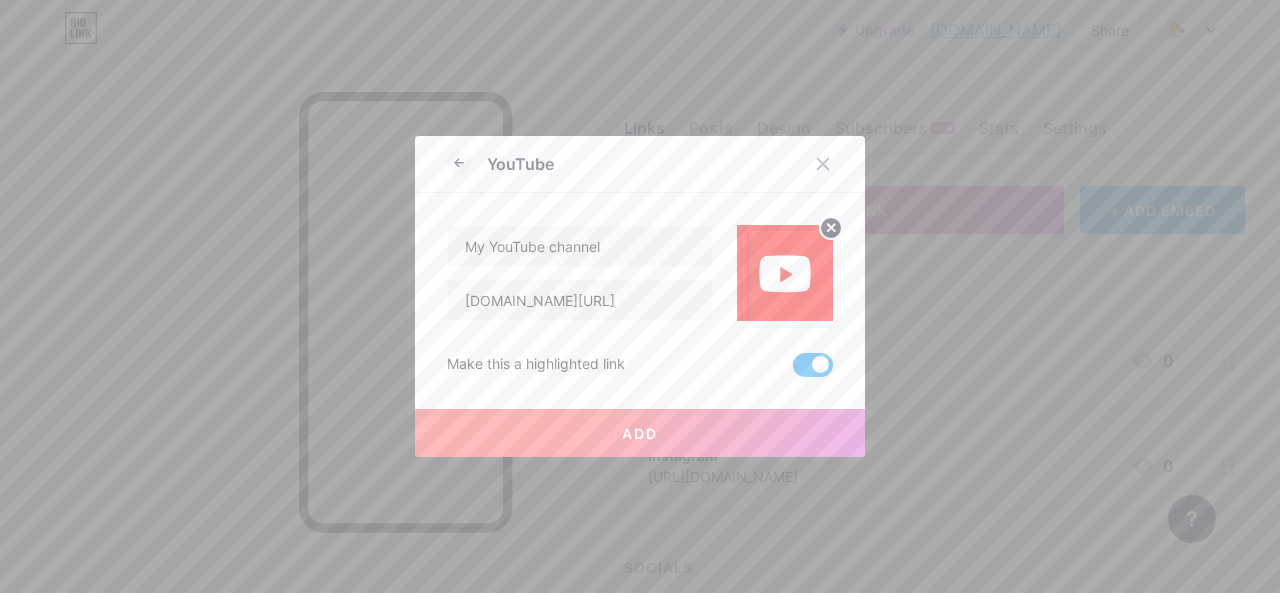 click at bounding box center [793, 370] 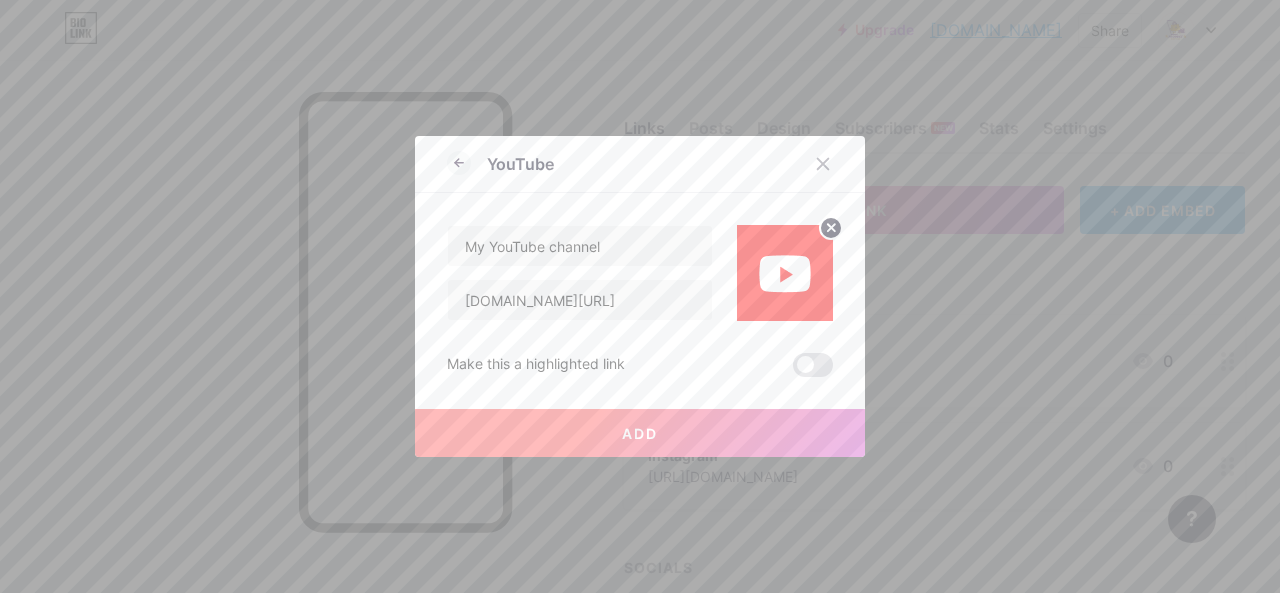 click on "Add" at bounding box center (640, 433) 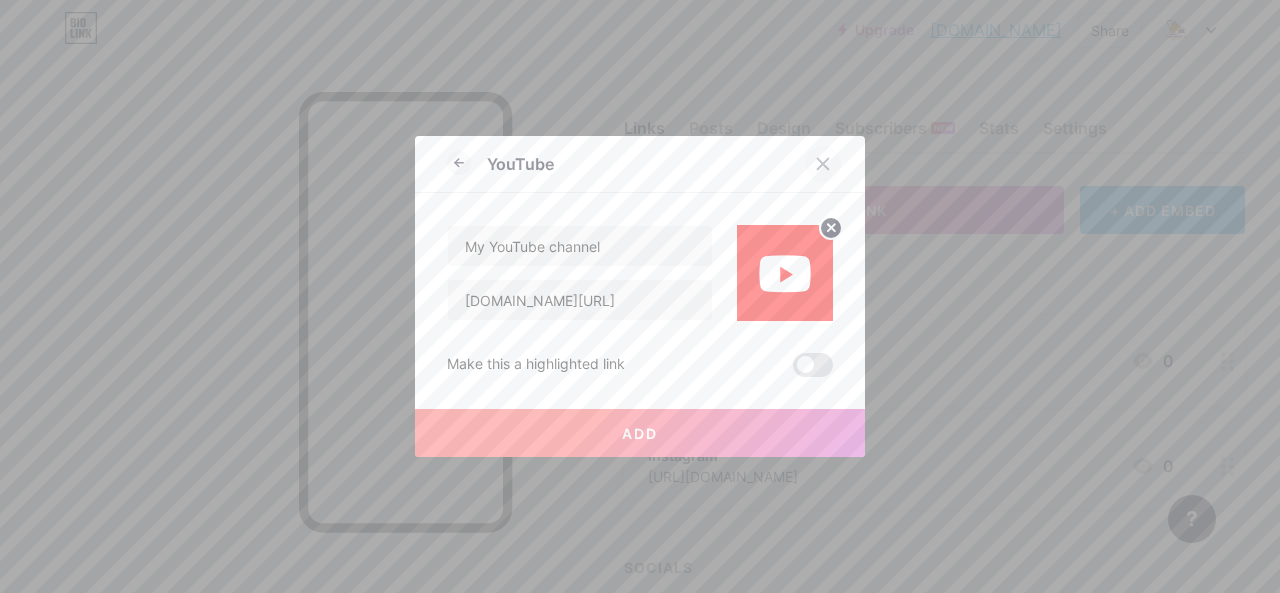 click 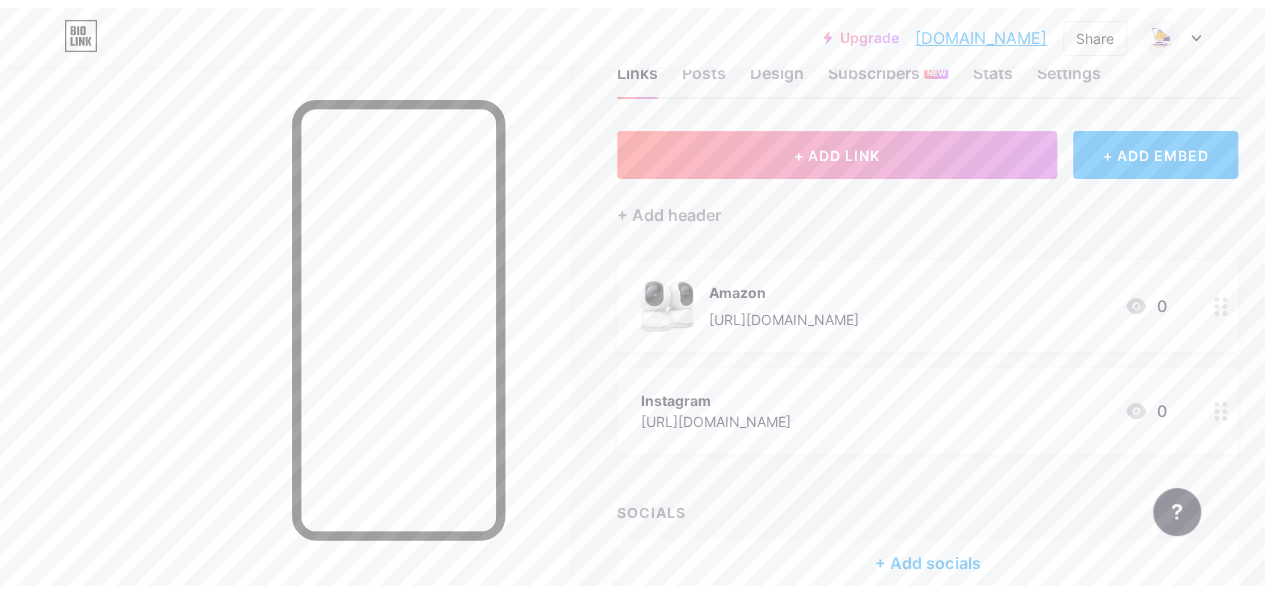 scroll, scrollTop: 0, scrollLeft: 0, axis: both 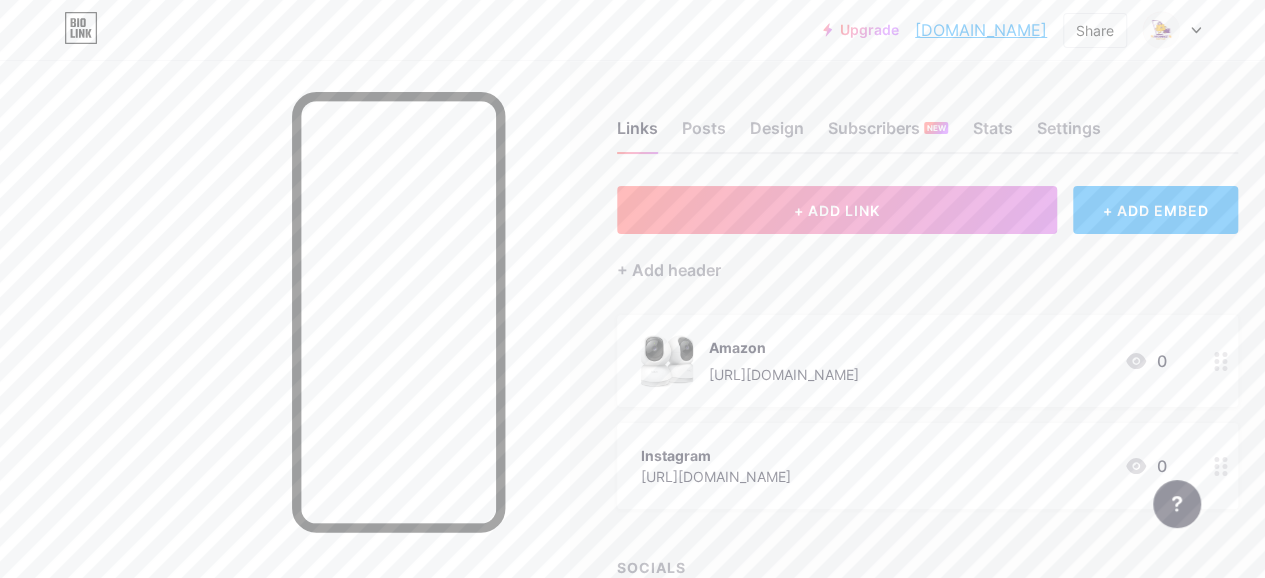 click on "[DOMAIN_NAME]" at bounding box center (981, 30) 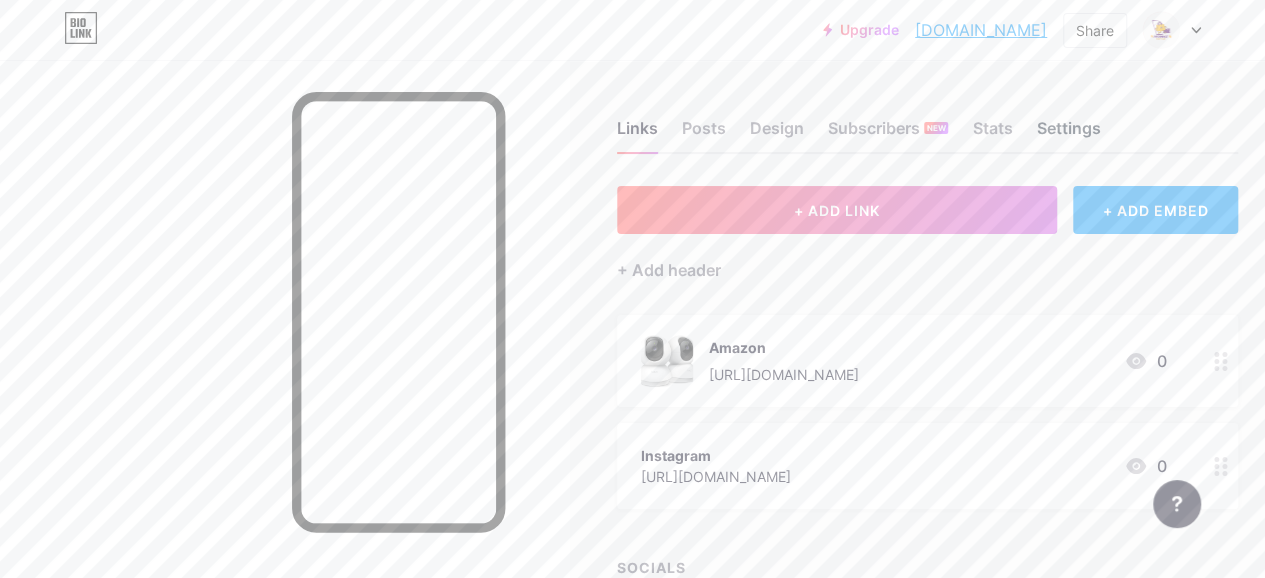 click on "Settings" at bounding box center (1068, 134) 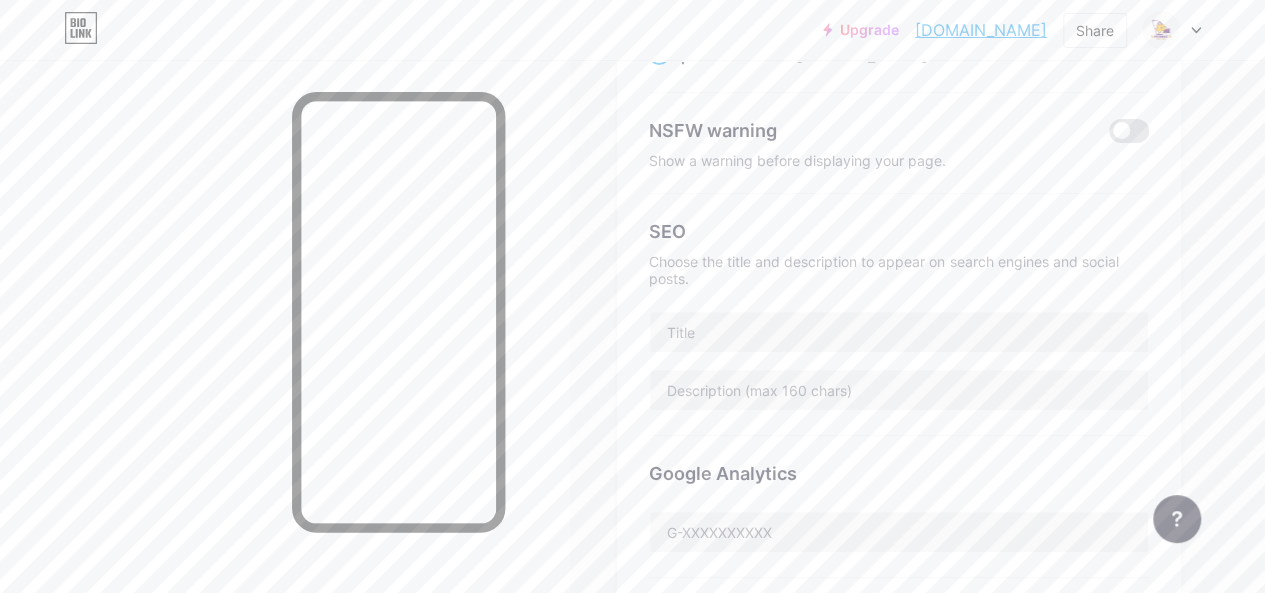 scroll, scrollTop: 0, scrollLeft: 0, axis: both 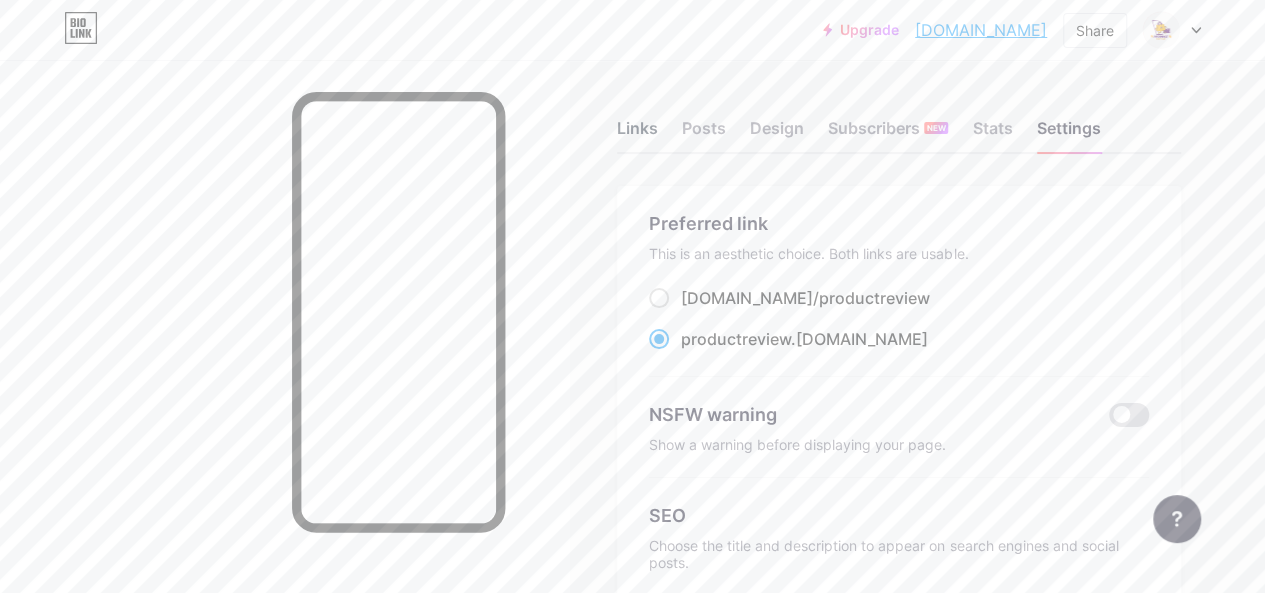 click on "Links" at bounding box center [637, 134] 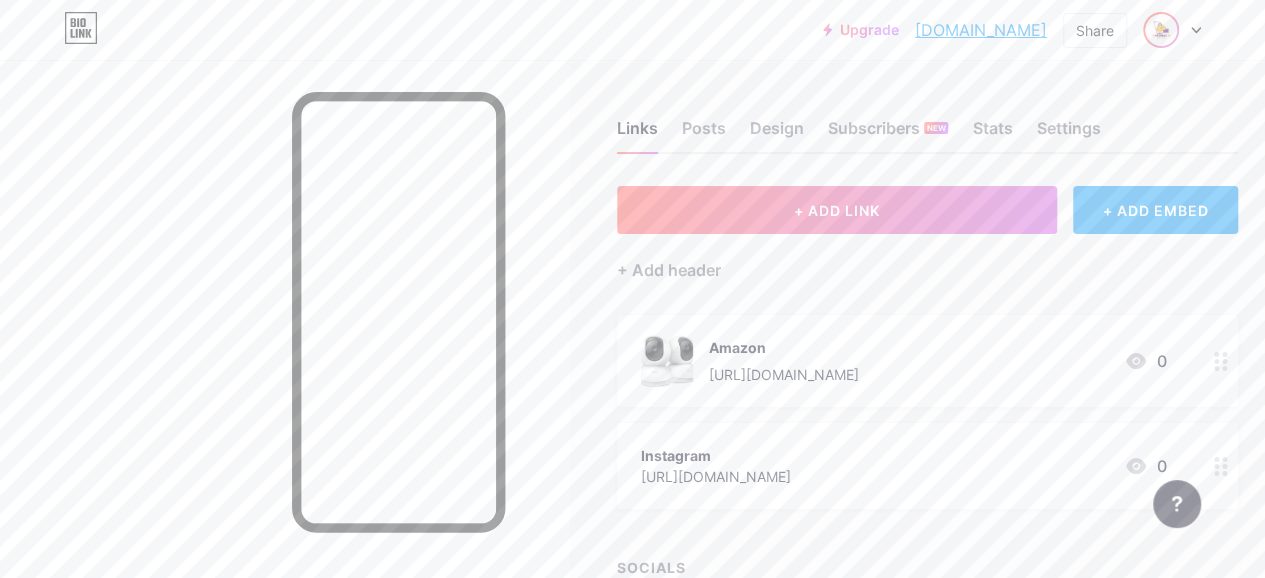 click at bounding box center (1161, 30) 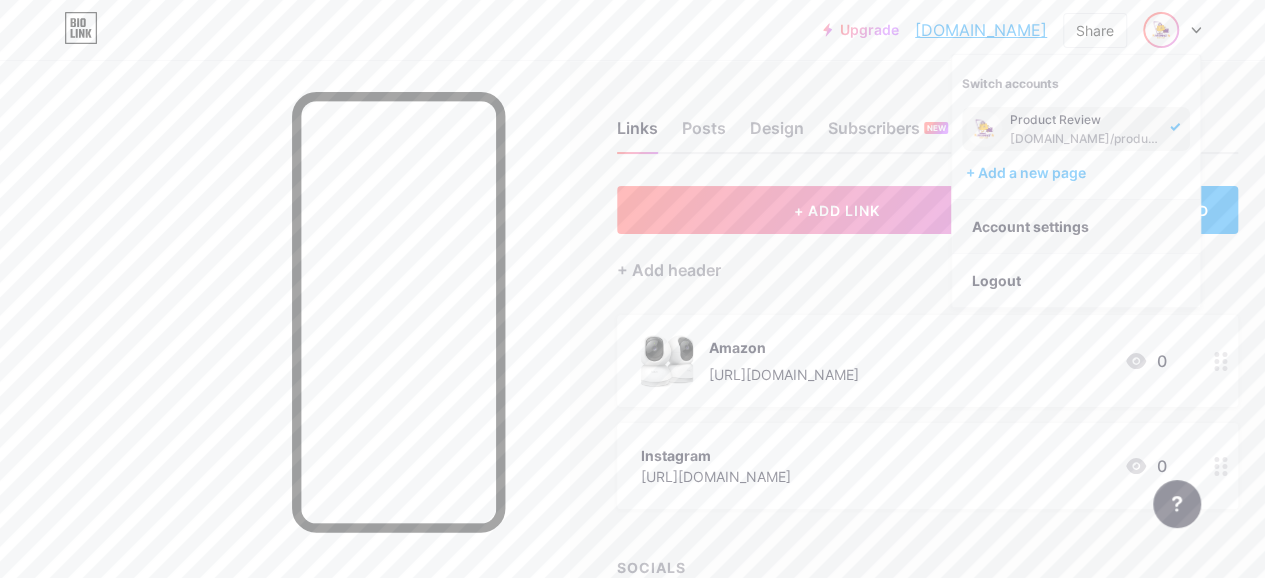 click on "Account settings" at bounding box center (1076, 227) 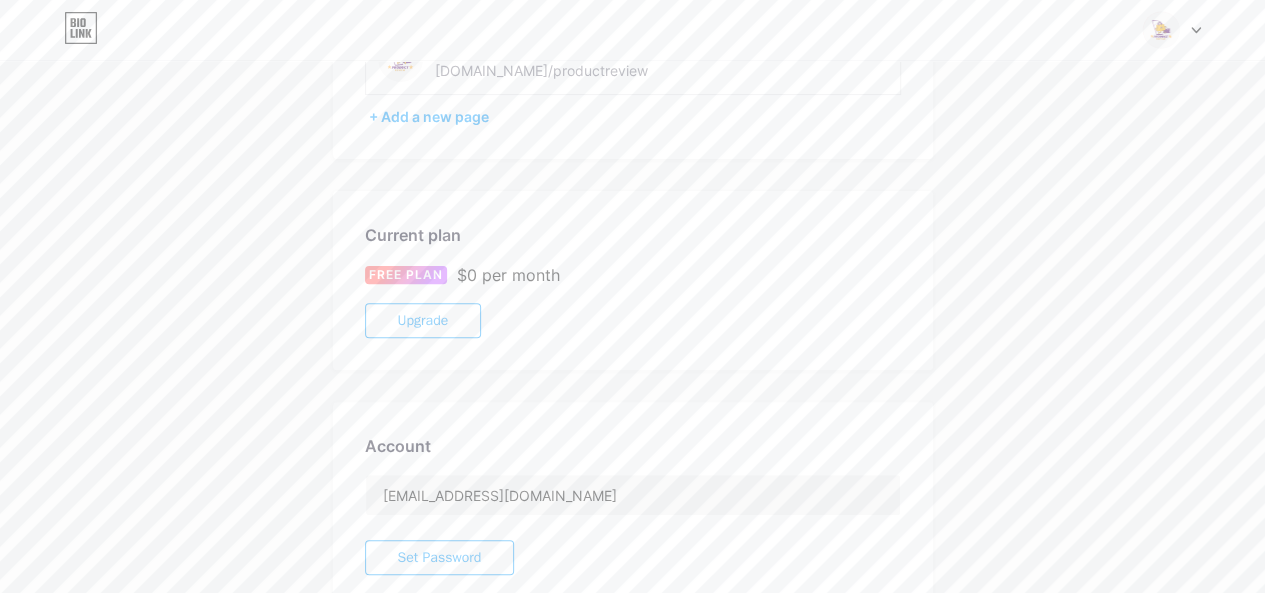scroll, scrollTop: 0, scrollLeft: 0, axis: both 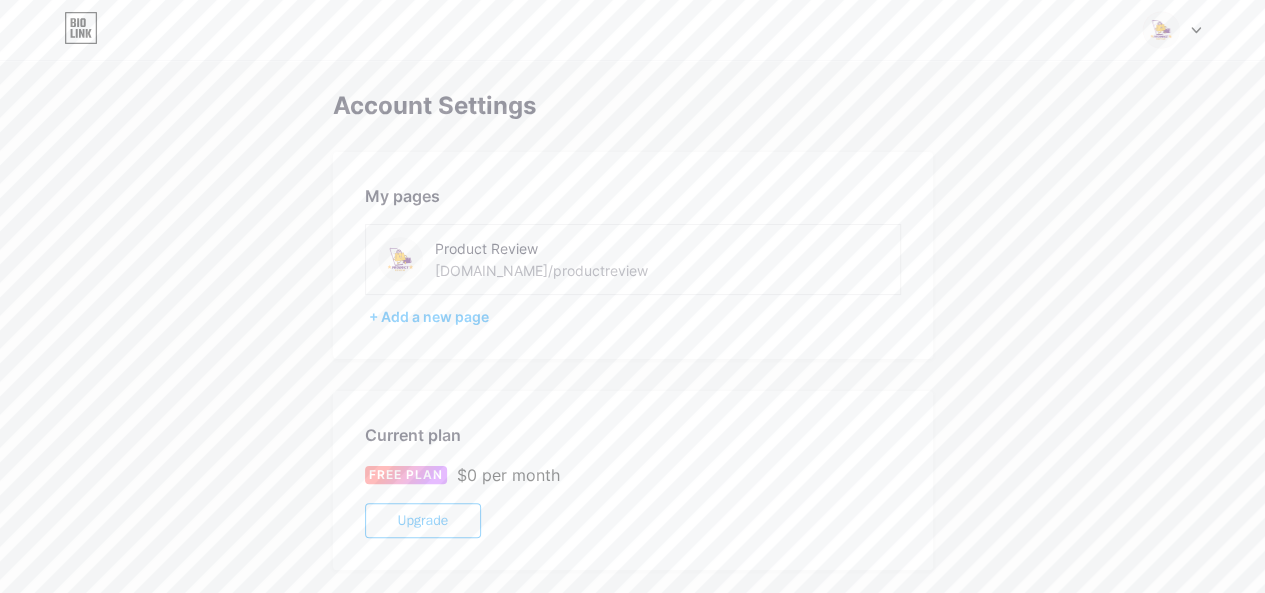 click at bounding box center (400, 259) 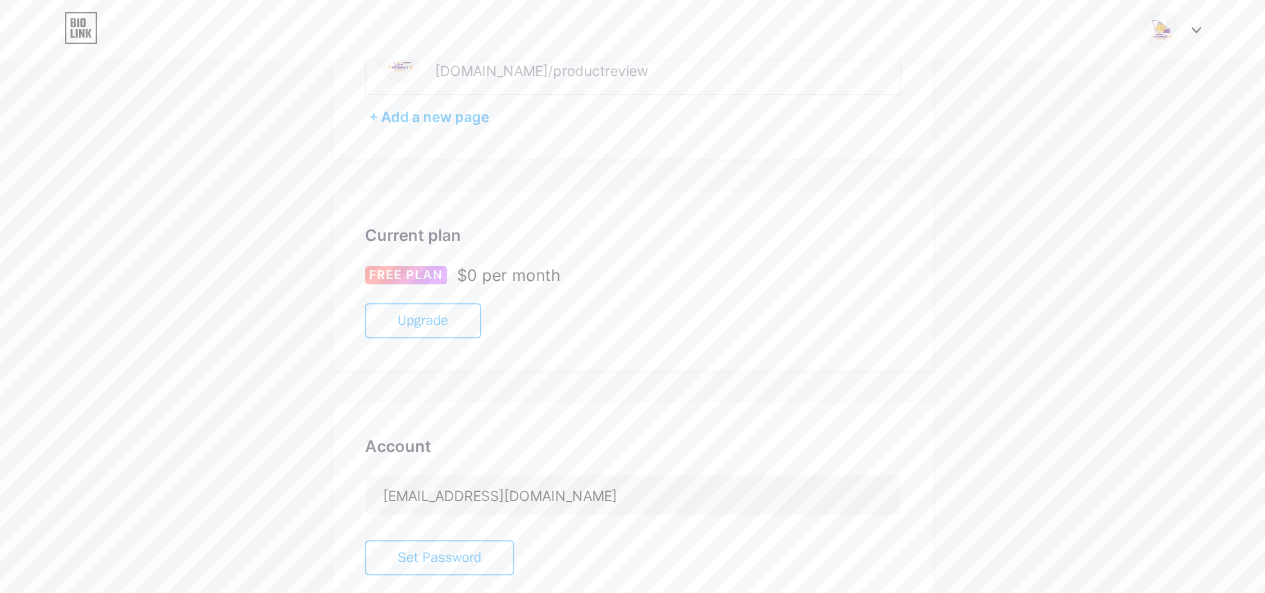 scroll, scrollTop: 0, scrollLeft: 0, axis: both 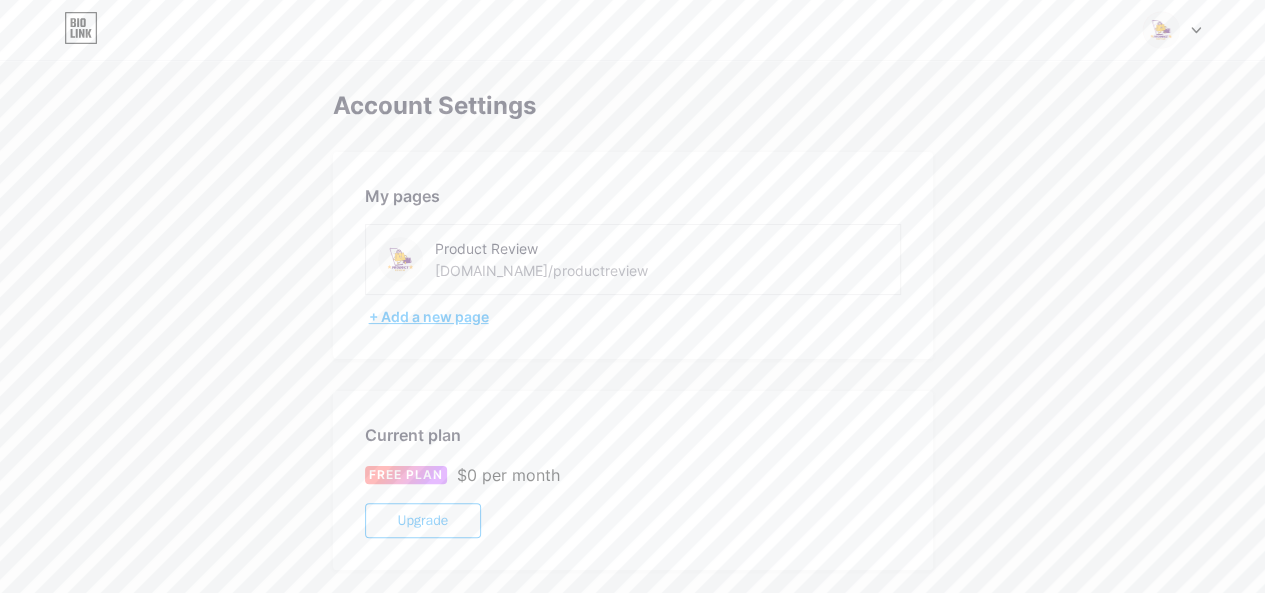 click on "+ Add a new page" at bounding box center [635, 317] 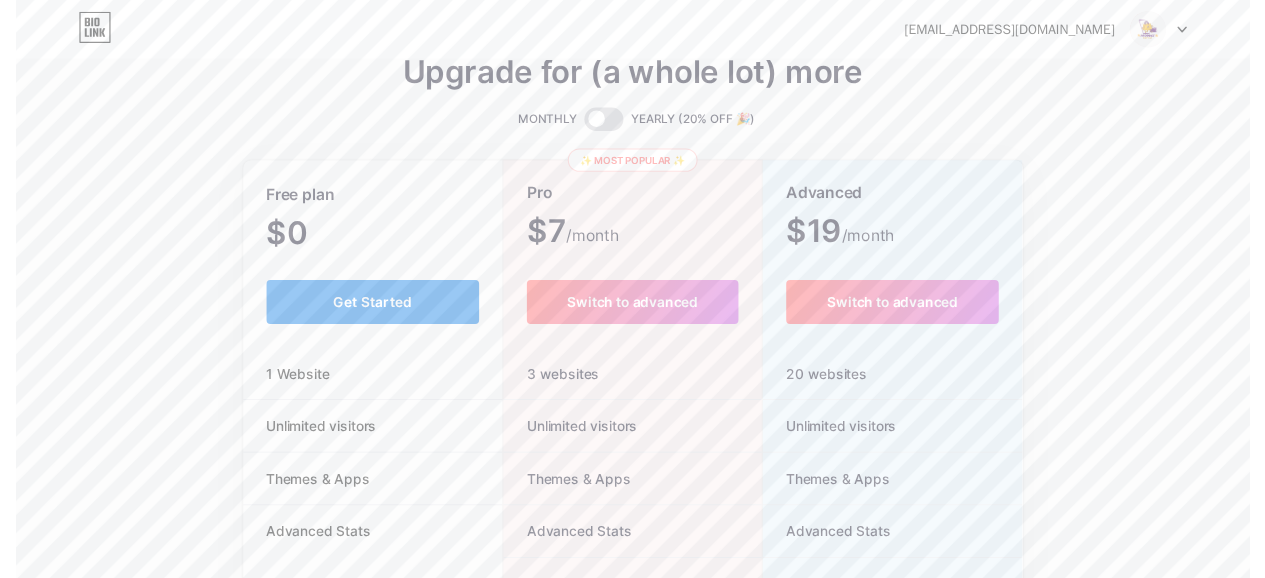 scroll, scrollTop: 0, scrollLeft: 0, axis: both 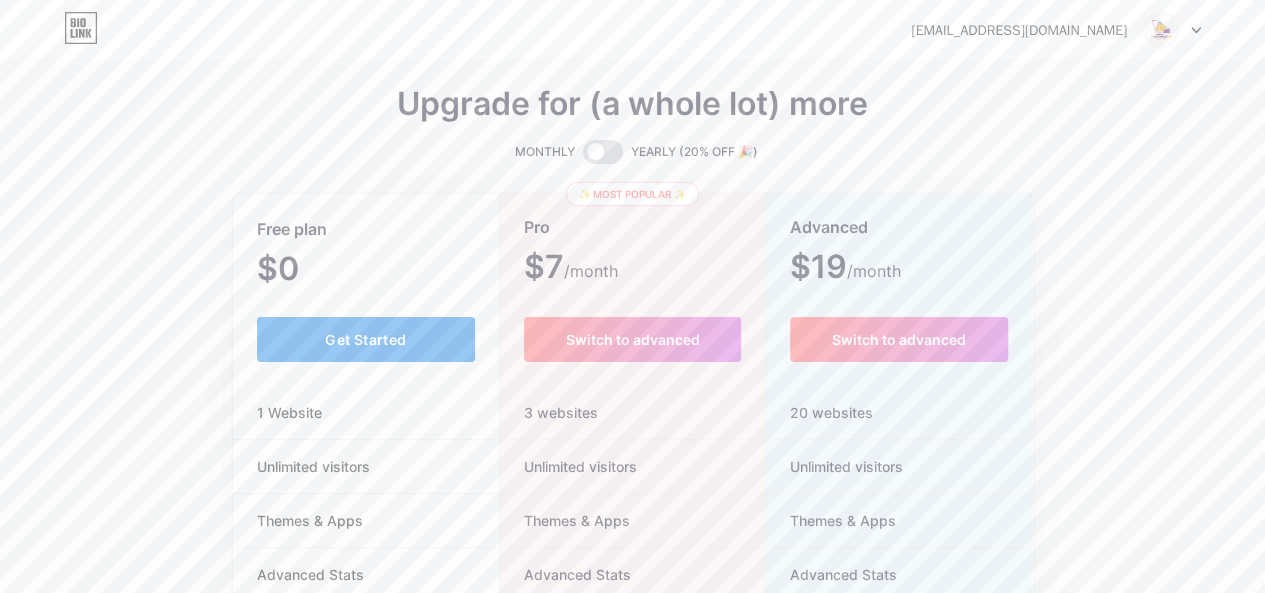 click on "Get Started" at bounding box center (365, 339) 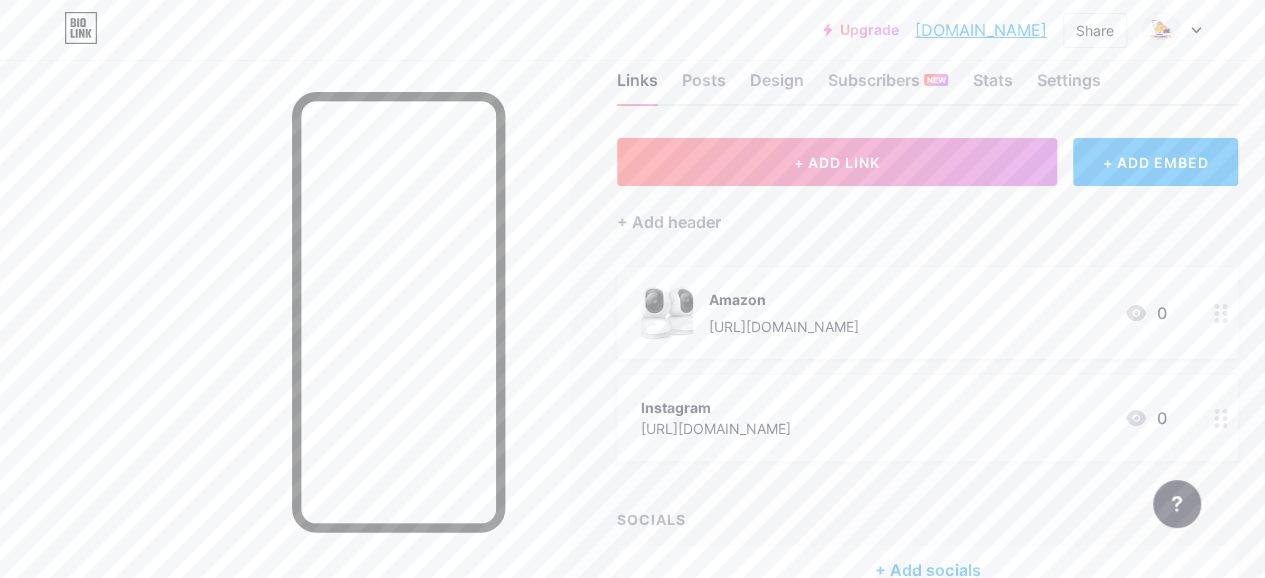 scroll, scrollTop: 0, scrollLeft: 0, axis: both 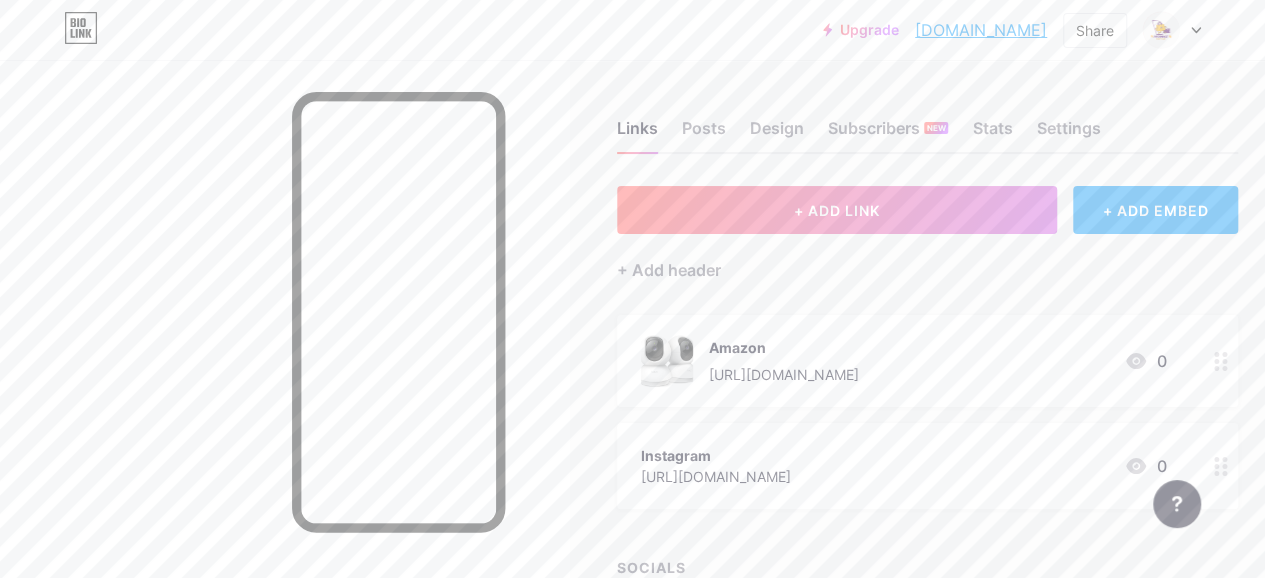 click at bounding box center [1172, 30] 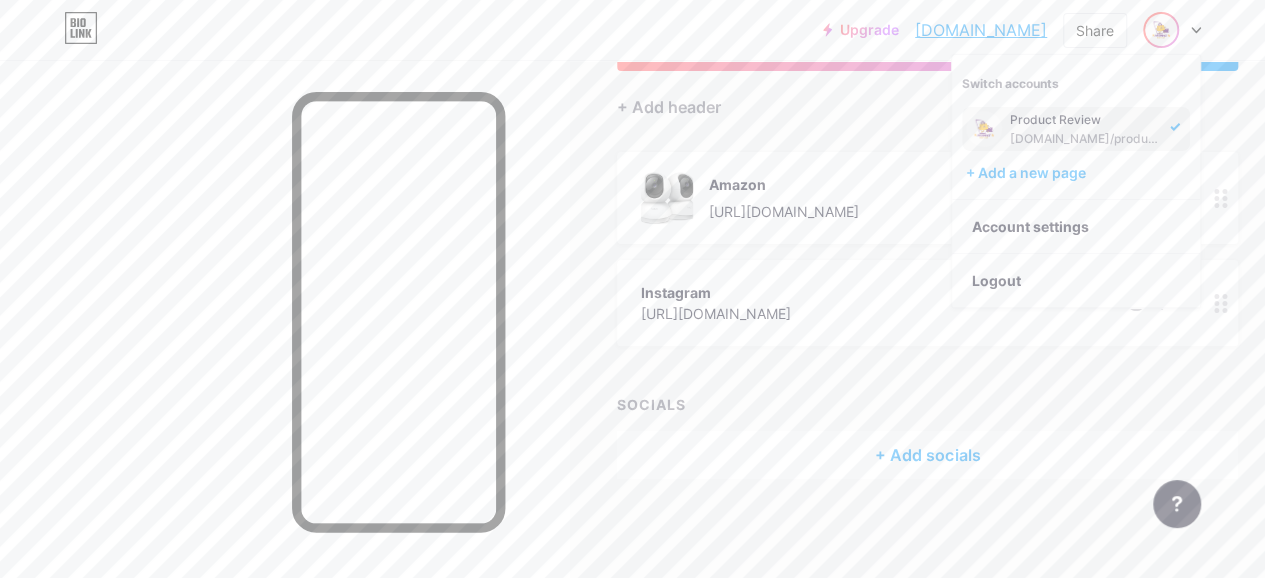 click on "+ Add socials" at bounding box center [927, 455] 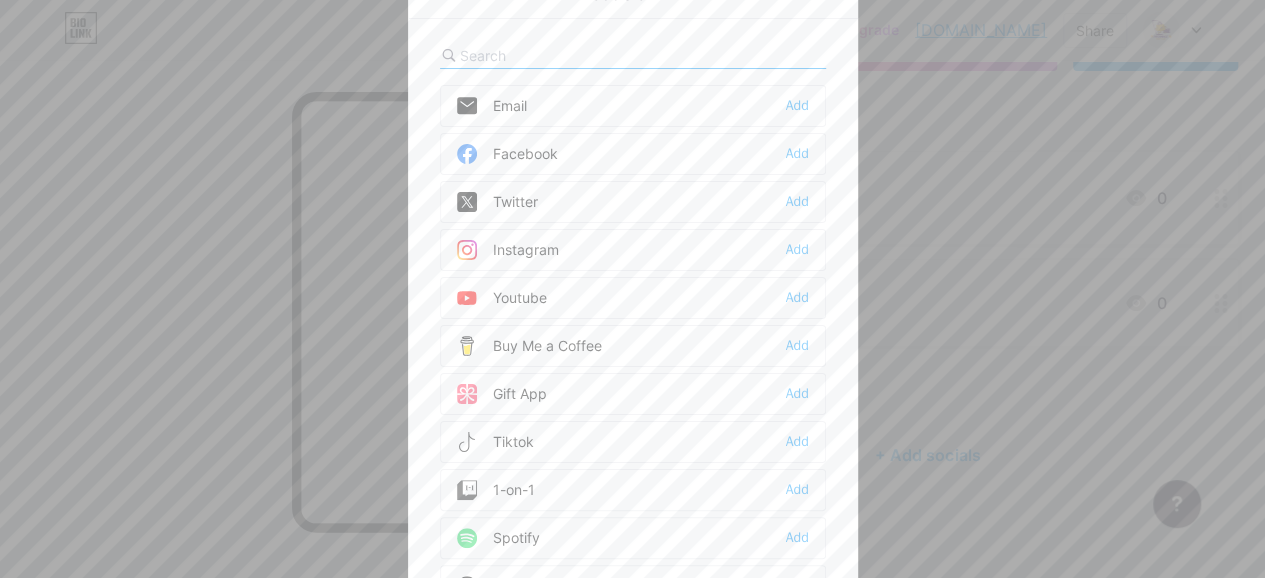 scroll, scrollTop: 148, scrollLeft: 0, axis: vertical 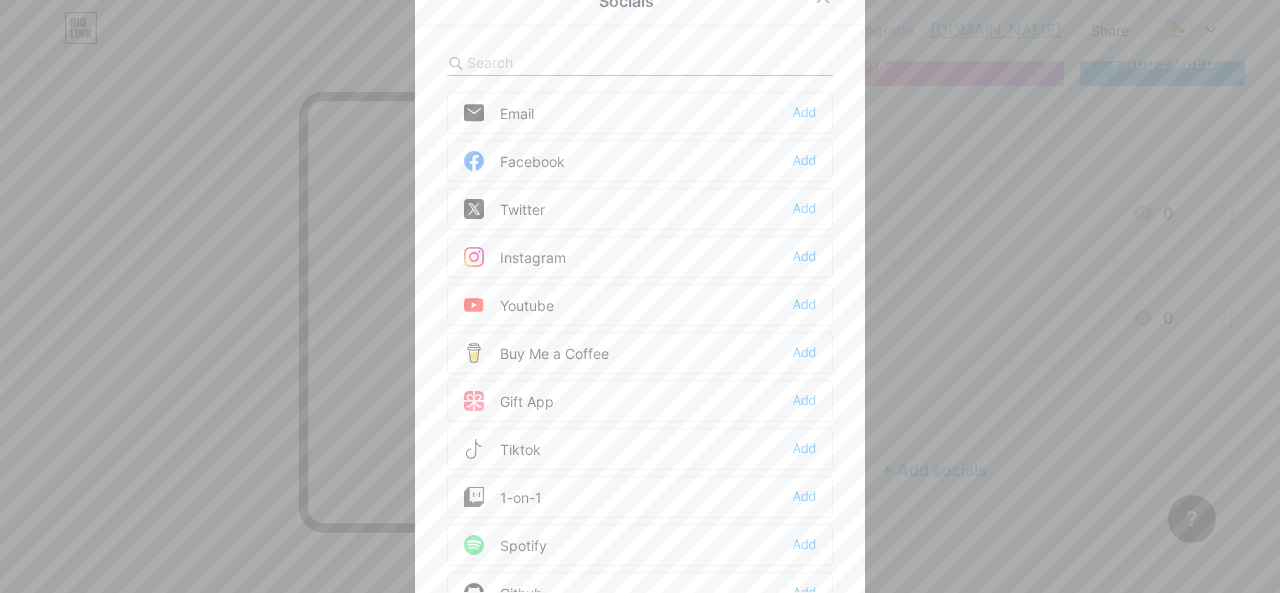 click on "Youtube
Add" at bounding box center [640, 305] 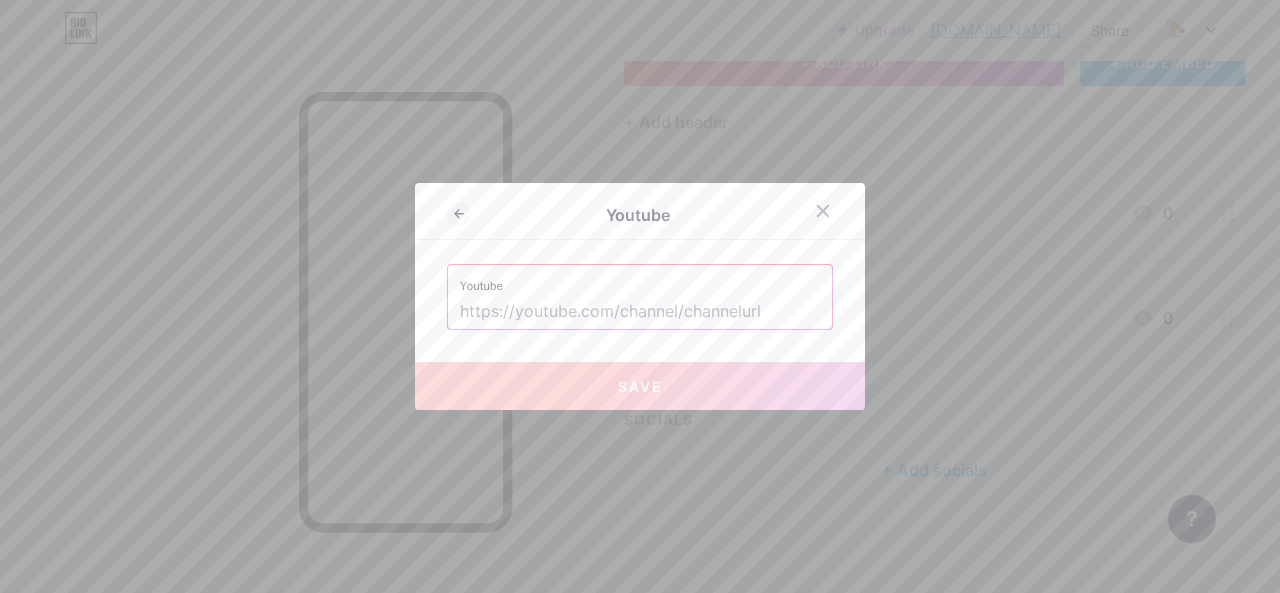 click at bounding box center [640, 312] 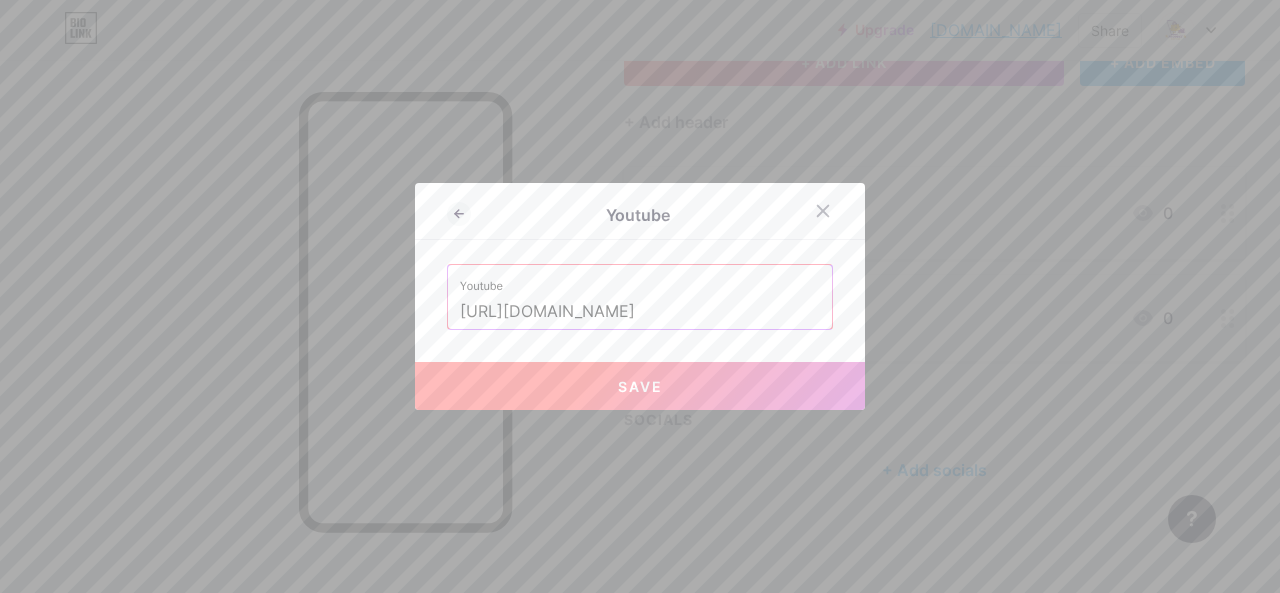type on "[URL][DOMAIN_NAME]" 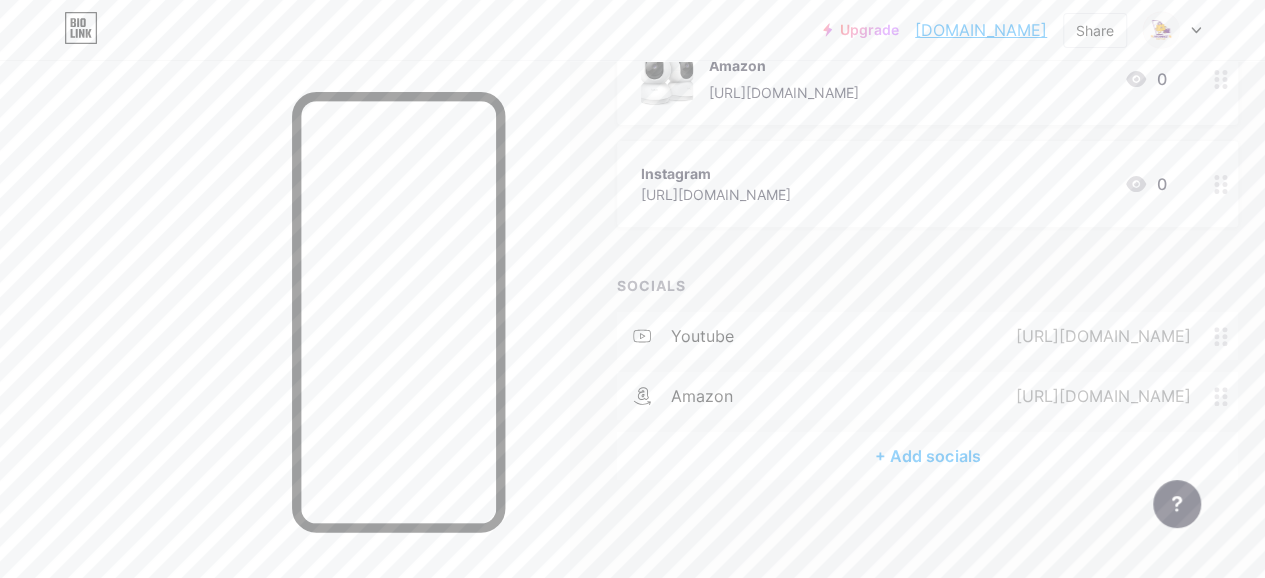 scroll, scrollTop: 283, scrollLeft: 0, axis: vertical 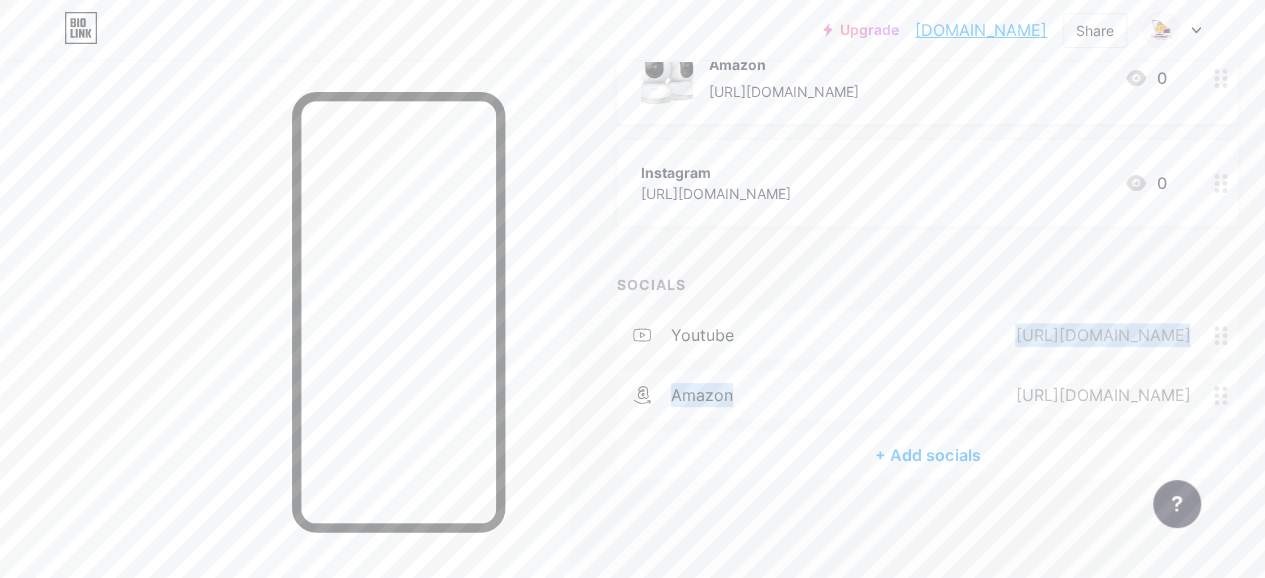 drag, startPoint x: 747, startPoint y: 336, endPoint x: 754, endPoint y: 389, distance: 53.460266 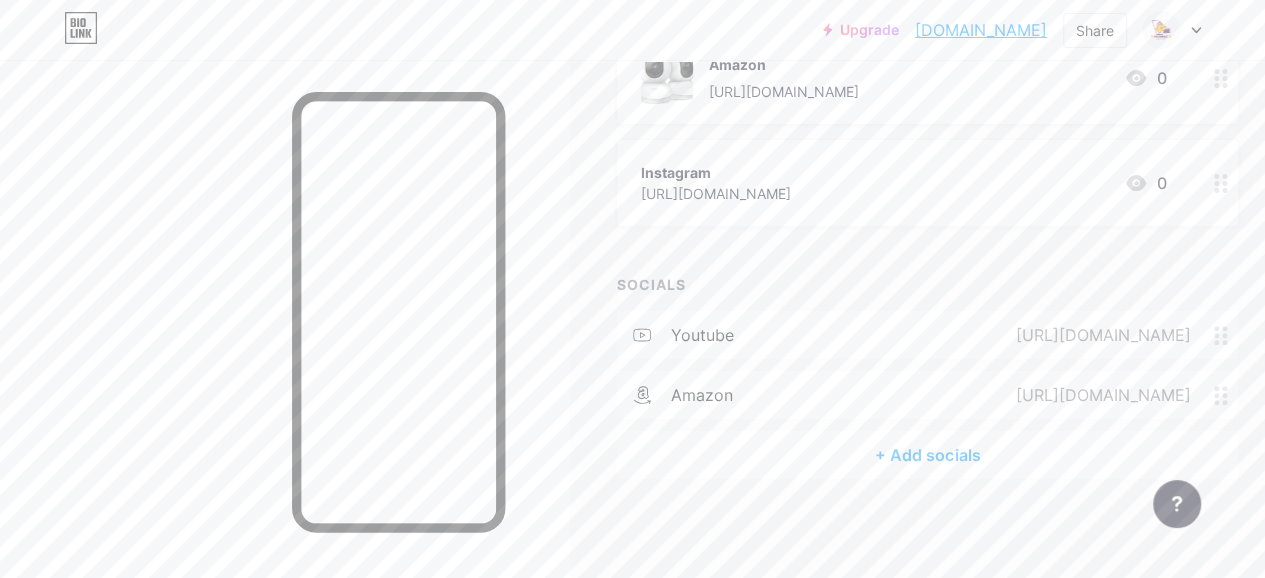 click on "SOCIALS" at bounding box center (927, 284) 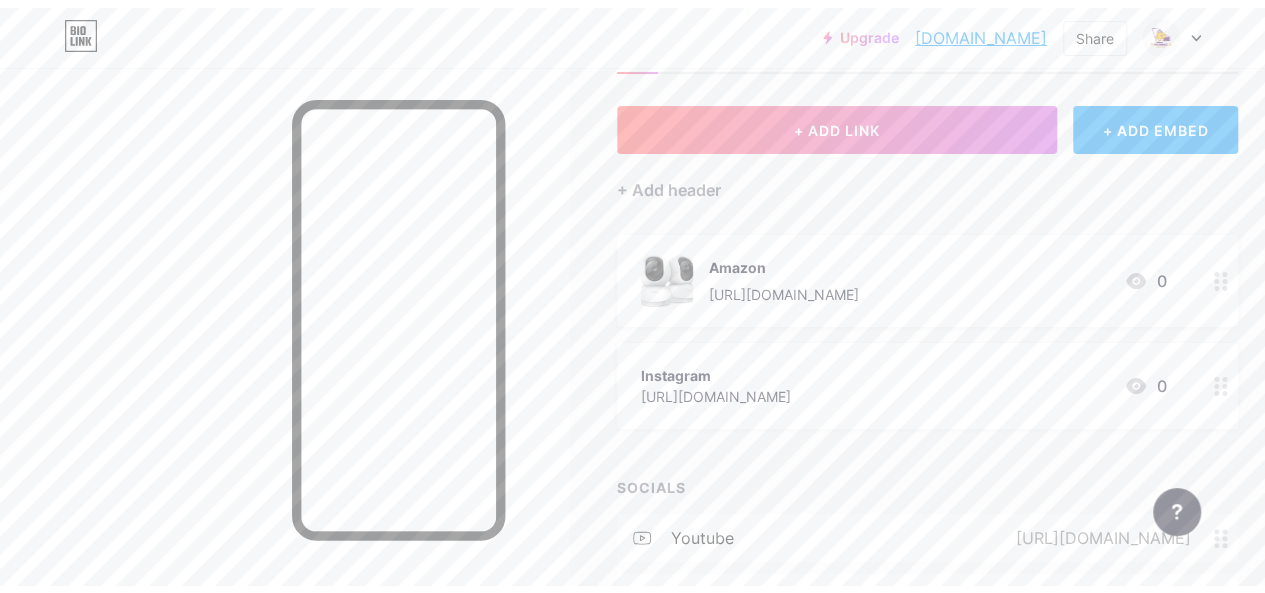 scroll, scrollTop: 0, scrollLeft: 0, axis: both 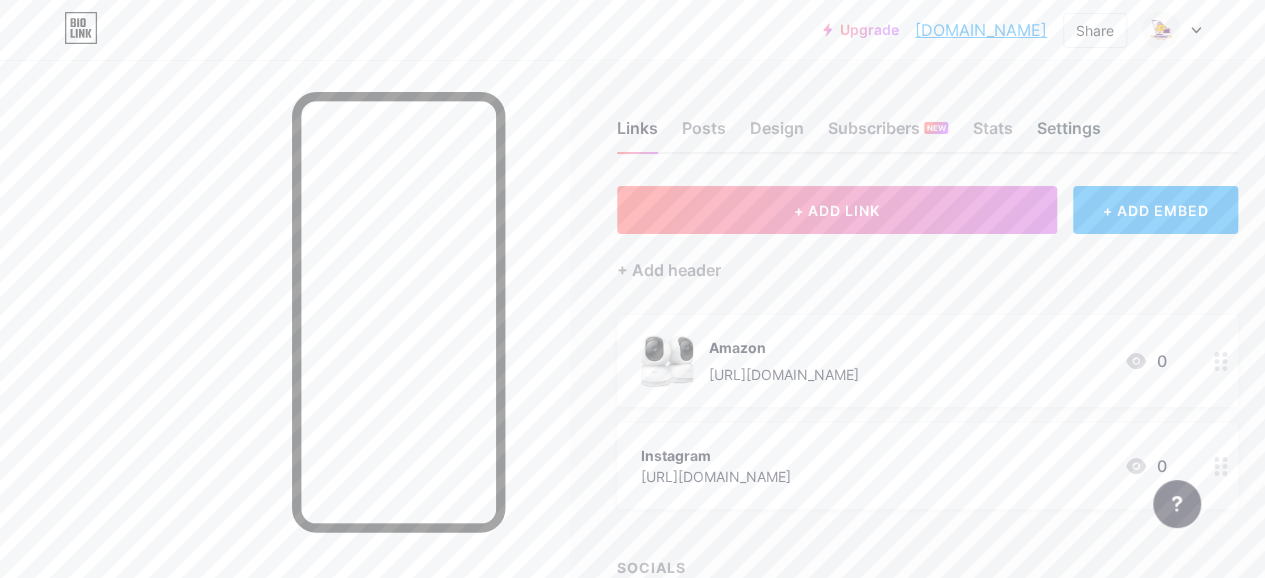 click on "Settings" at bounding box center [1068, 134] 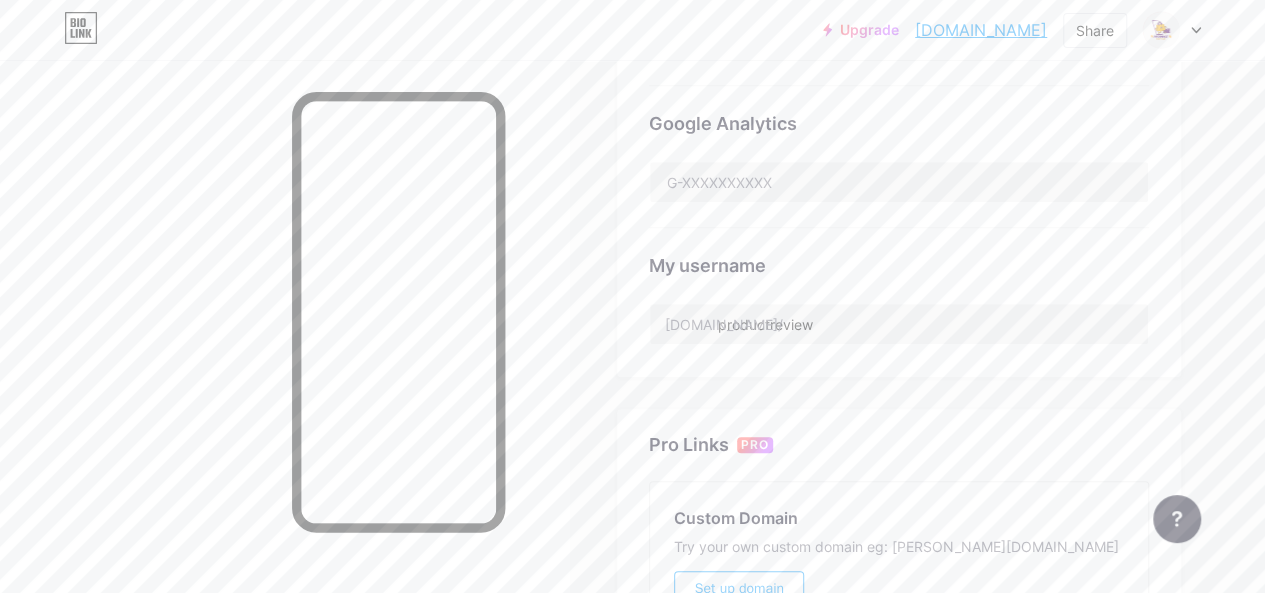 scroll, scrollTop: 700, scrollLeft: 0, axis: vertical 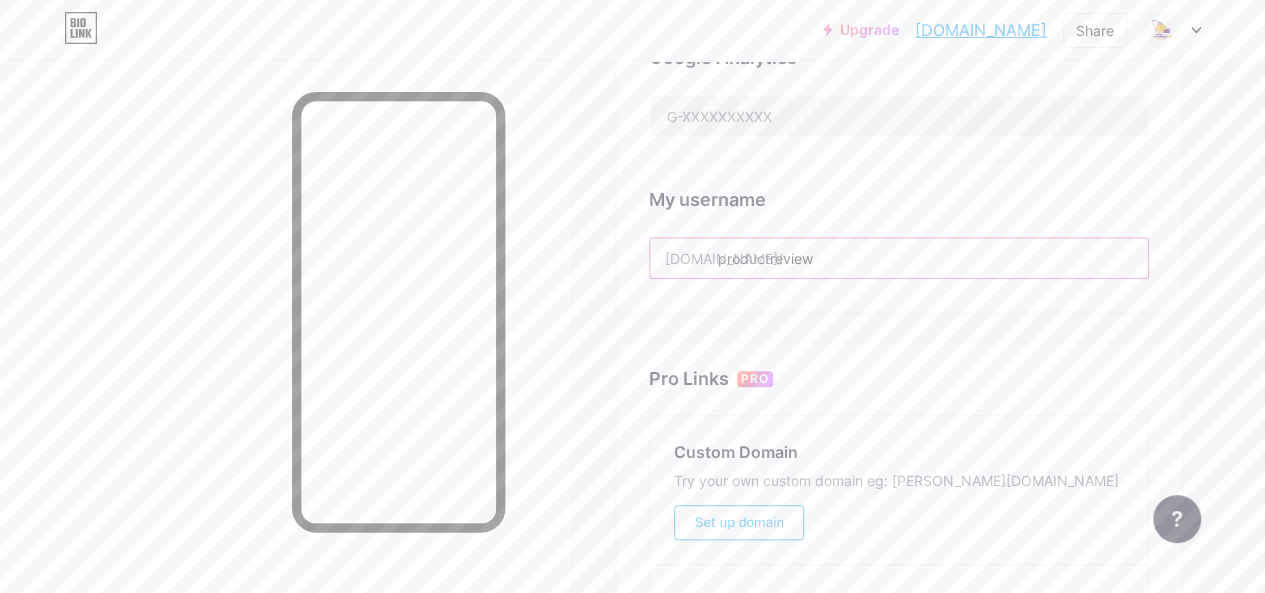 click on "productreview" at bounding box center (899, 258) 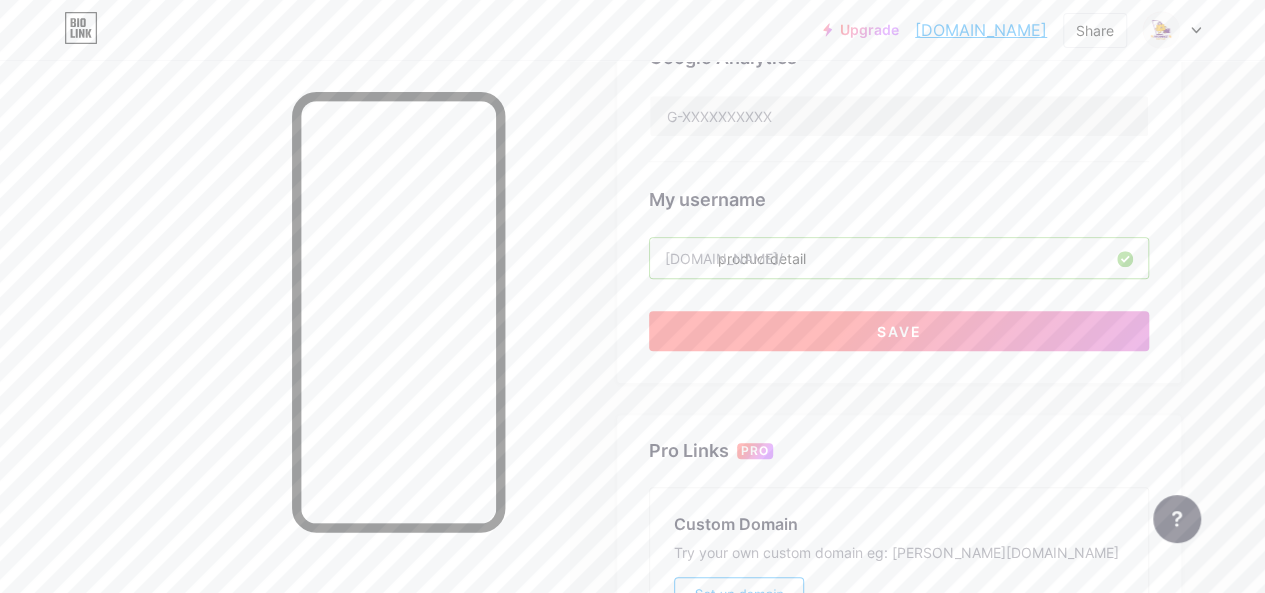 type on "productdetail" 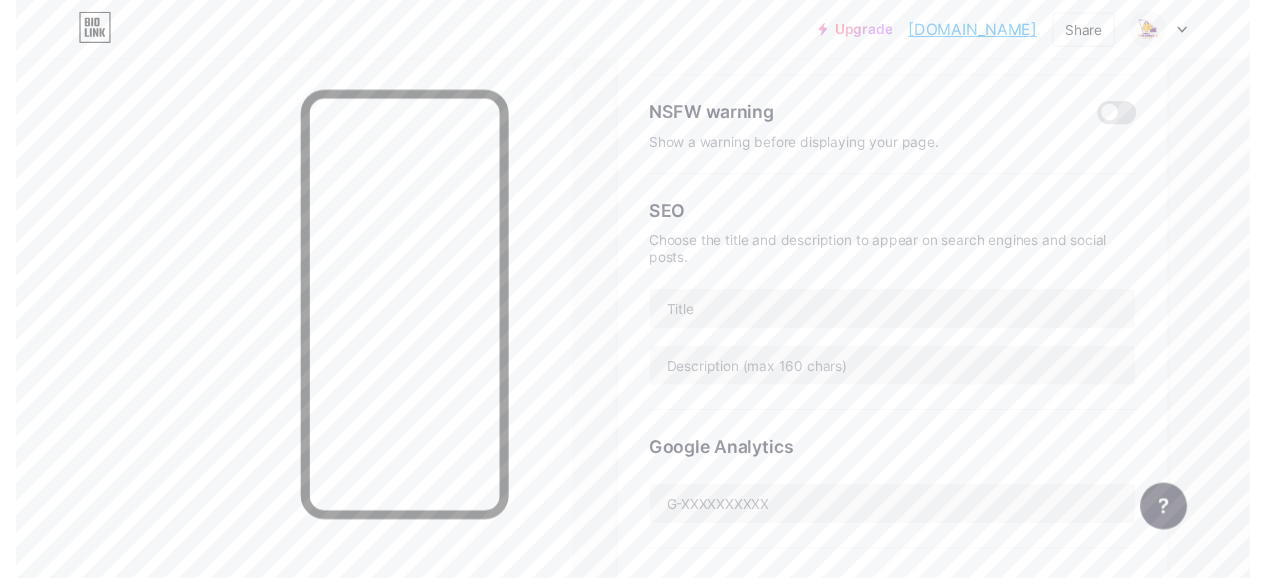 scroll, scrollTop: 0, scrollLeft: 0, axis: both 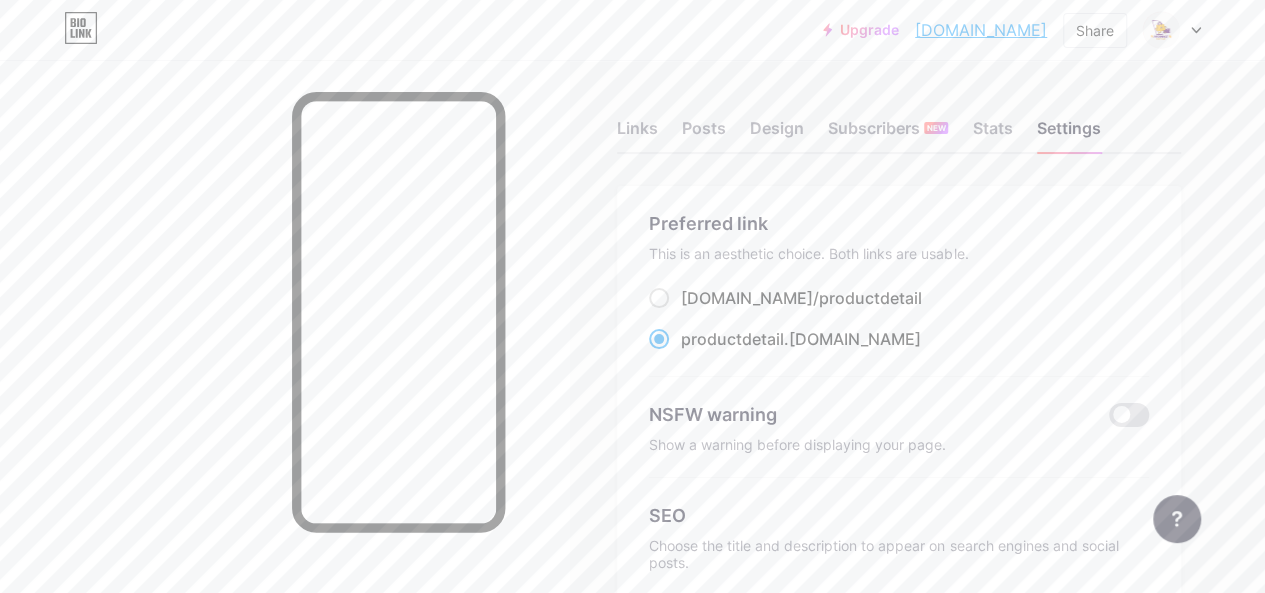 click on "[DOMAIN_NAME]" at bounding box center [981, 30] 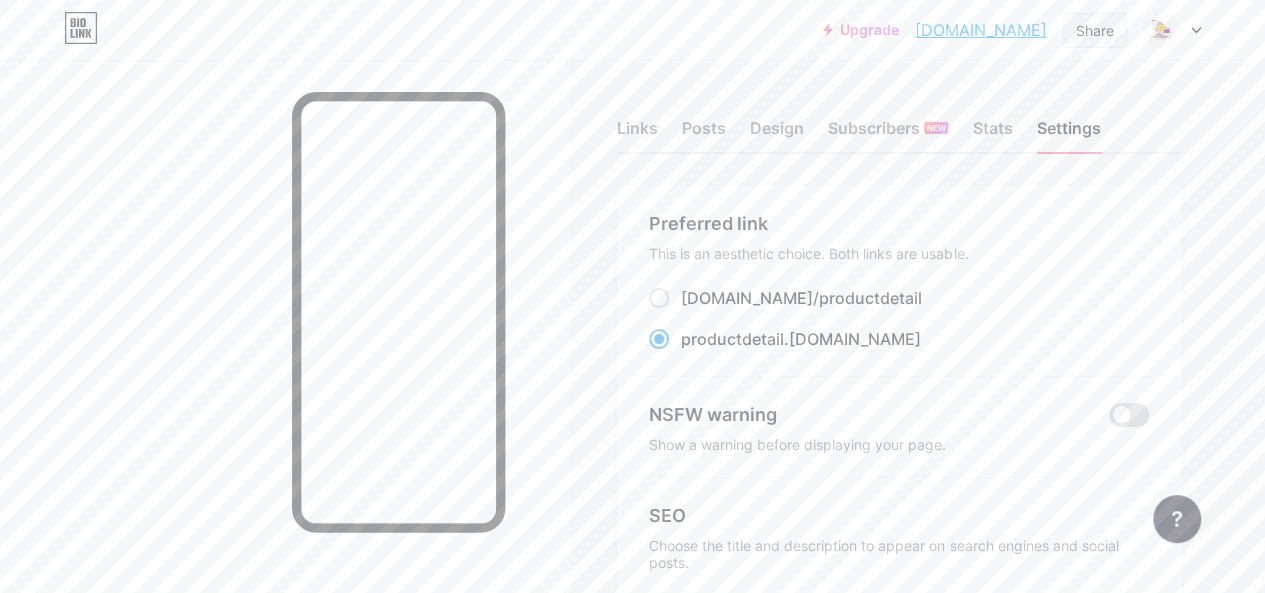 click on "Share" at bounding box center (1095, 30) 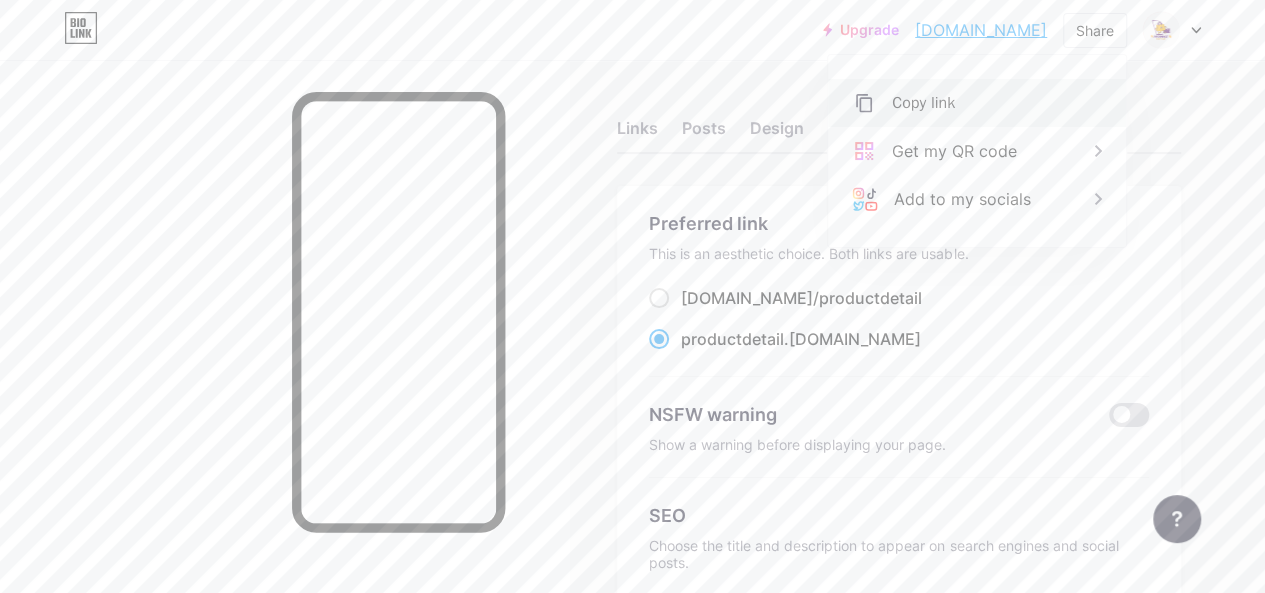 click on "Copy link" at bounding box center [977, 103] 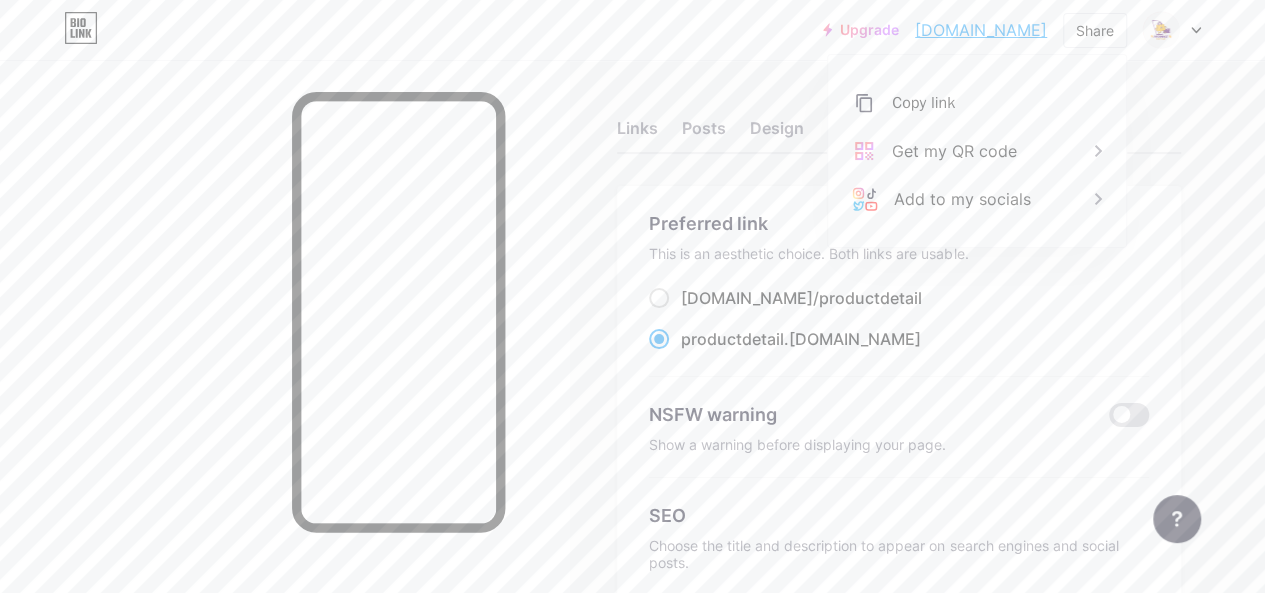 click on "Upgrade   productdetail.b...   [DOMAIN_NAME]   Share
Copy link   [DOMAIN_NAME]
Get my QR code
Add to my socials                   Switch accounts     Product Review   [DOMAIN_NAME]/productdetail       + Add a new page        Account settings   Logout" at bounding box center (632, 30) 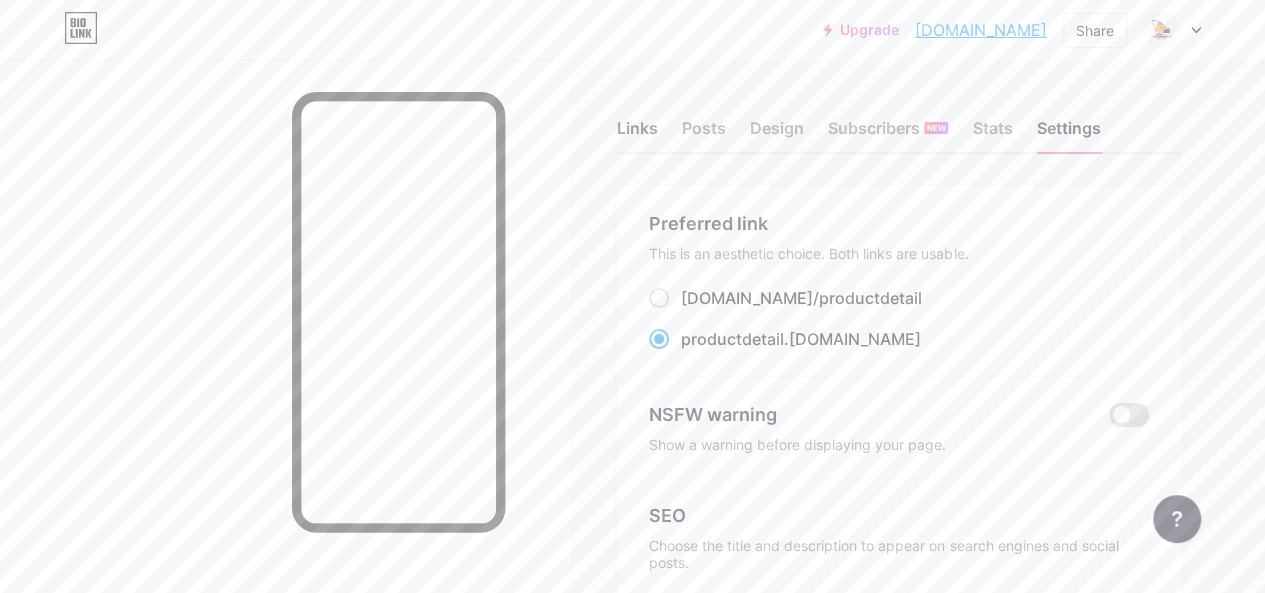 click on "Links" at bounding box center (637, 134) 